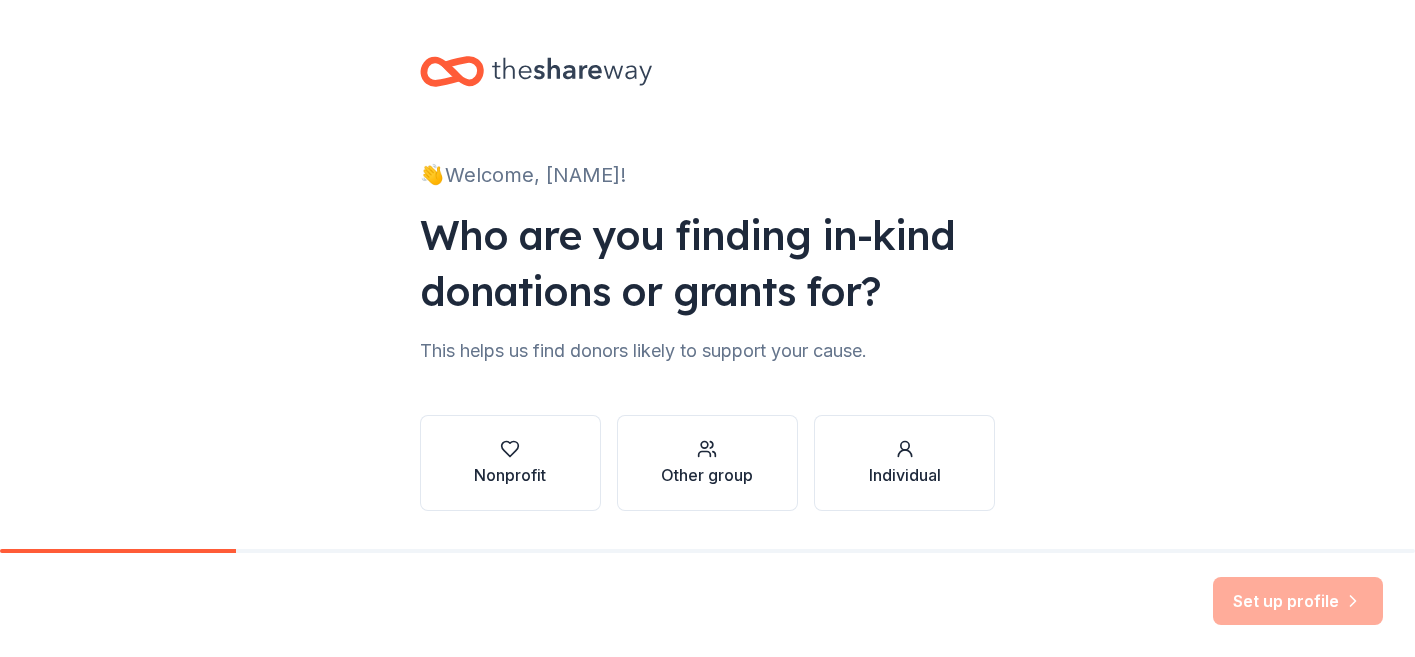 scroll, scrollTop: 0, scrollLeft: 0, axis: both 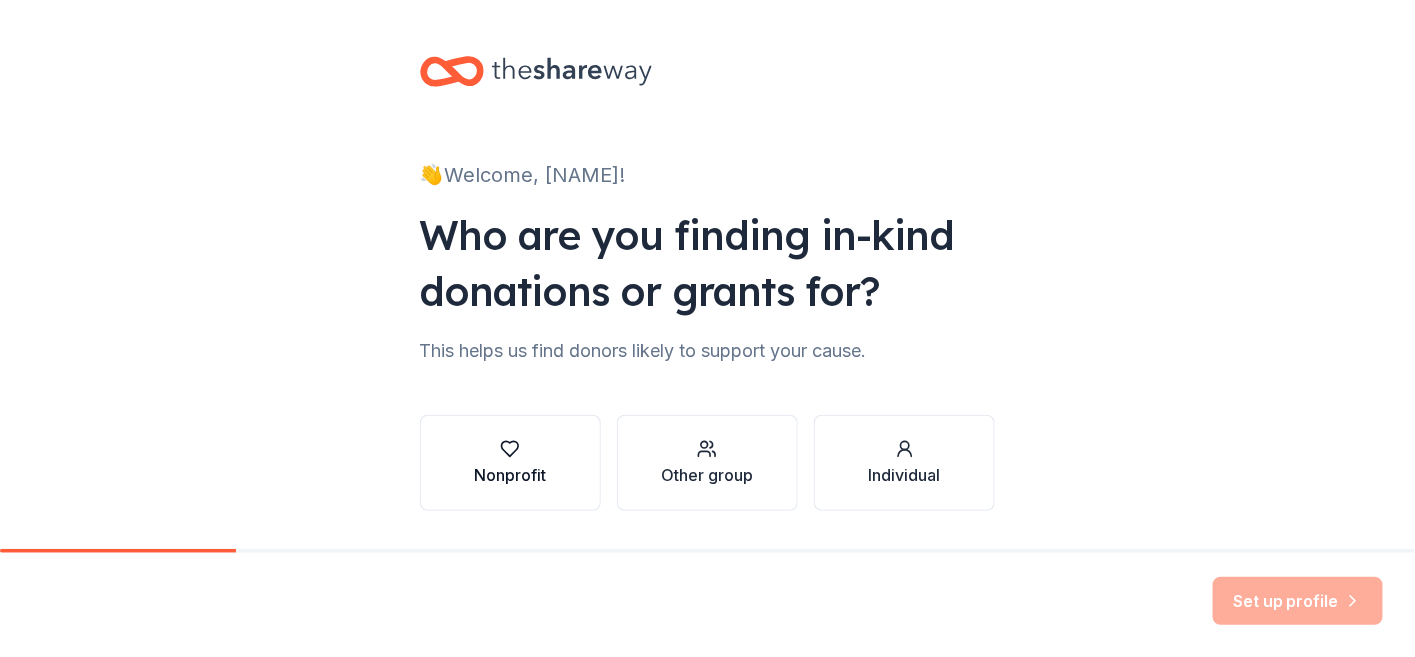 click 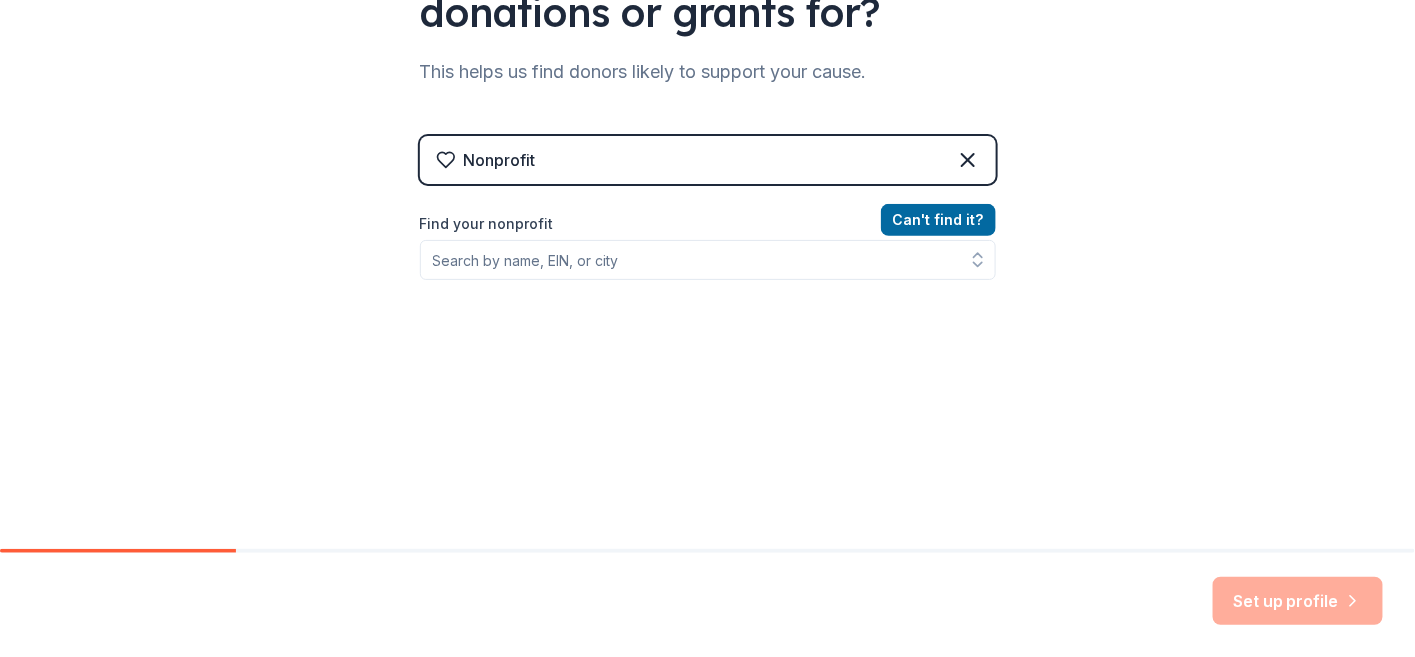scroll, scrollTop: 300, scrollLeft: 0, axis: vertical 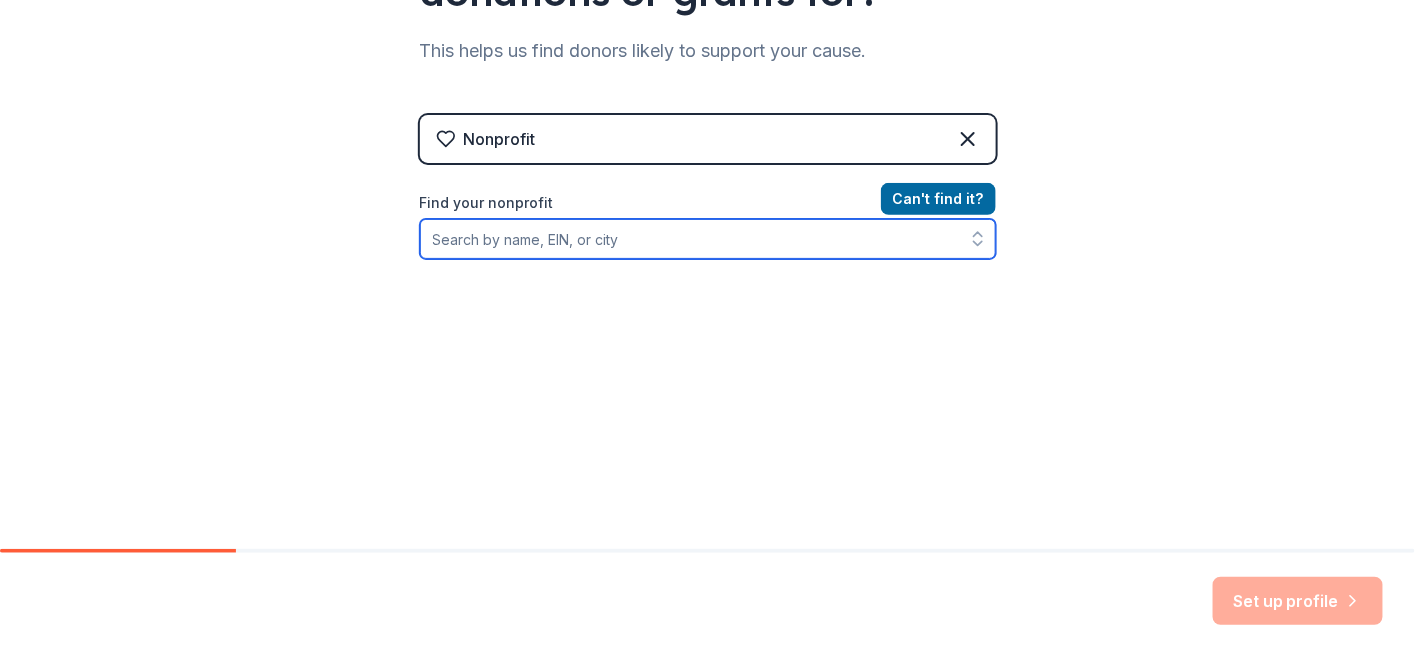 click on "Find your nonprofit" at bounding box center (708, 239) 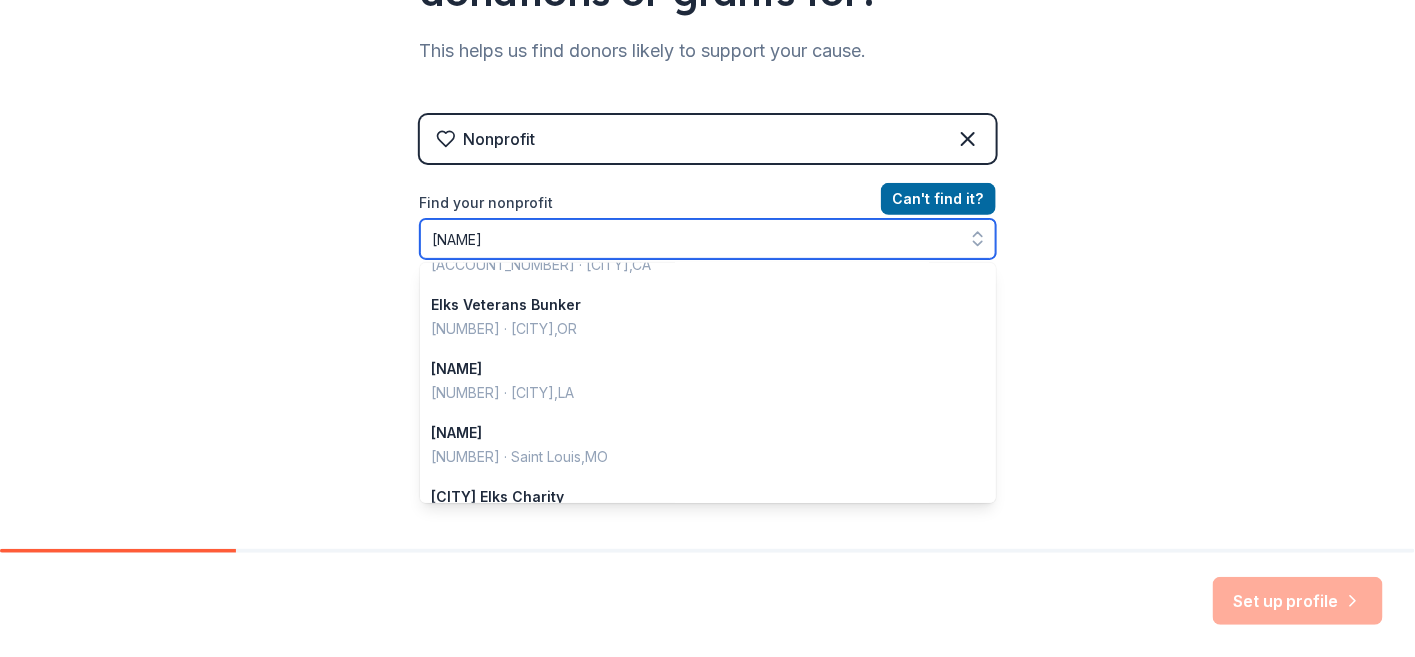 scroll, scrollTop: 400, scrollLeft: 0, axis: vertical 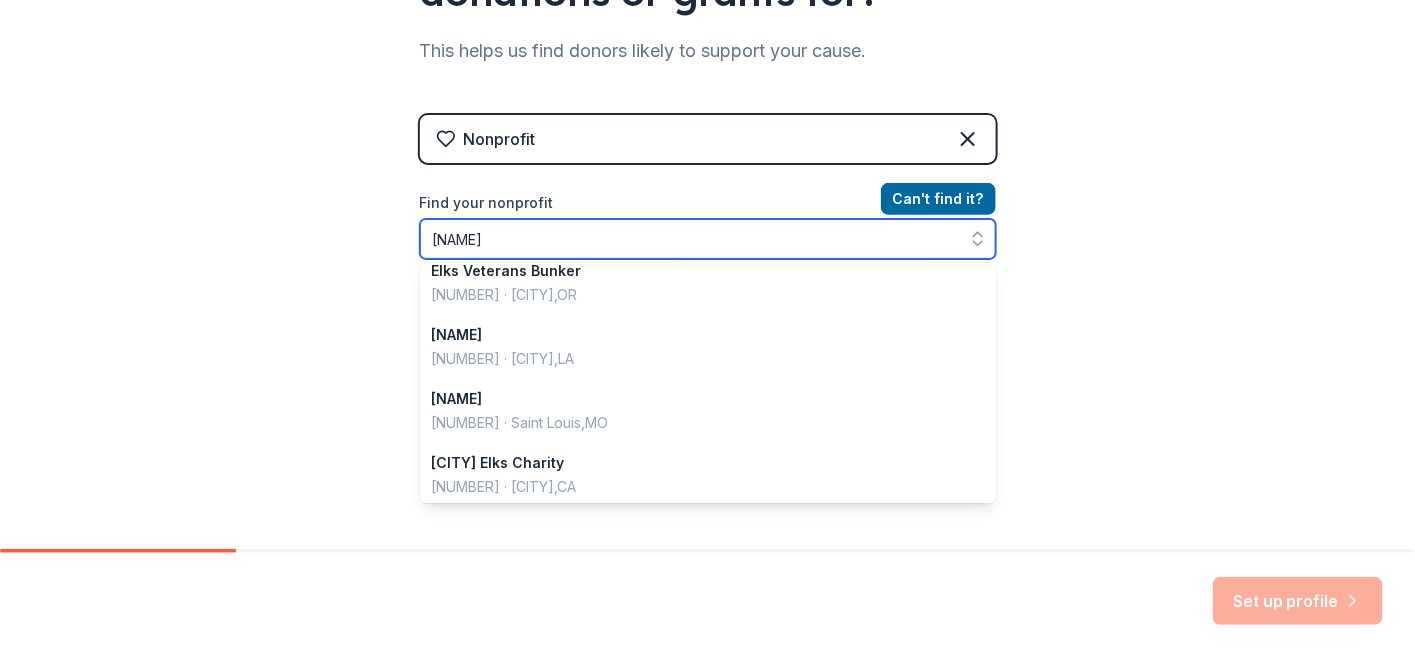 drag, startPoint x: 465, startPoint y: 227, endPoint x: 392, endPoint y: 253, distance: 77.491936 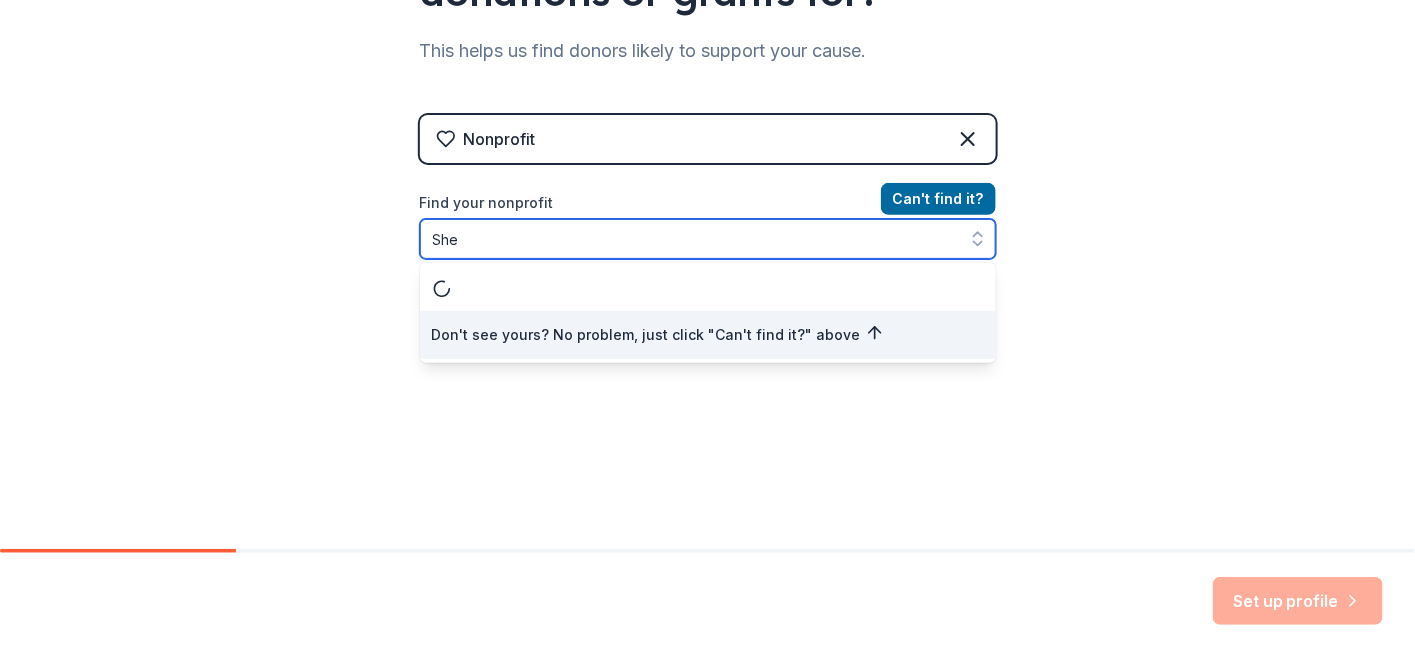 scroll, scrollTop: 0, scrollLeft: 0, axis: both 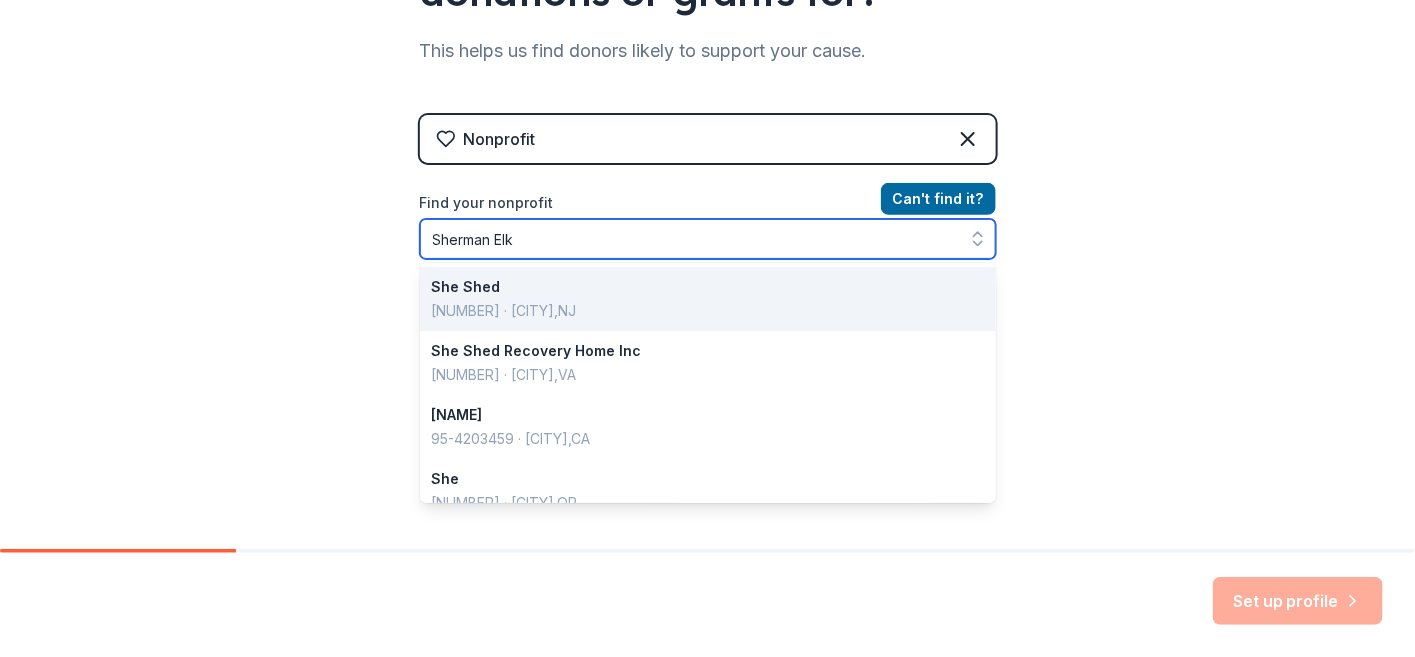 type on "Sherman Elks" 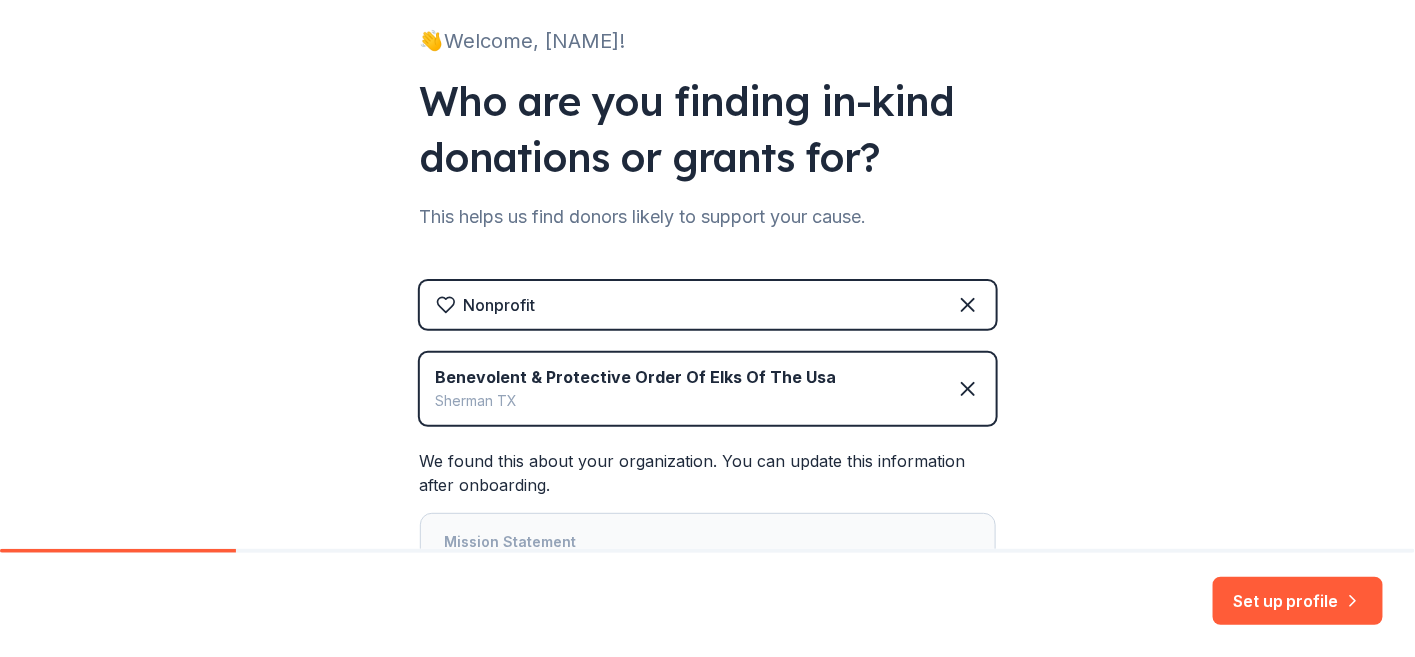 scroll, scrollTop: 300, scrollLeft: 0, axis: vertical 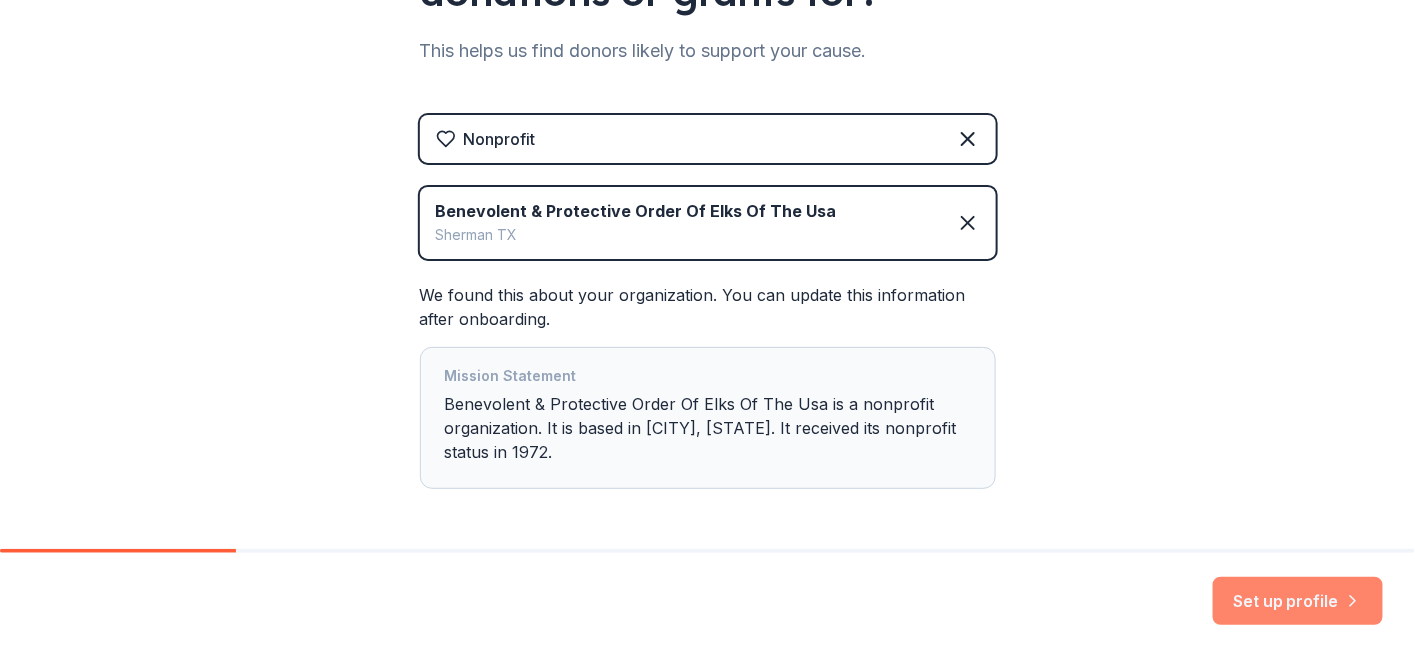 click on "Set up profile" at bounding box center (1298, 601) 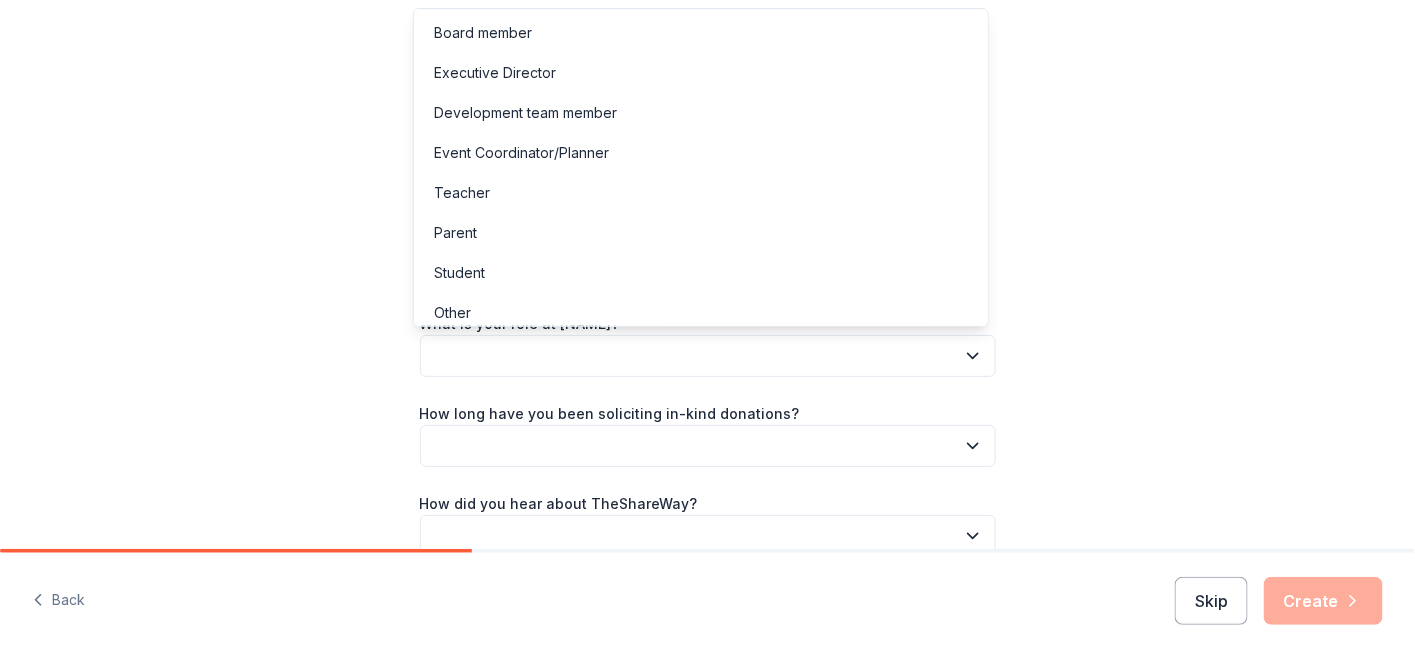 click at bounding box center (708, 356) 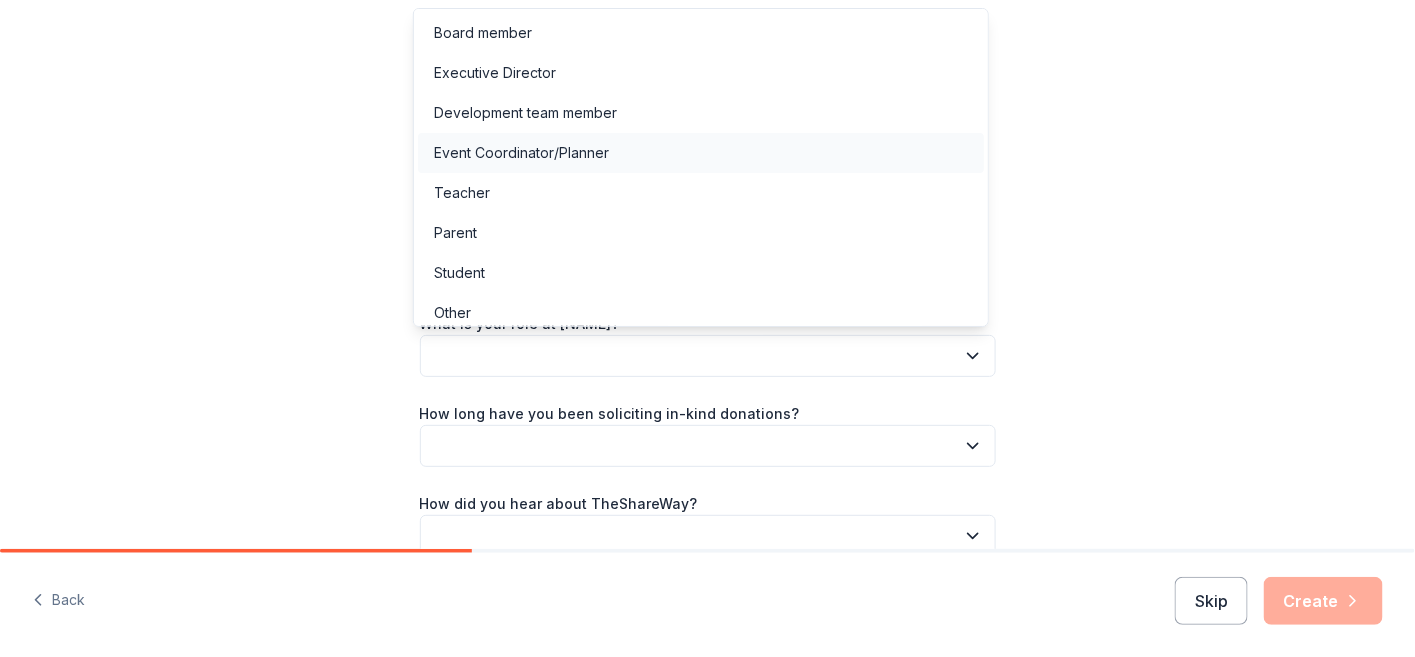 click on "Event Coordinator/Planner" at bounding box center (521, 153) 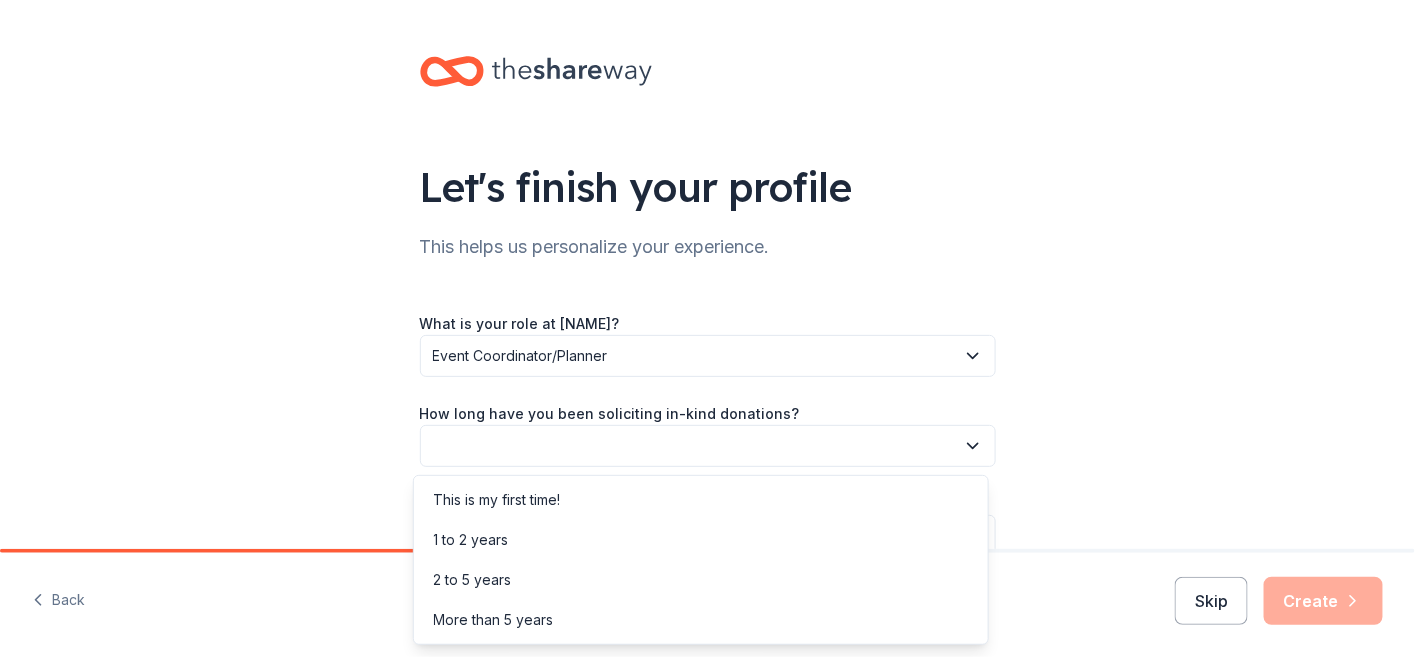 click at bounding box center (708, 446) 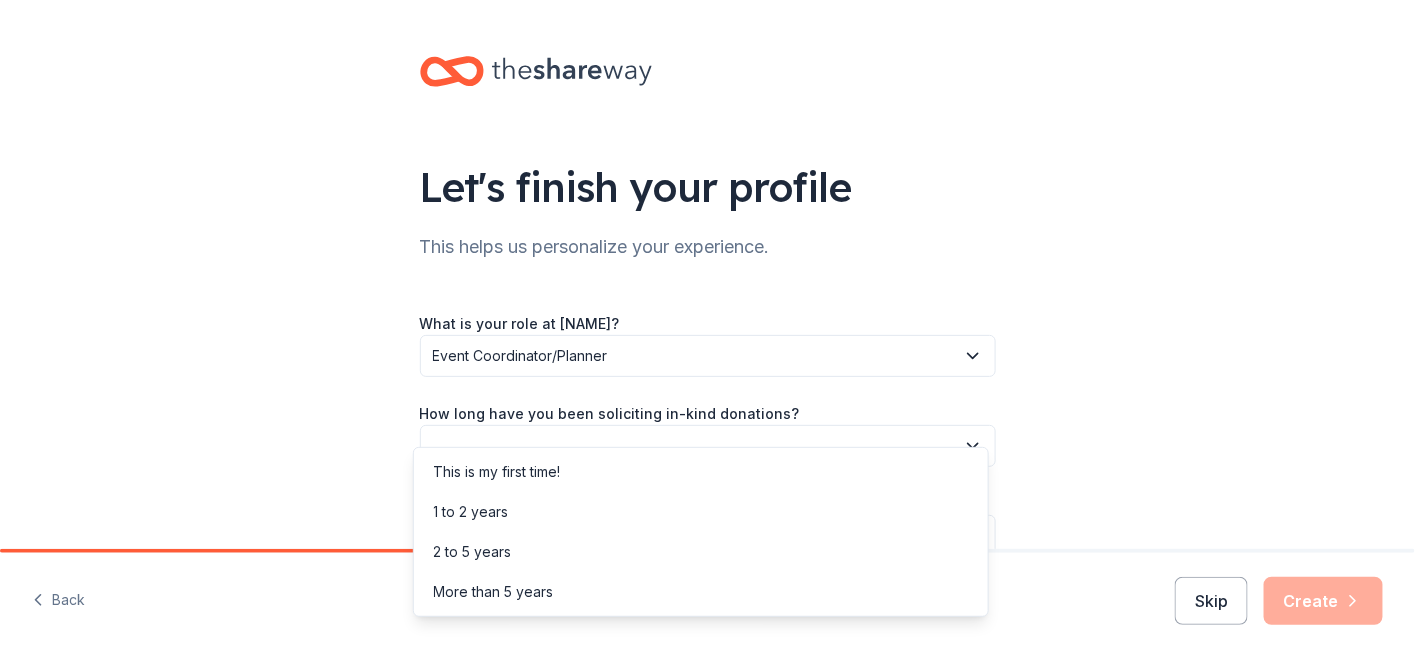 scroll, scrollTop: 103, scrollLeft: 0, axis: vertical 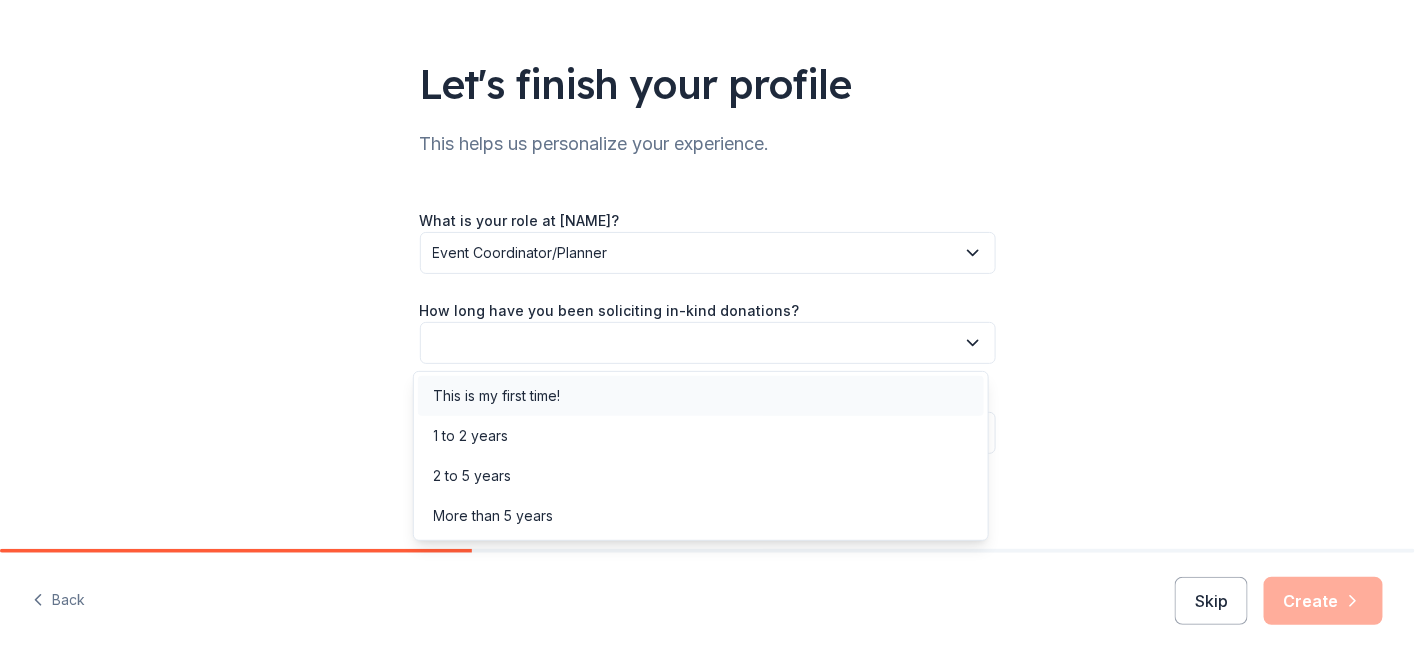click on "This is my first time!" at bounding box center (497, 396) 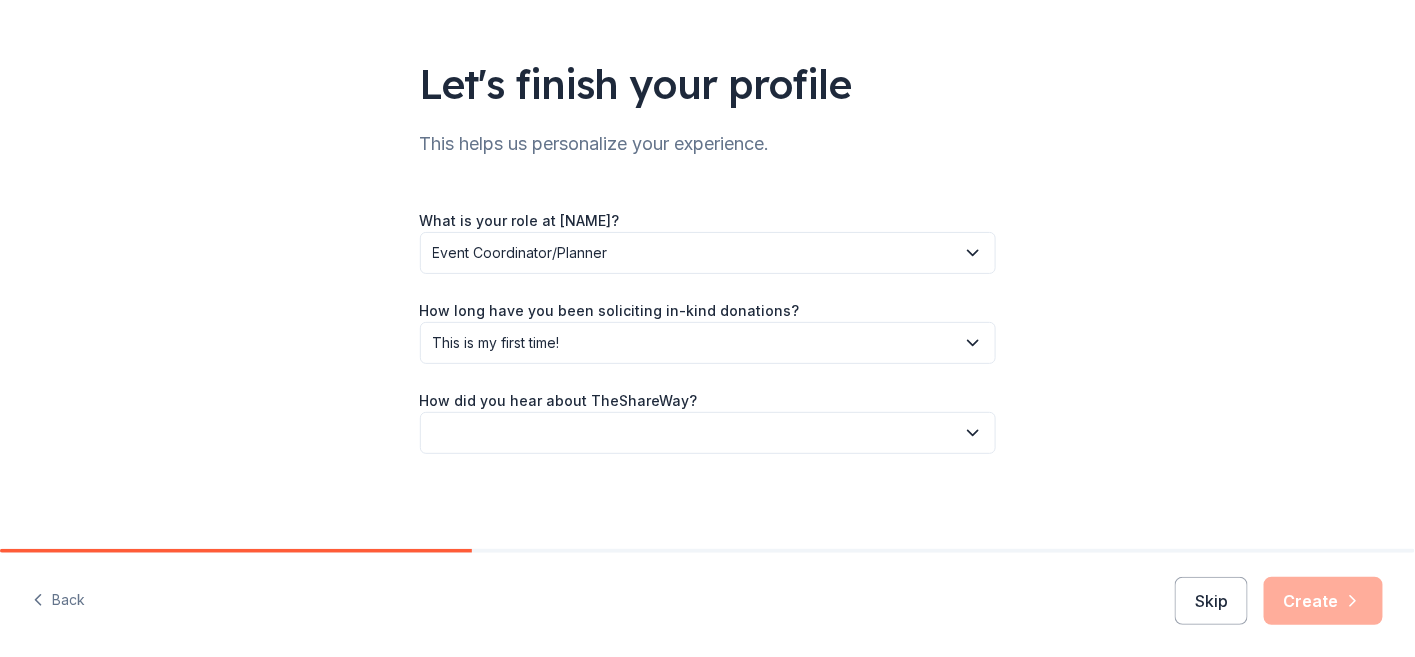 click at bounding box center (708, 433) 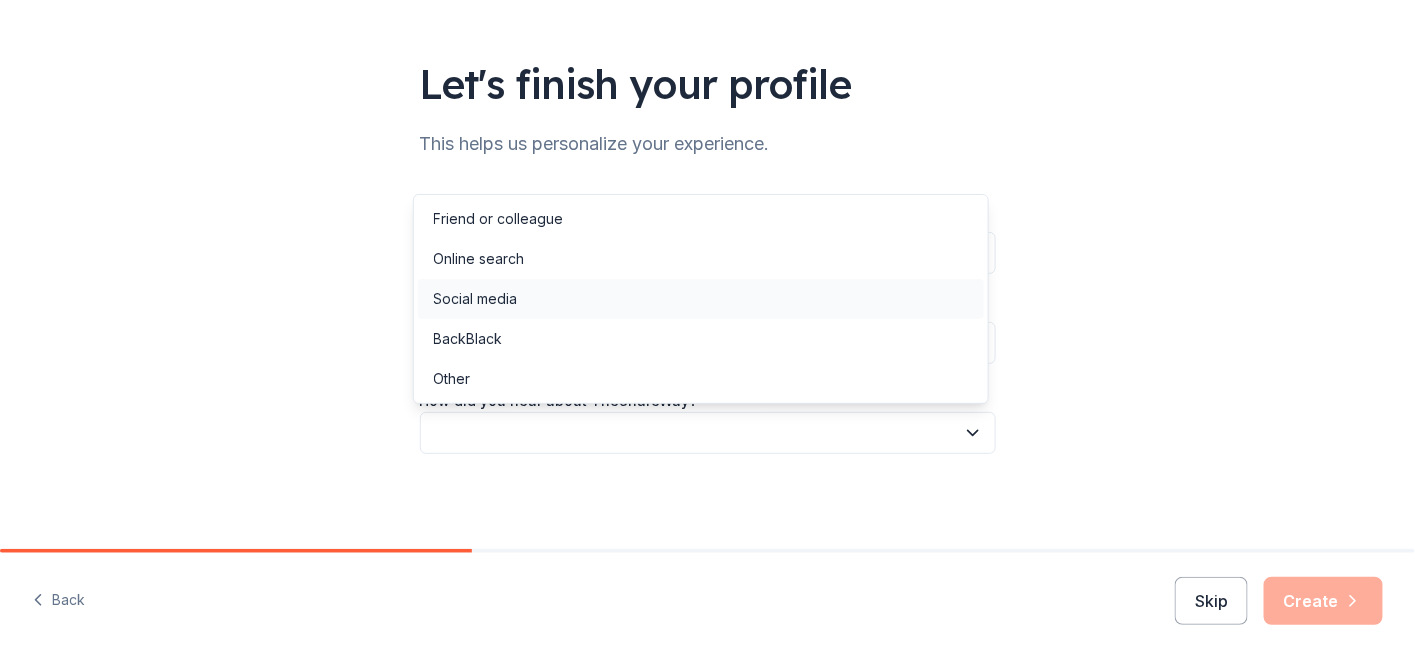 click on "Social media" at bounding box center (476, 299) 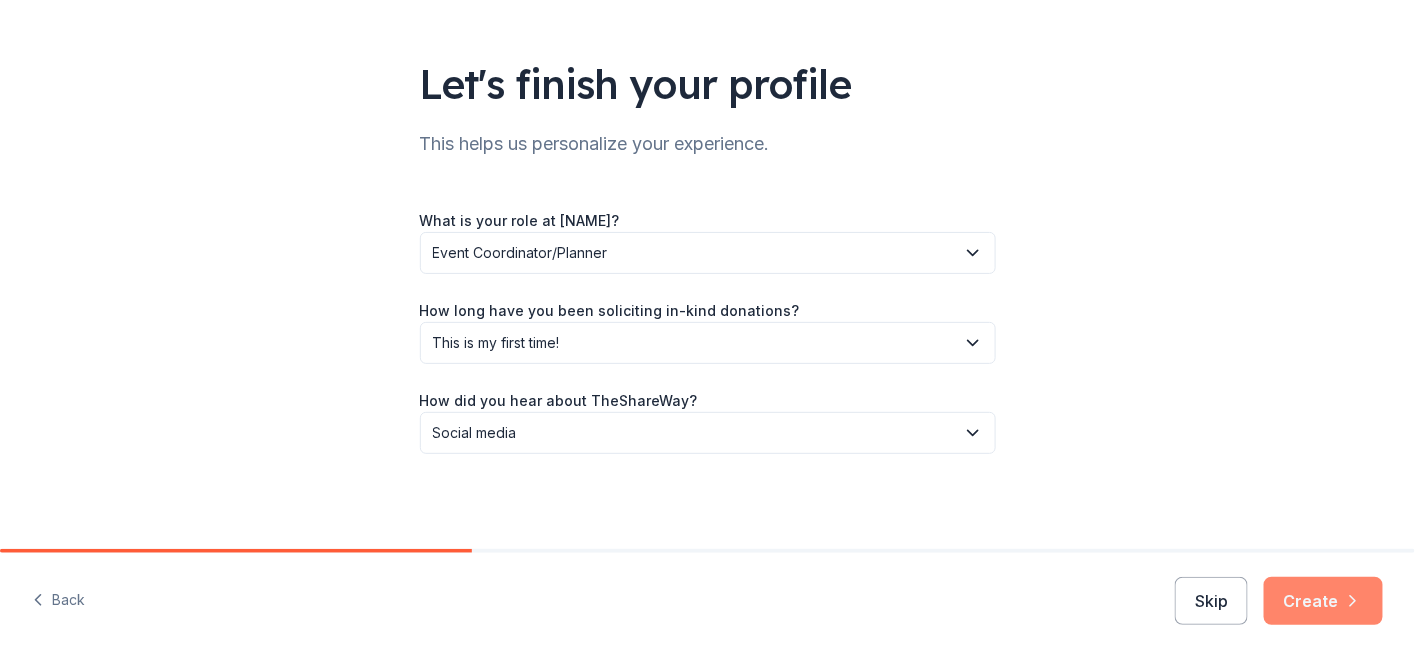 click on "Create" at bounding box center (1323, 601) 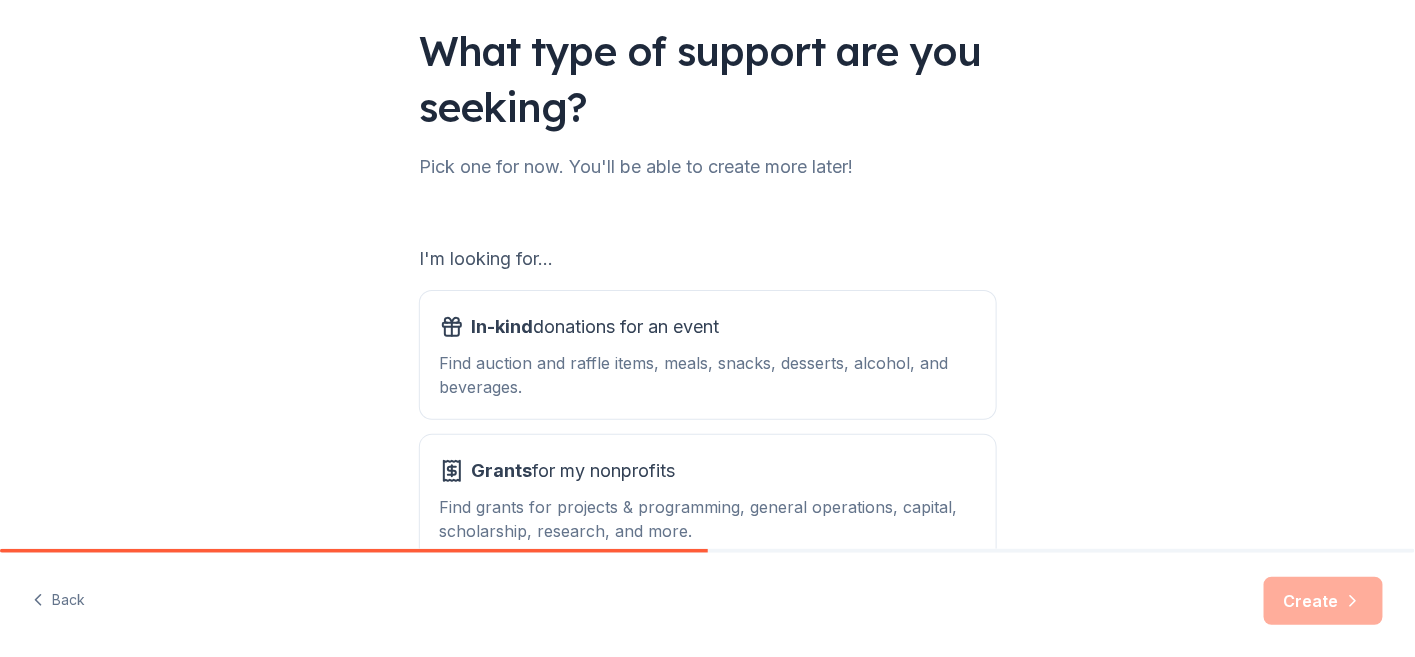 scroll, scrollTop: 257, scrollLeft: 0, axis: vertical 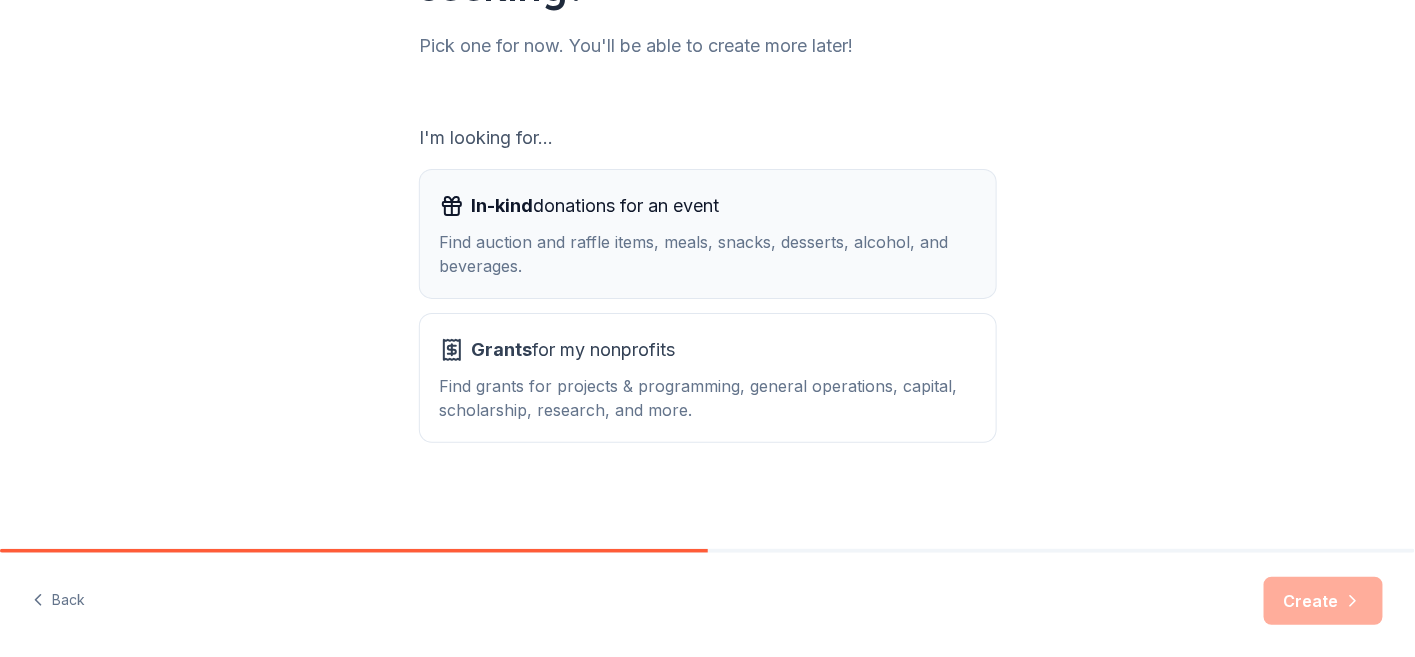 click on "Find auction and raffle items, meals, snacks, desserts, alcohol, and beverages." at bounding box center (708, 254) 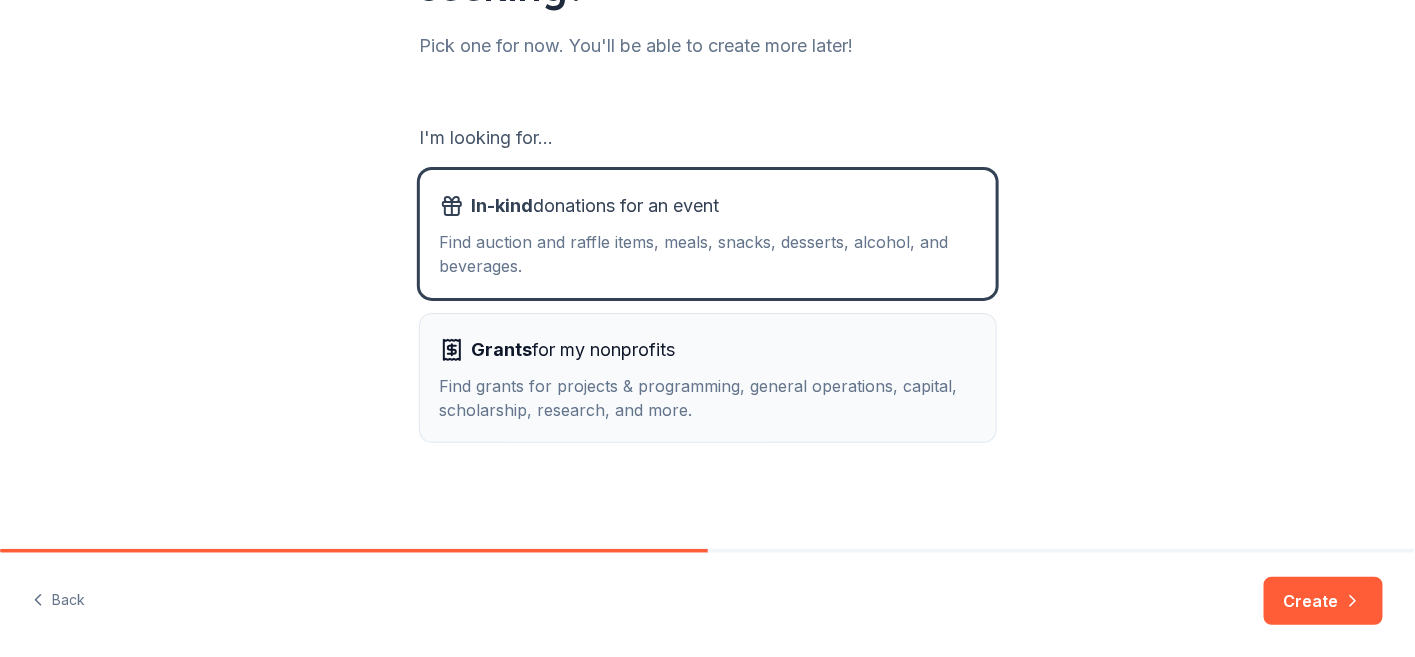 click on "Find grants for projects & programming, general operations, capital, scholarship, research, and more." at bounding box center (708, 398) 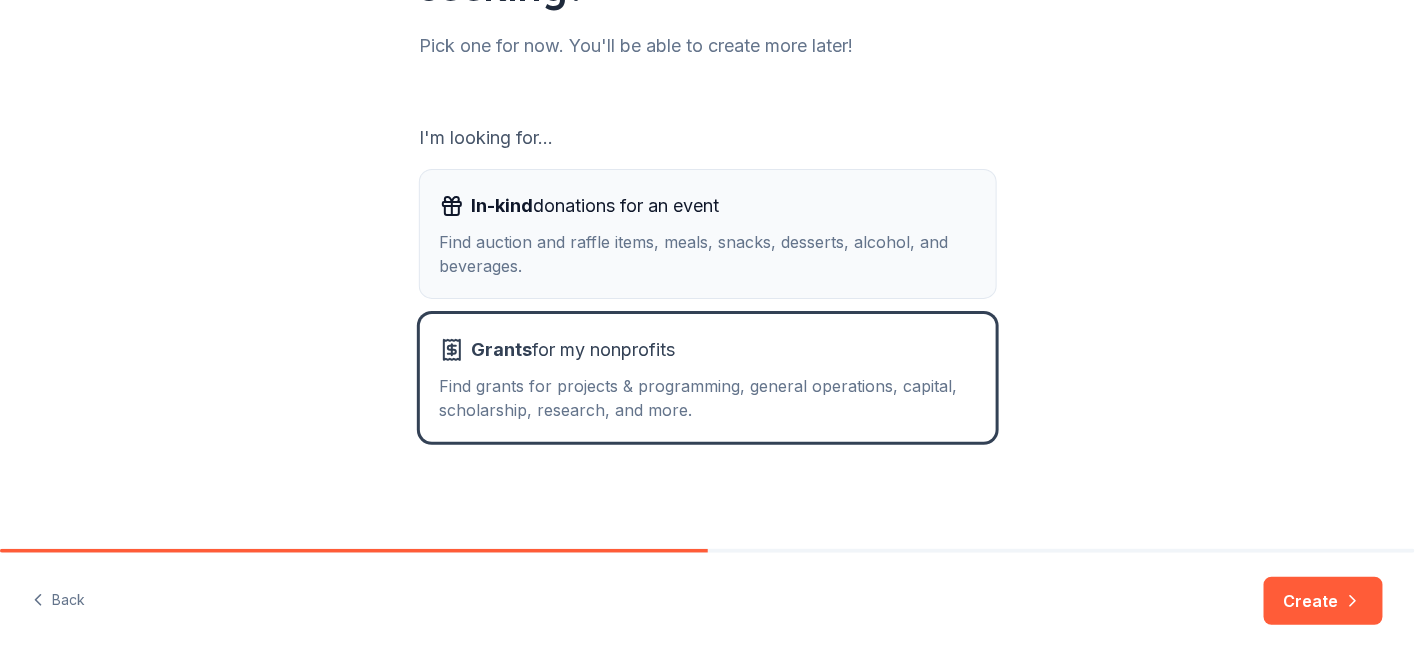 click on "In-kind  donations for an event Find auction and raffle items, meals, snacks, desserts, alcohol, and beverages." at bounding box center [708, 234] 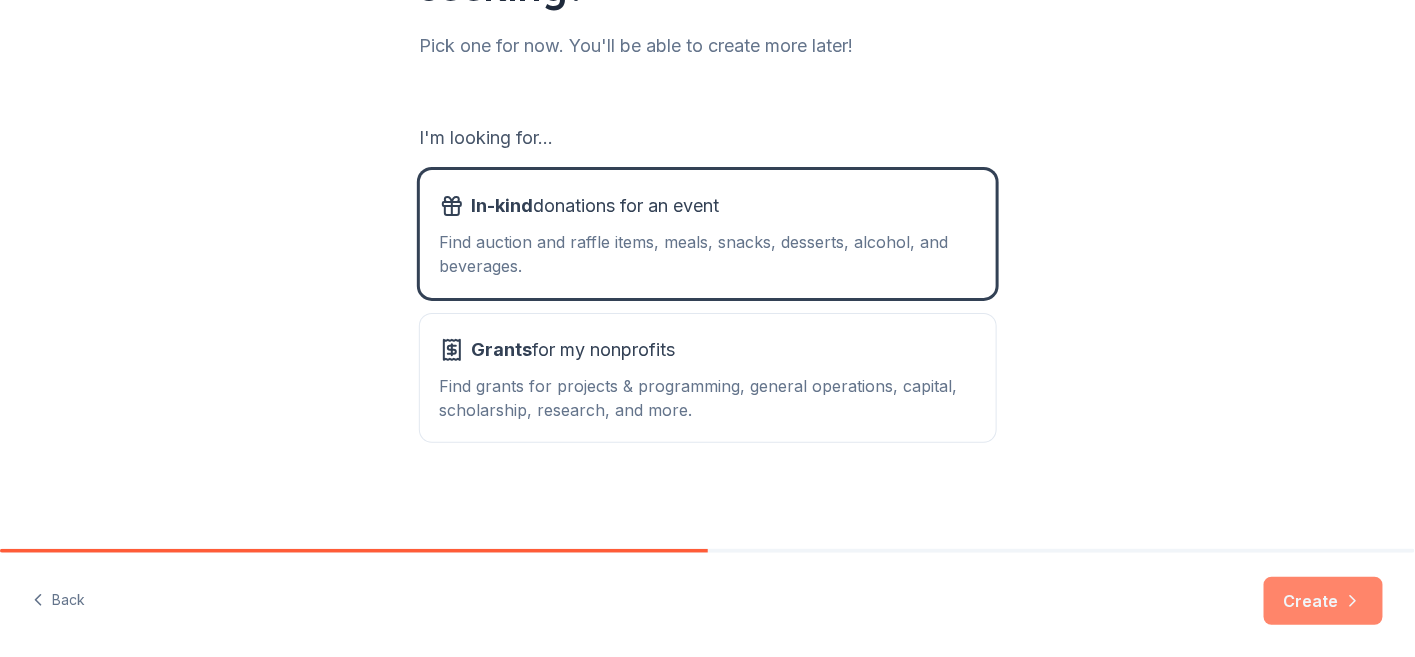 click on "Create" at bounding box center (1323, 601) 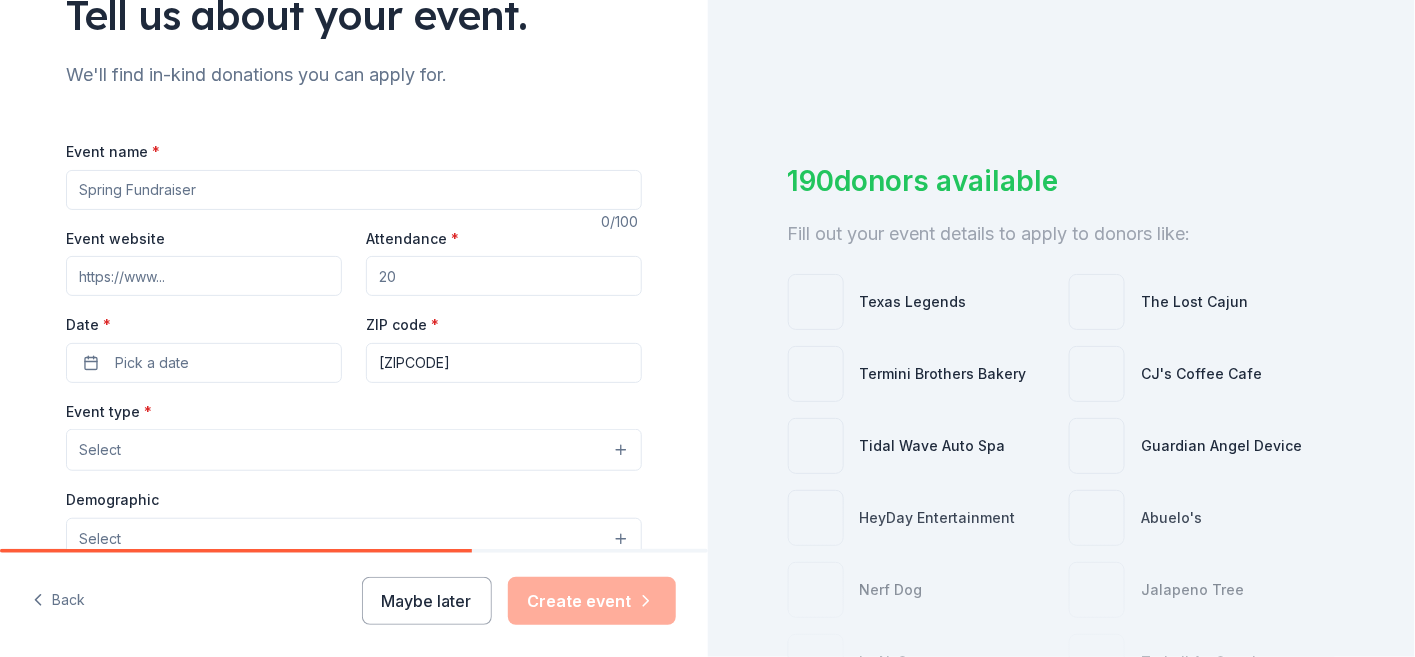 scroll, scrollTop: 200, scrollLeft: 0, axis: vertical 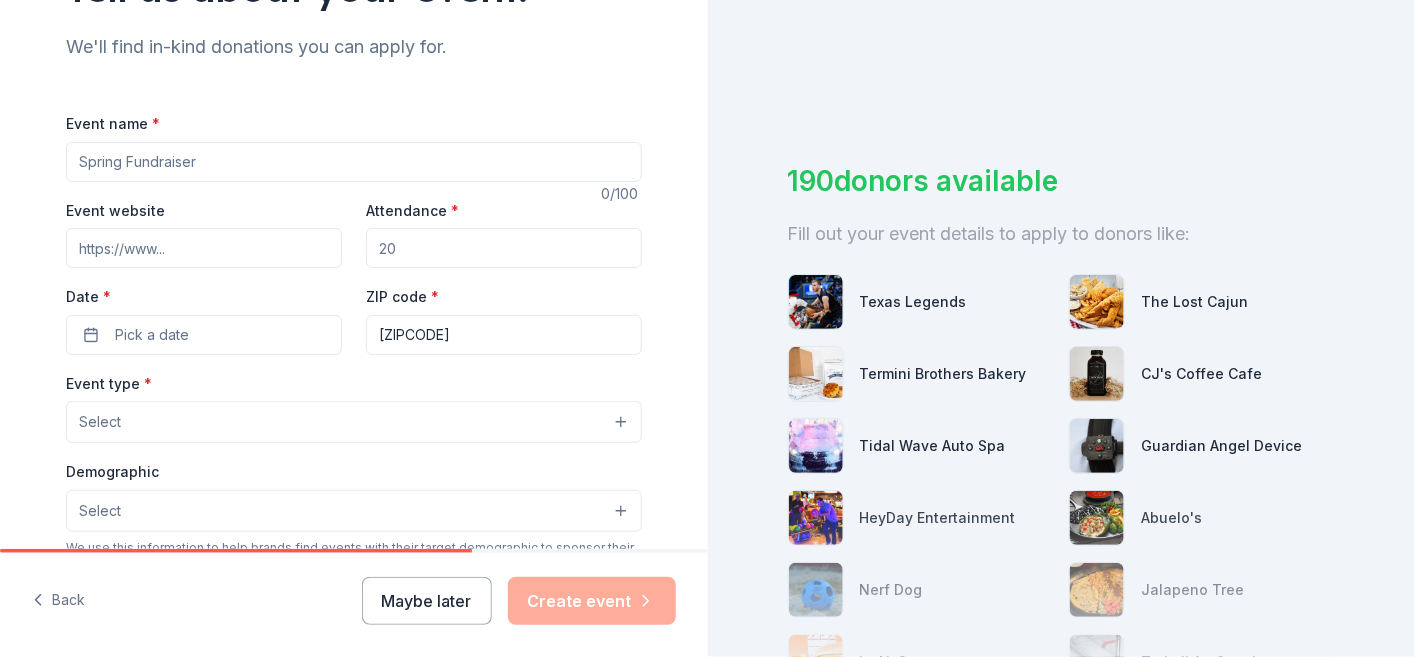 click on "Event name *" at bounding box center (354, 162) 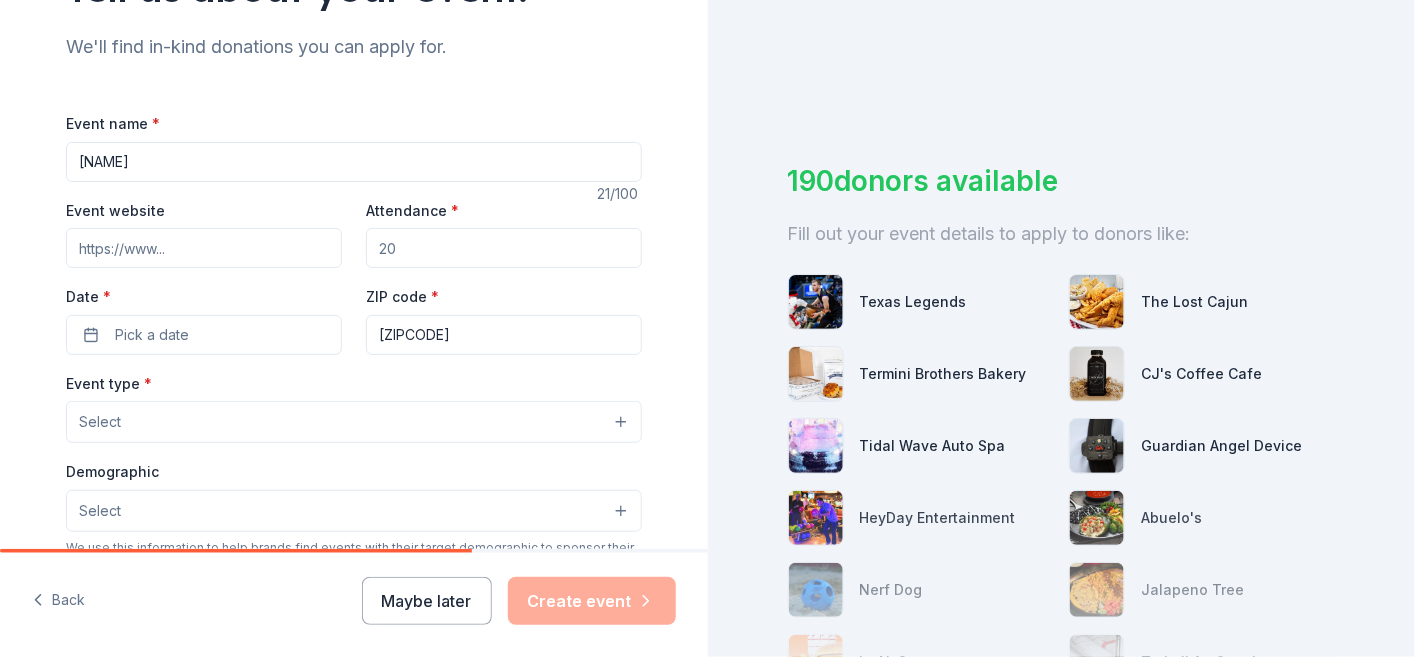 type on "Sweetheart Fundraiser" 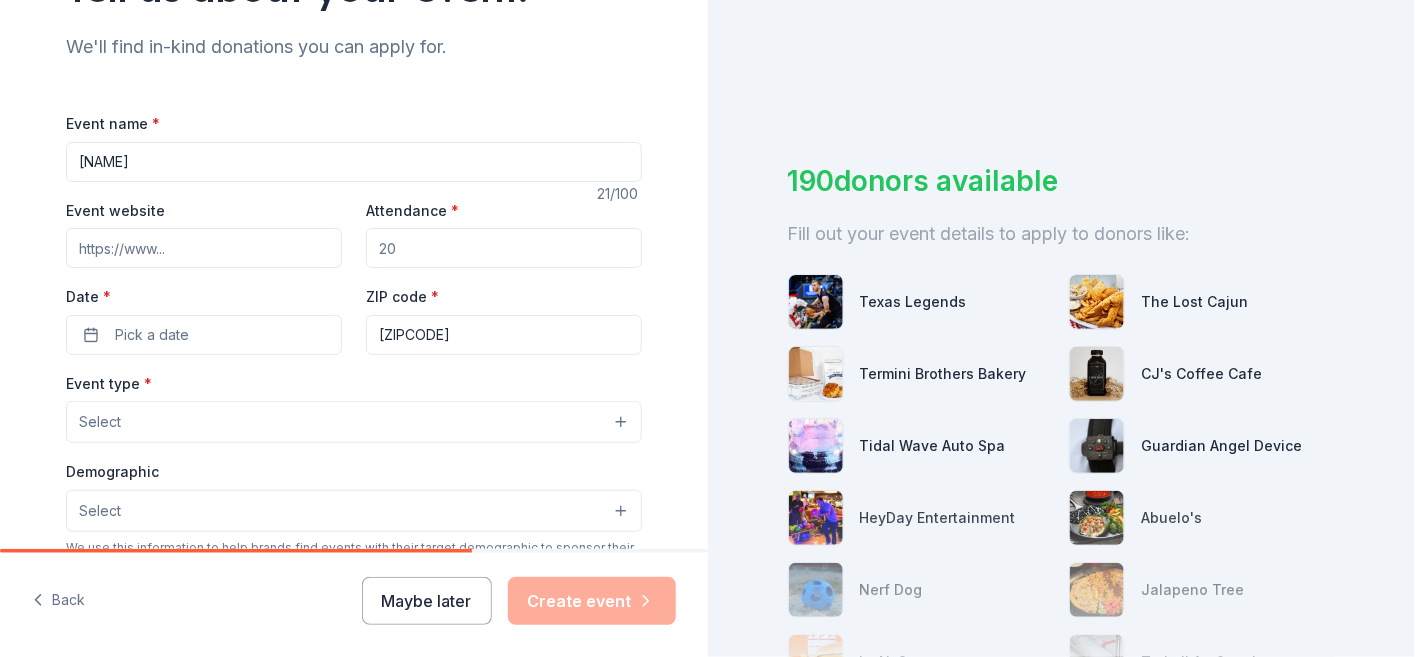 type on "100" 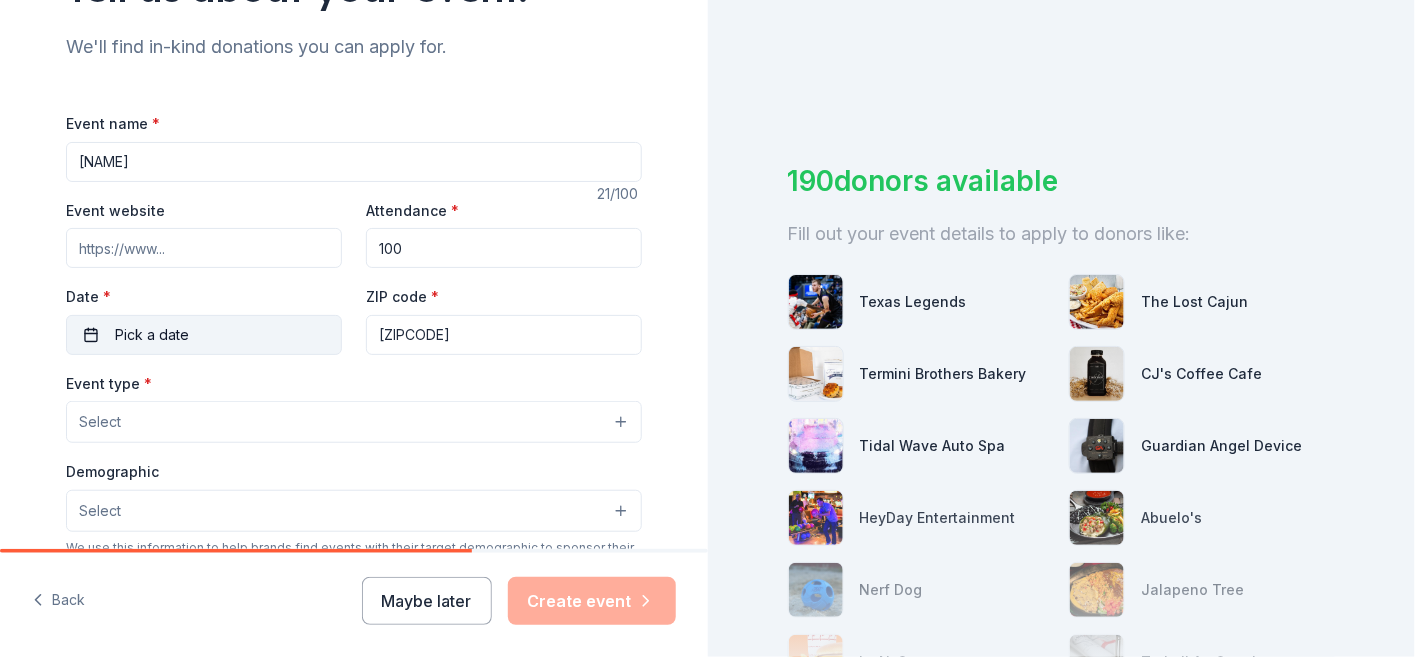 click on "Pick a date" at bounding box center [204, 335] 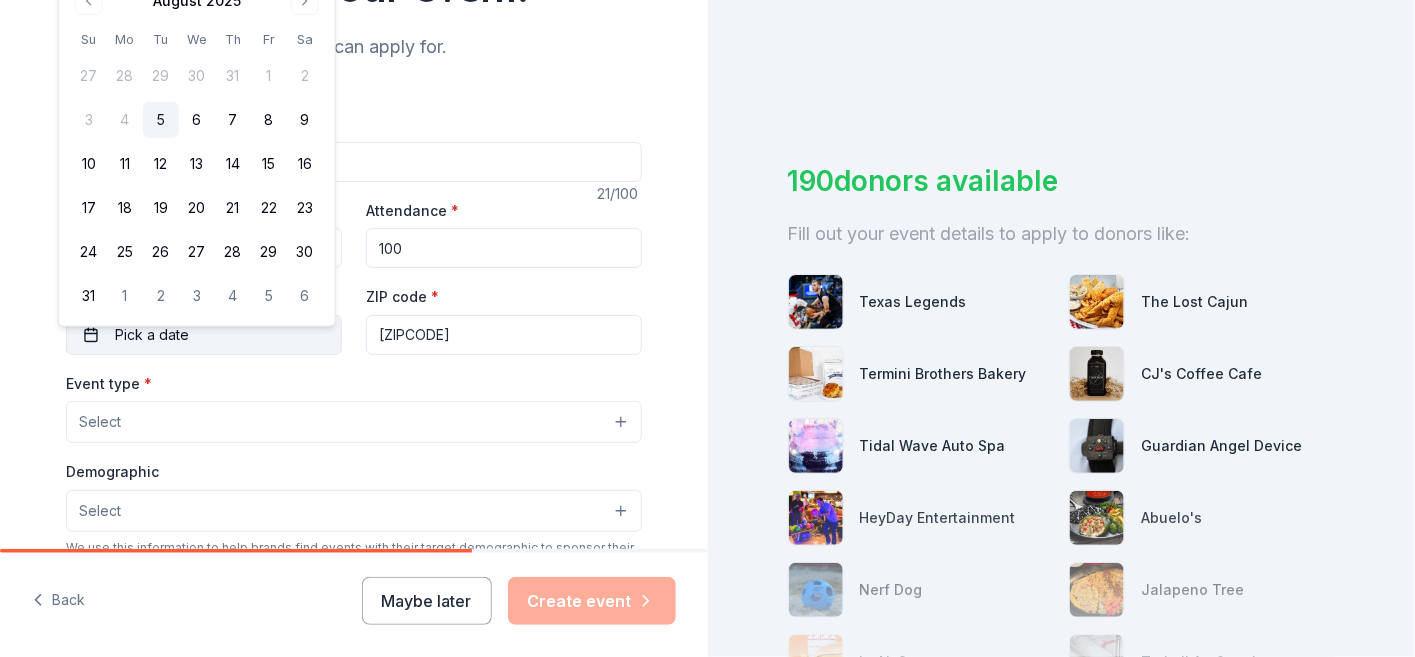 scroll, scrollTop: 100, scrollLeft: 0, axis: vertical 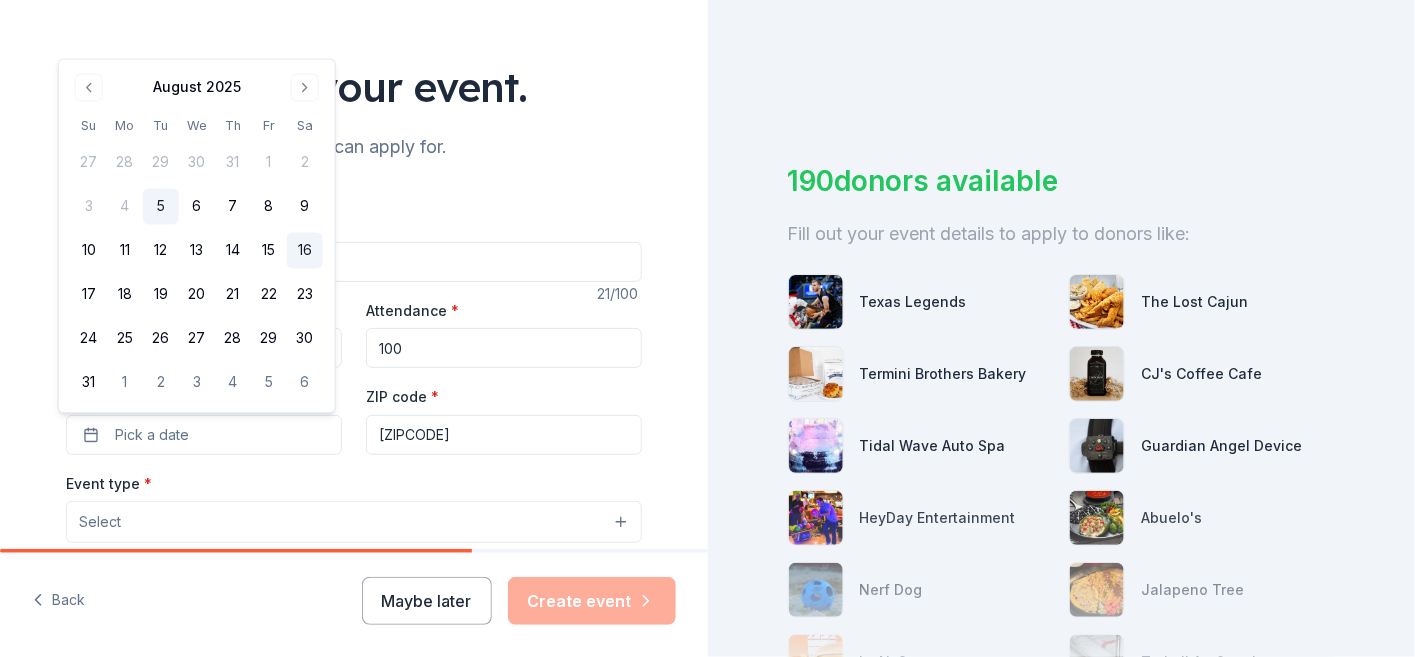 click on "16" at bounding box center (305, 251) 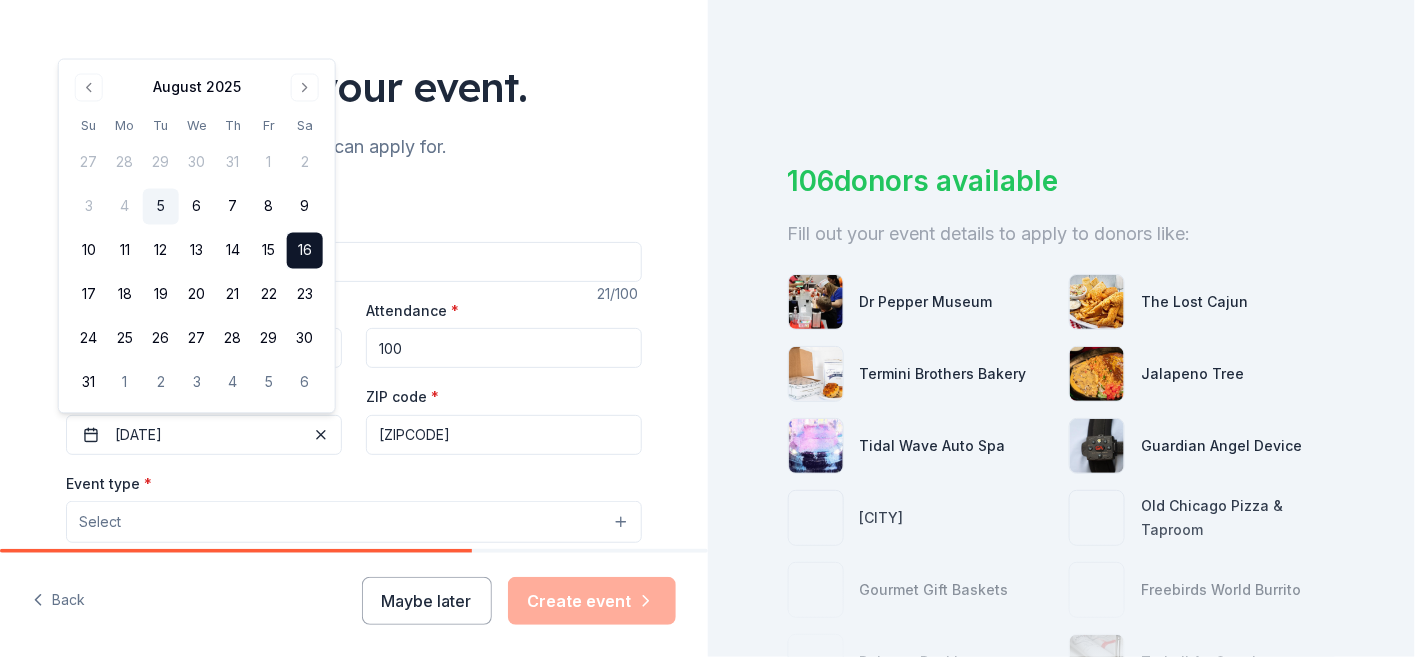 click on "Event type * Select" at bounding box center (354, 507) 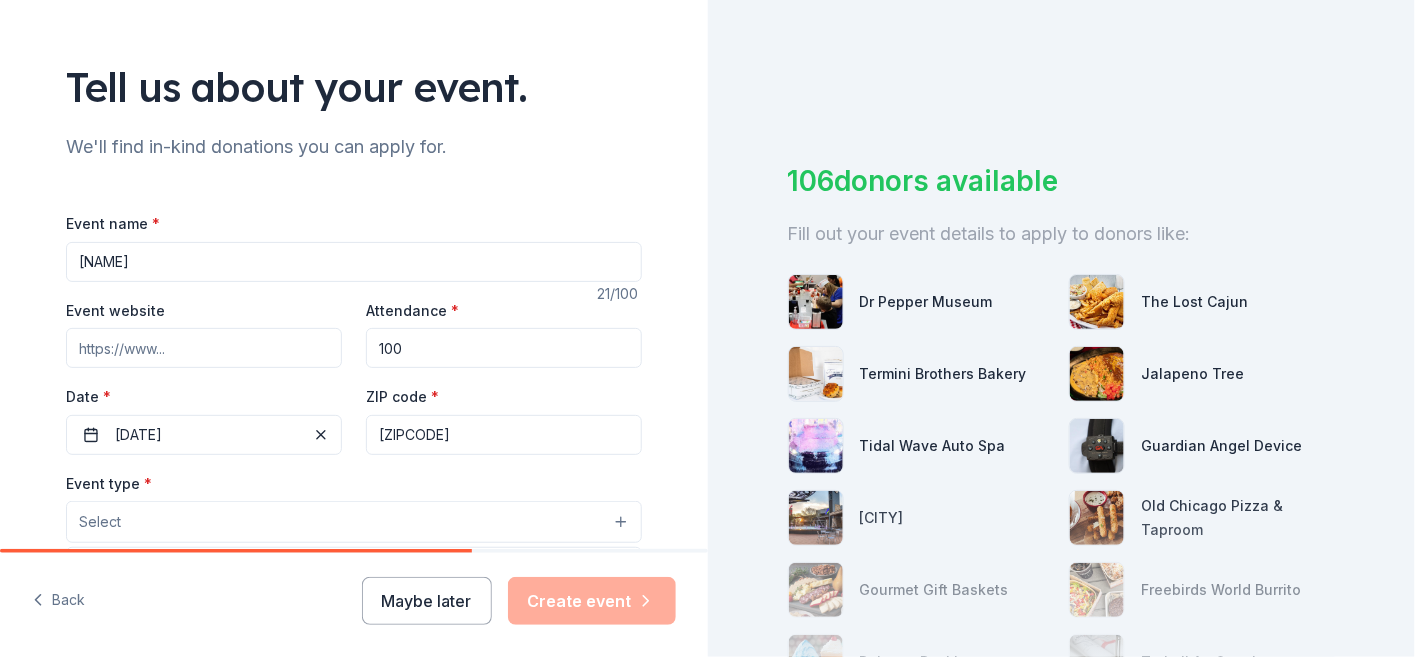 click on "Select" at bounding box center [354, 522] 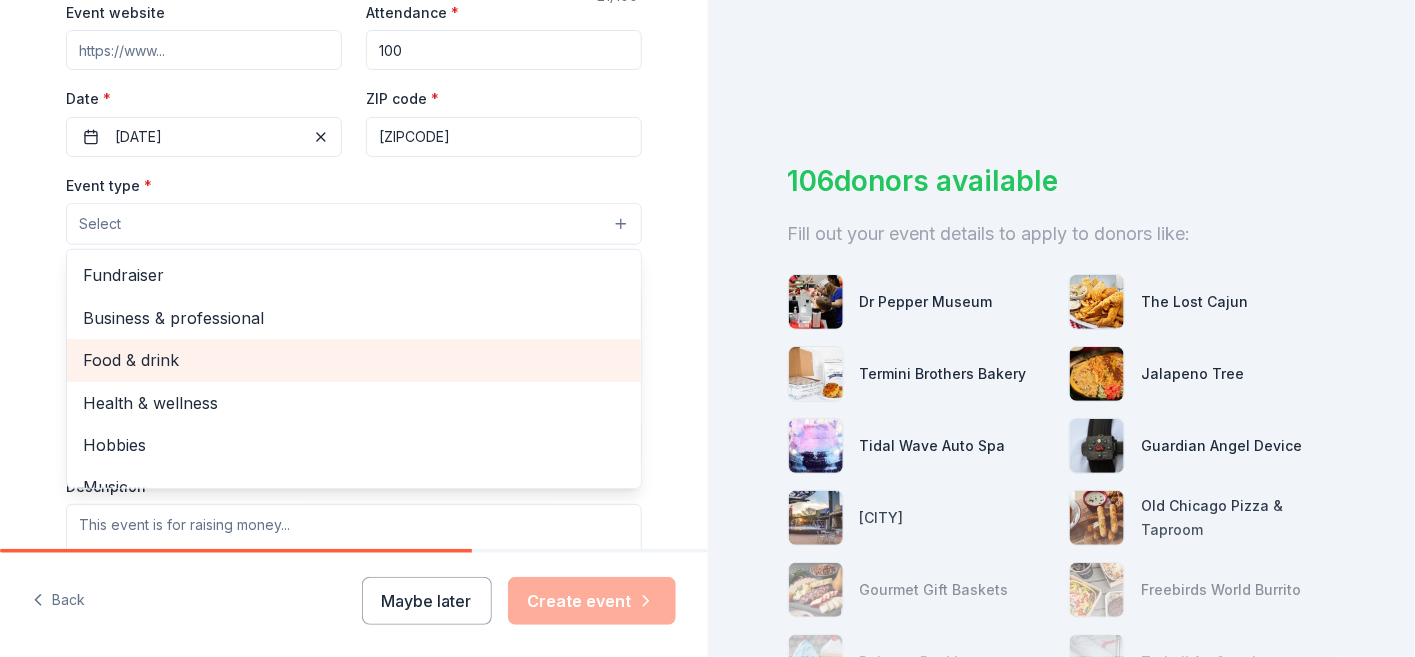 scroll, scrollTop: 400, scrollLeft: 0, axis: vertical 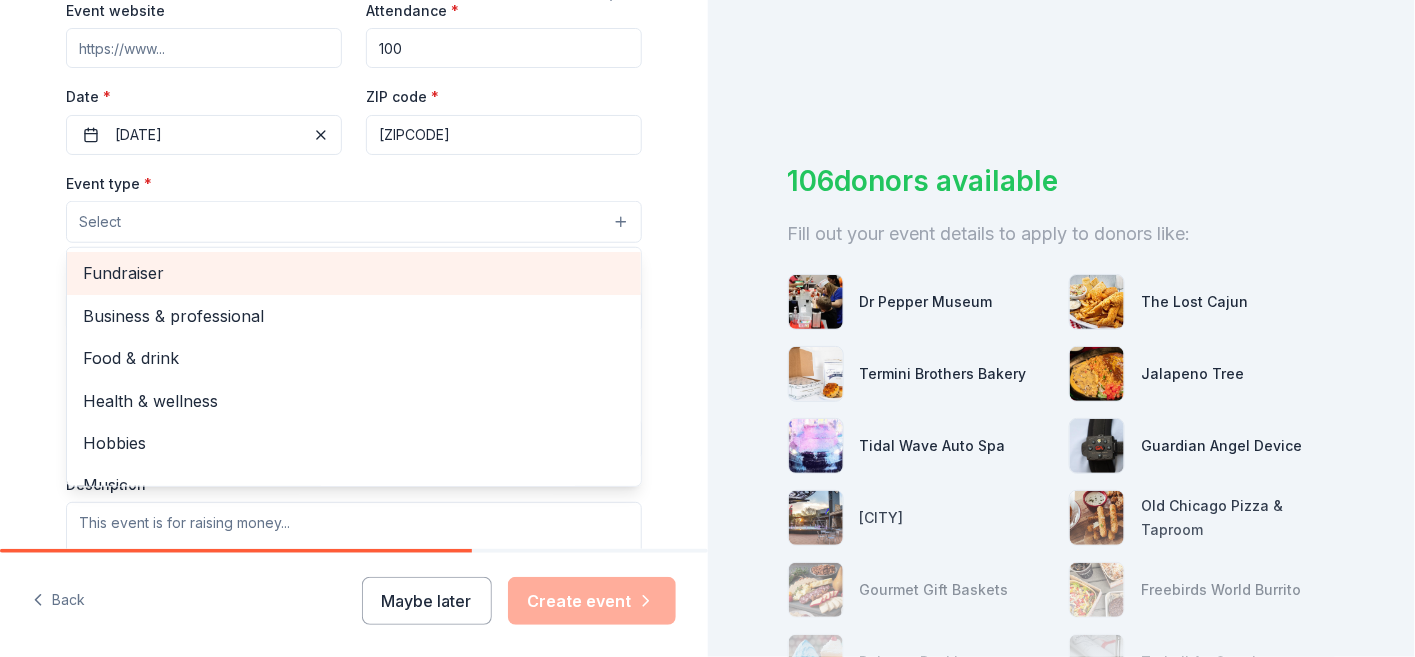click on "Fundraiser" at bounding box center [354, 273] 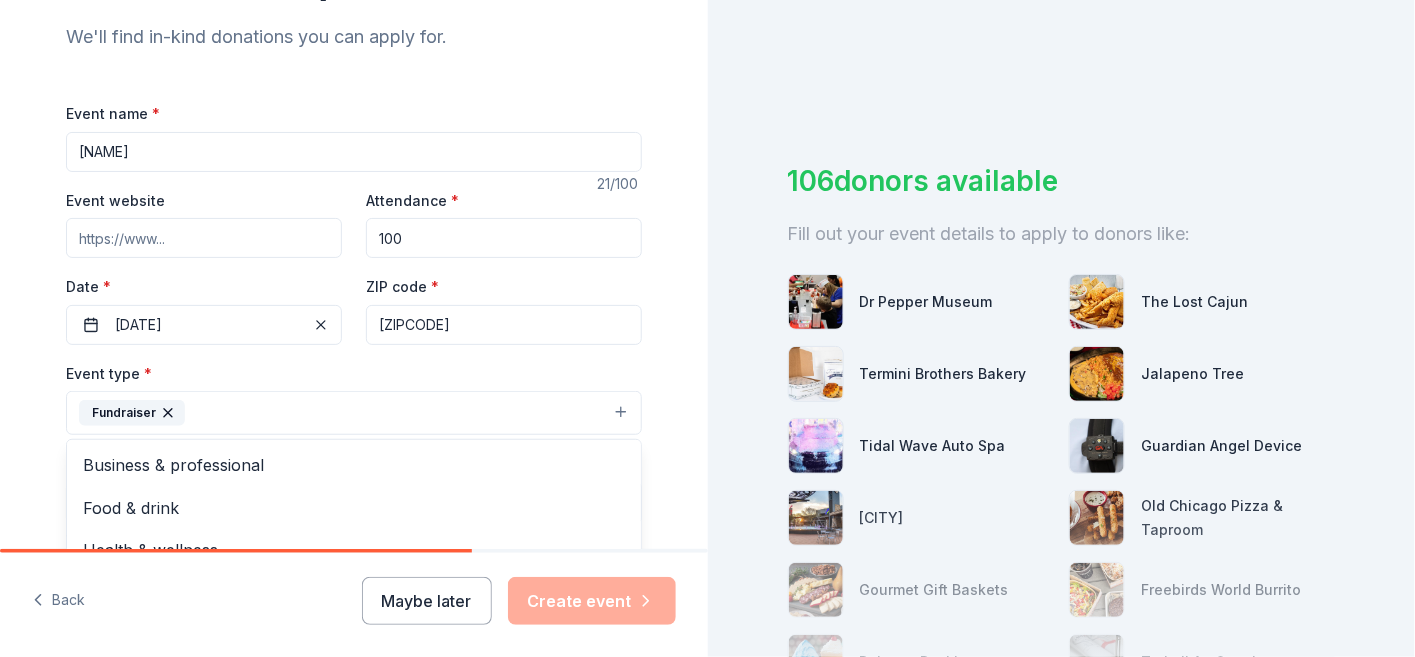 scroll, scrollTop: 200, scrollLeft: 0, axis: vertical 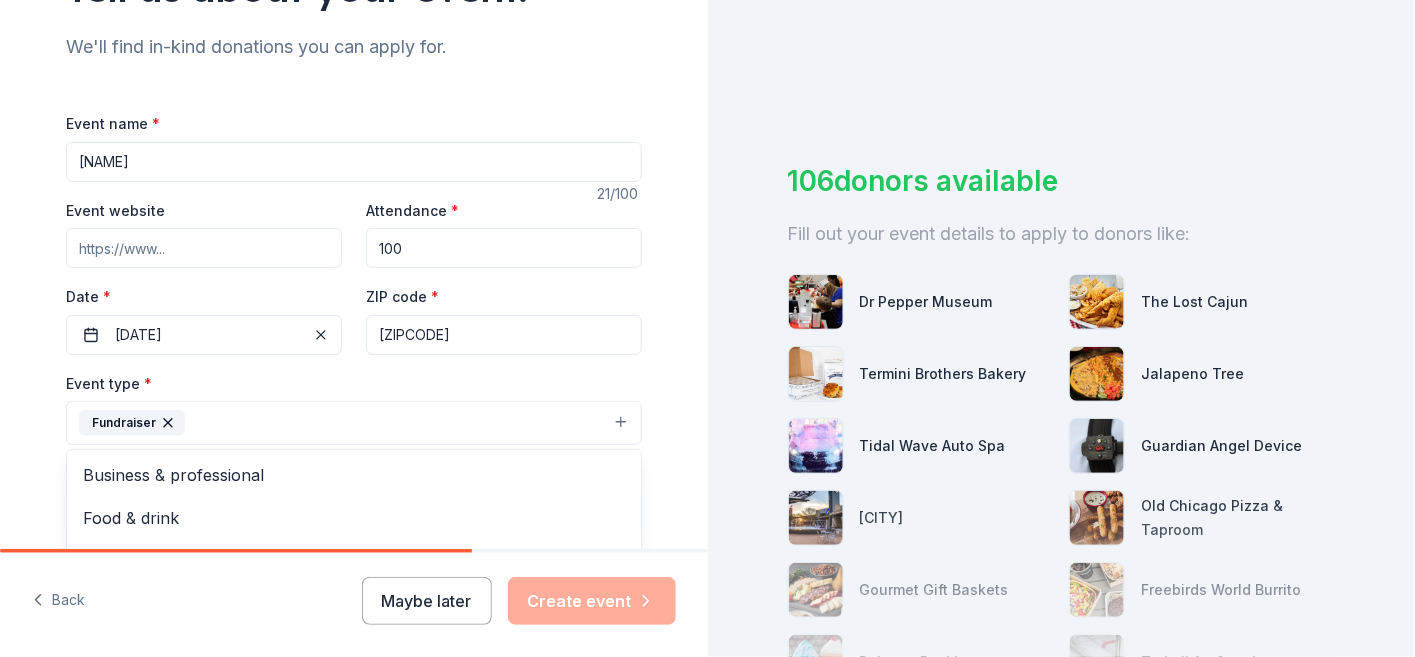 click on "Event name * Sweetheart Fundraiser 21 /100 Event website Attendance * 100 Date * 08/16/2025 ZIP code * 75090 Event type * Fundraiser Business & professional Food & drink Health & wellness Hobbies Music Performing & visual arts Demographic Select We use this information to help brands find events with their target demographic to sponsor their products. Mailing address Apt/unit Description What are you looking for? * Auction & raffle Meals Snacks Desserts Alcohol Beverages Send me reminders Email me reminders of donor application deadlines Recurring event" at bounding box center [354, 574] 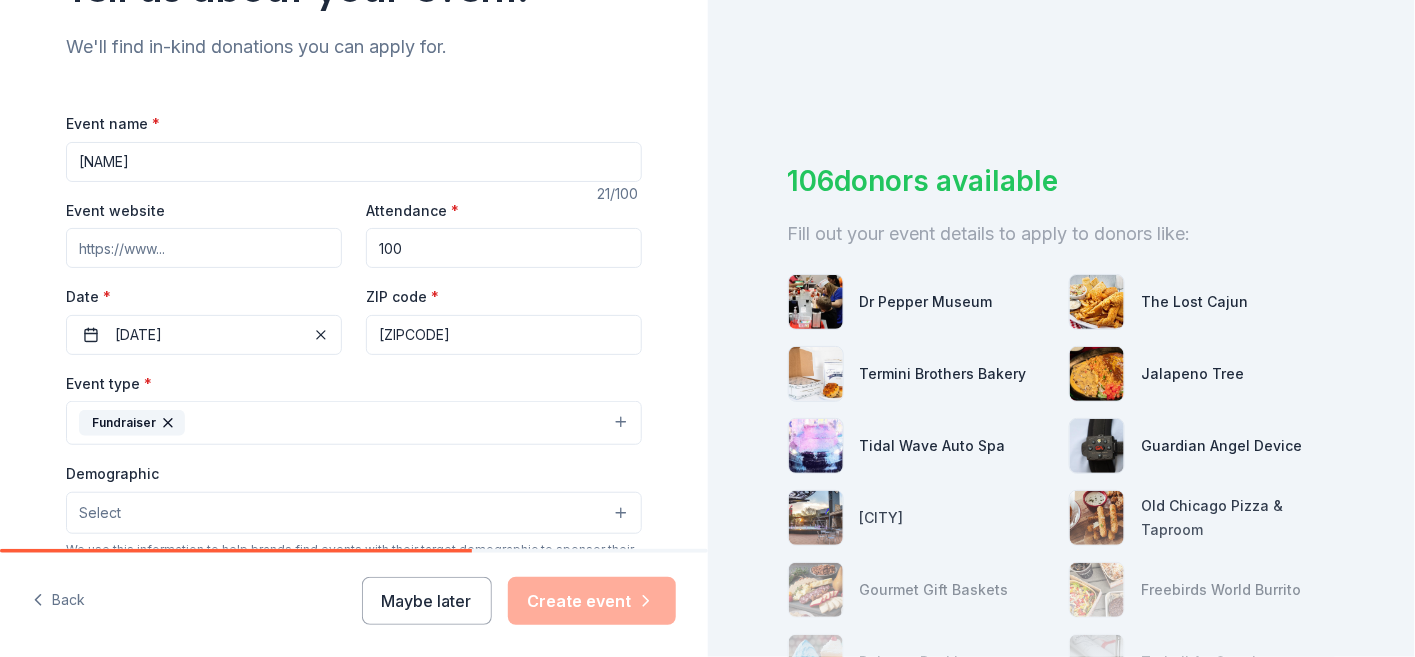 click on "Event website" at bounding box center (204, 248) 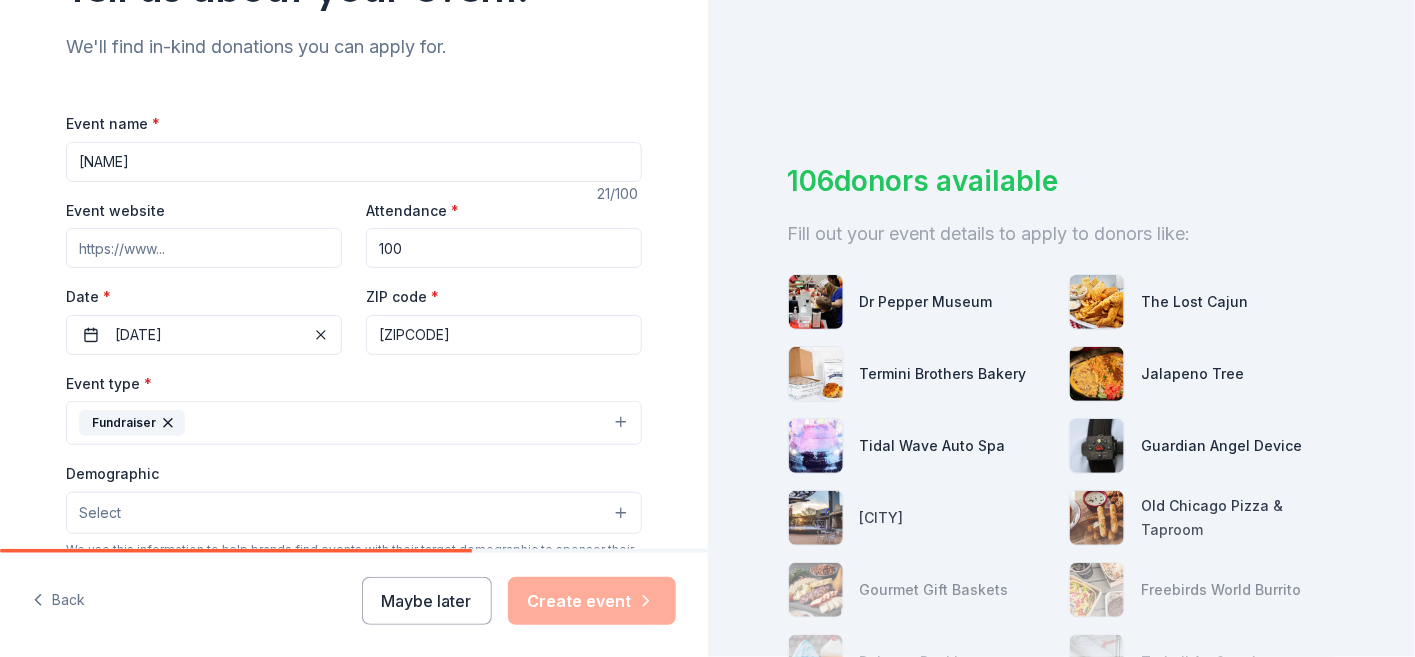 paste on "https://www.facebook.com/events/4168851860038951/?acontext=%7B%22event_action_history%22%3A[%7B%22mechanism%22%3A%22surface%22%2C%22surface%22%3A%22groups_highlight_units%22%7D]%2C%22ref_notif_type%22%3Anull%7D" 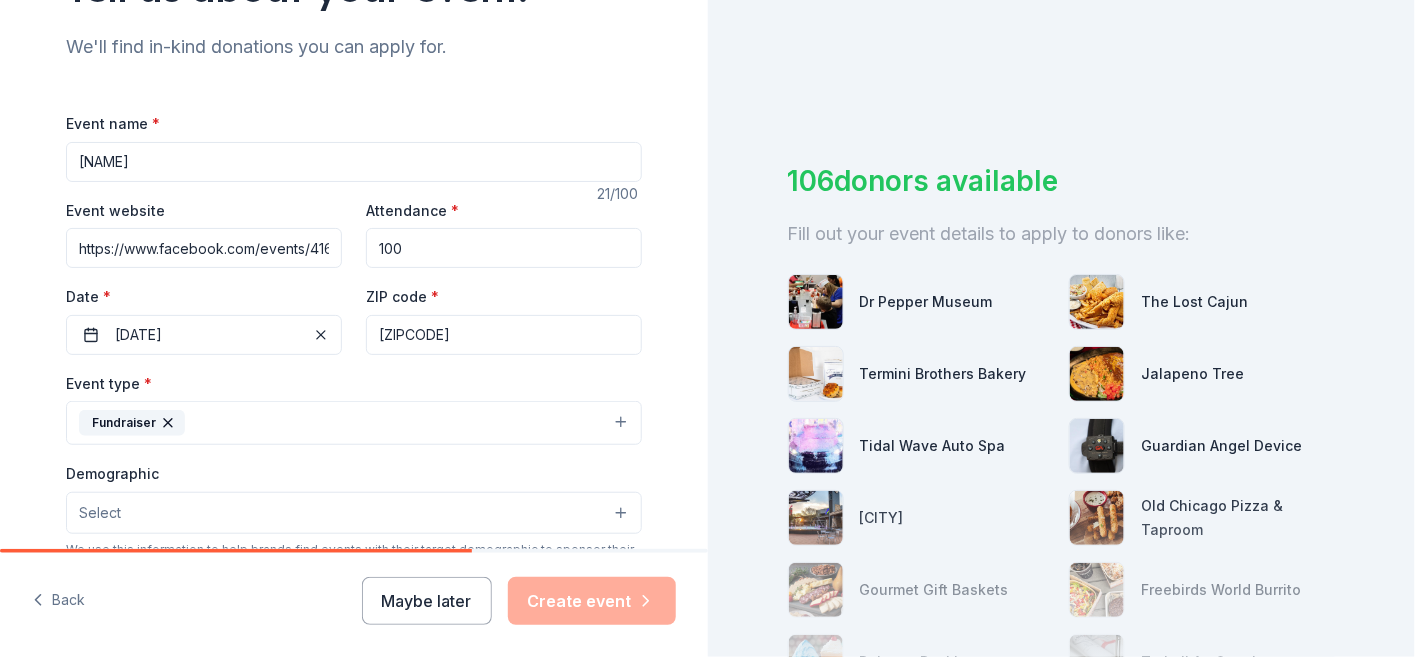 scroll, scrollTop: 0, scrollLeft: 1463, axis: horizontal 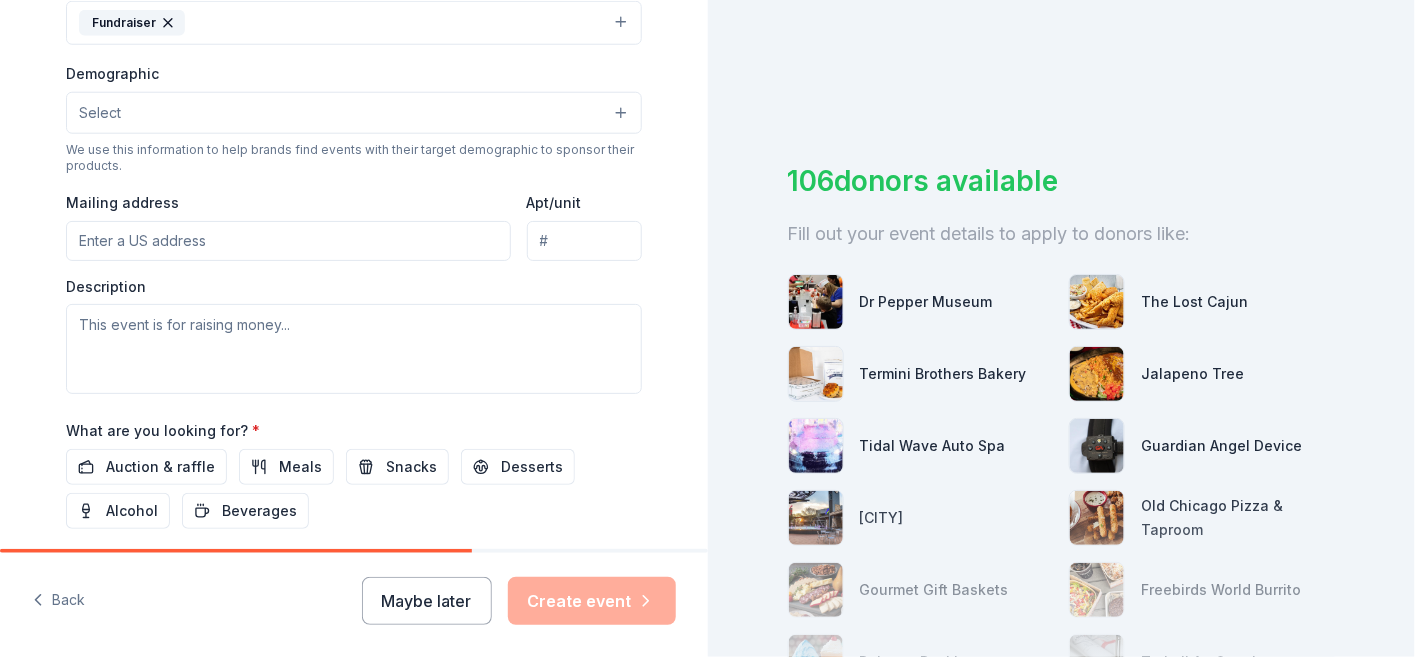 type on "https://www.facebook.com/events/4168851860038951/?acontext=%7B%22event_action_history%22%3A[%7B%22mechanism%22%3A%22surface%22%2C%22surface%22%3A%22groups_highlight_units%22%7D]%2C%22ref_notif_type%22%3Anull%7D" 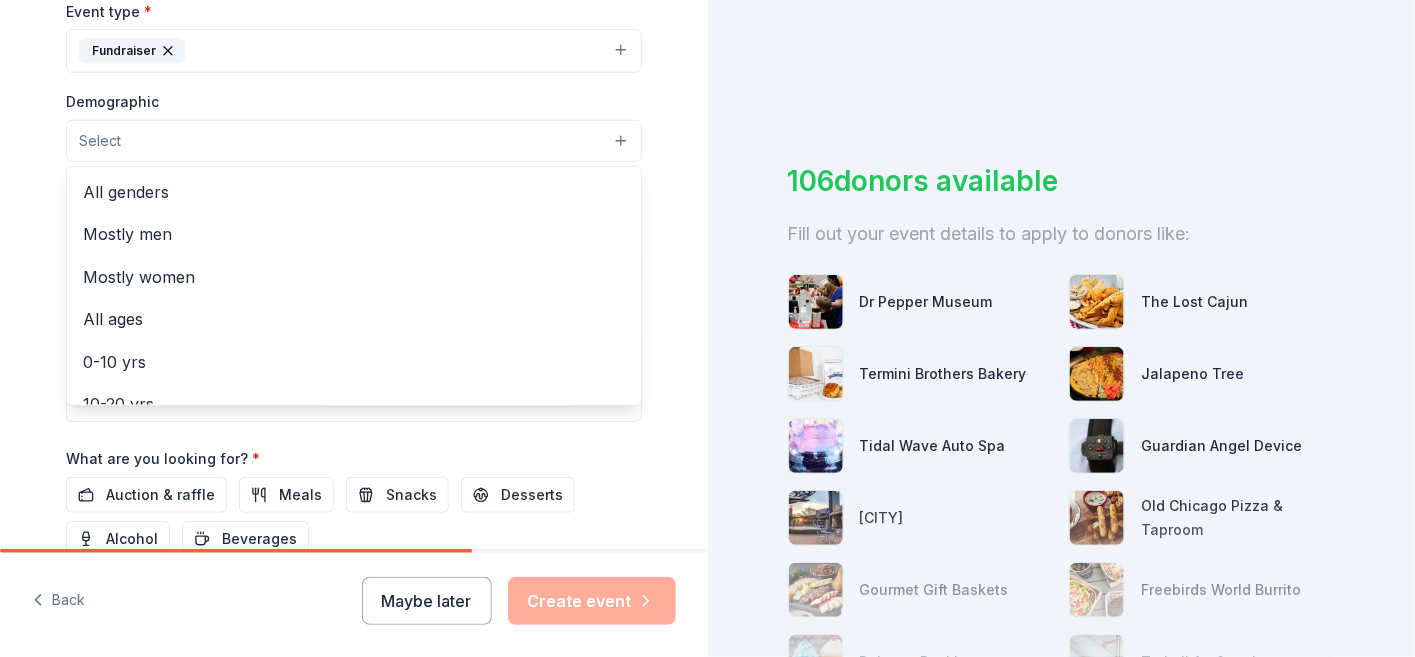 scroll, scrollTop: 0, scrollLeft: 0, axis: both 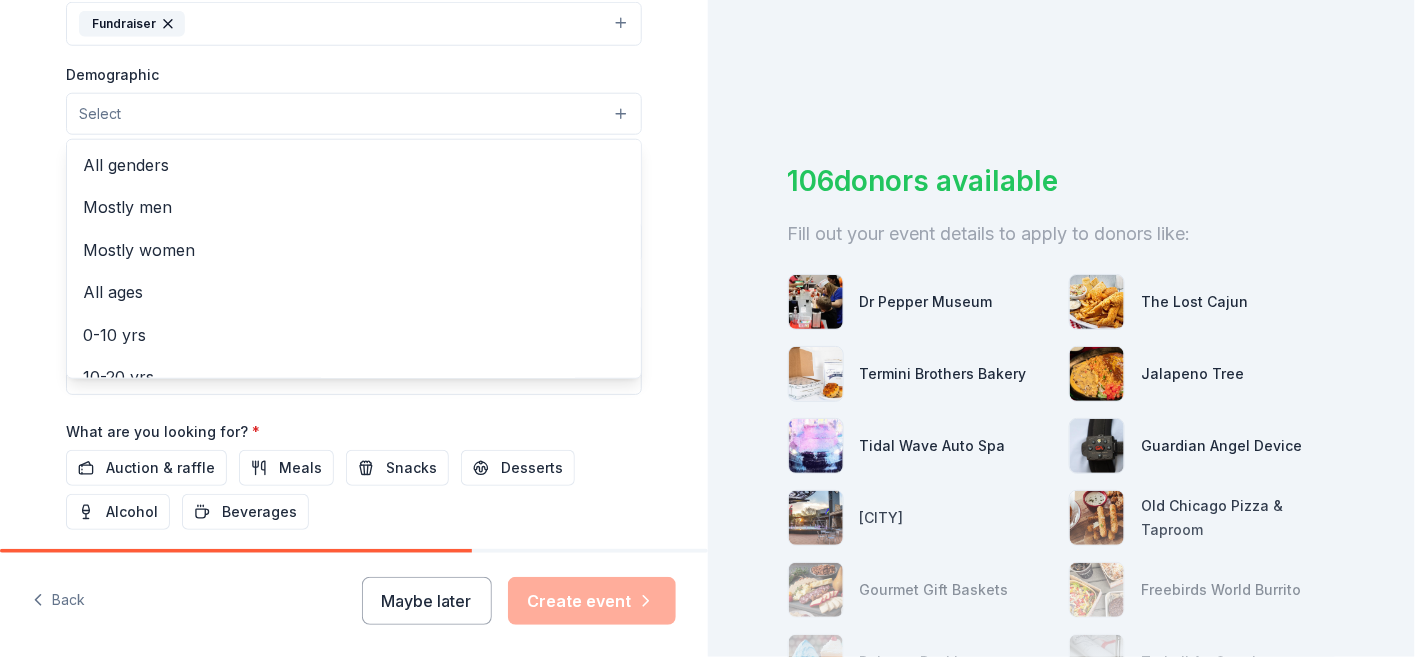 click on "Select" at bounding box center [354, 114] 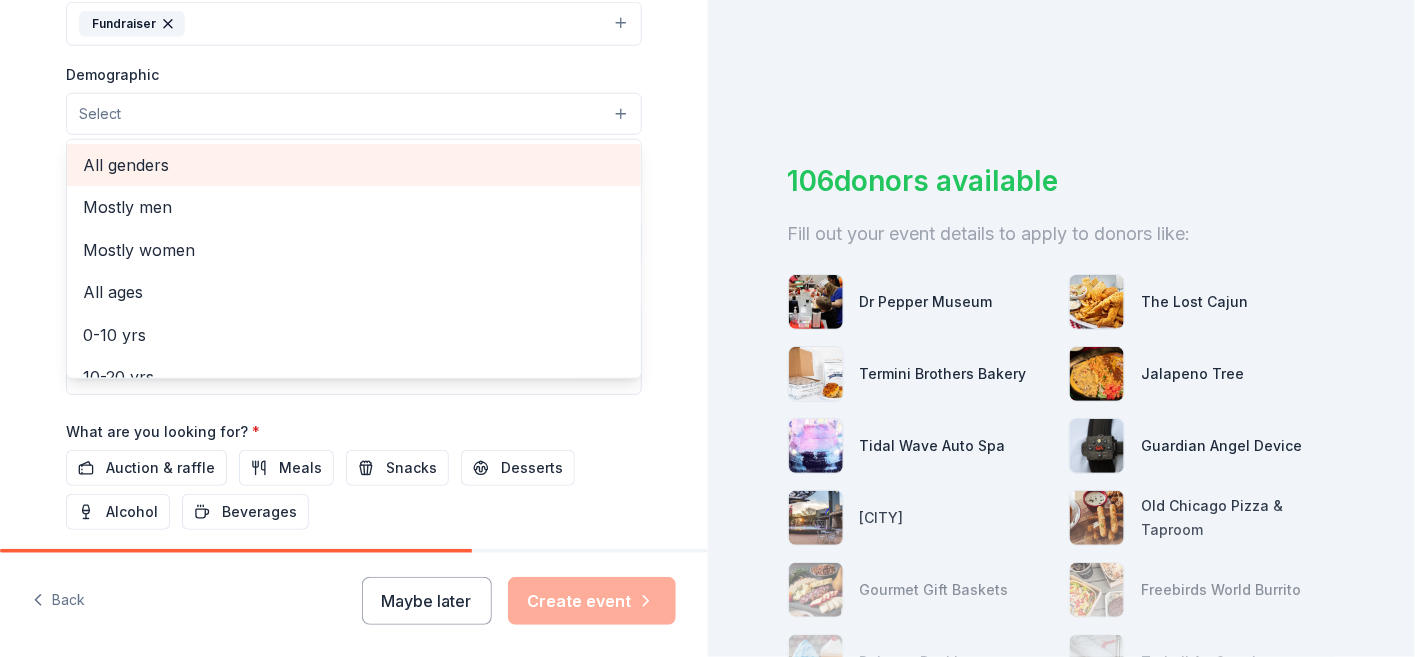 click on "All genders" at bounding box center (354, 165) 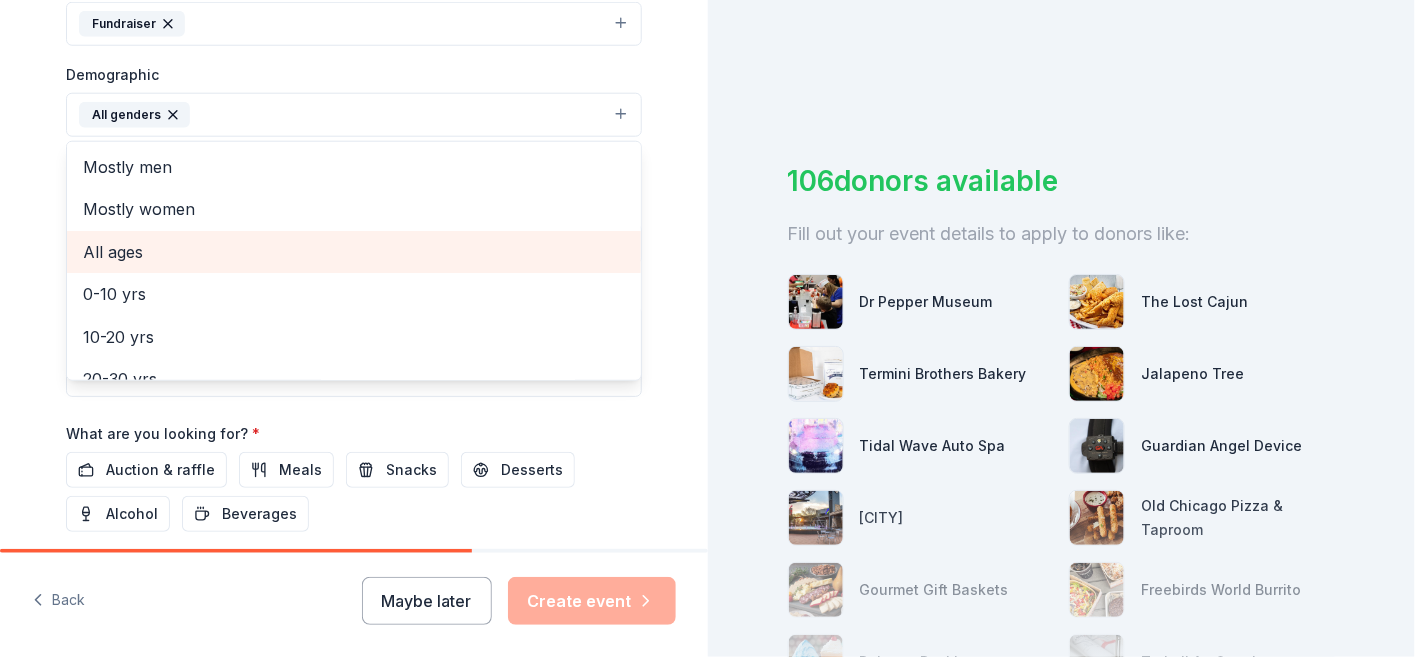 click on "All ages" at bounding box center [354, 252] 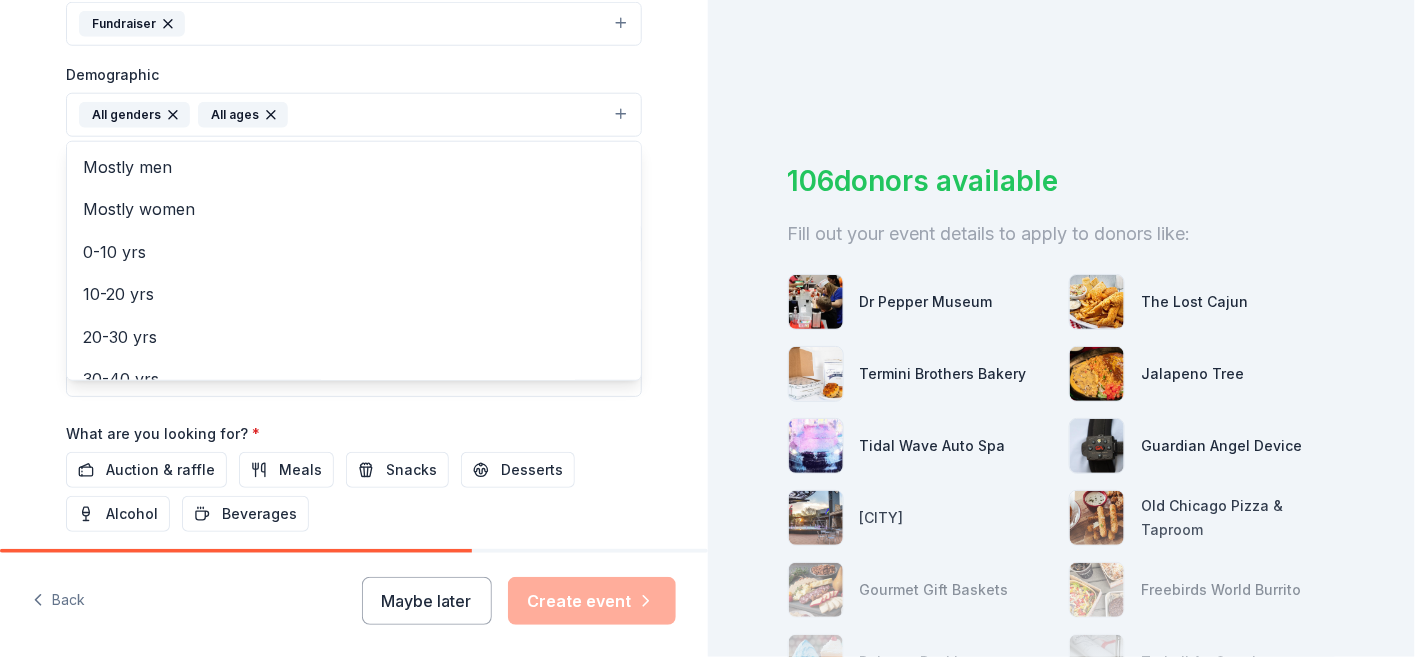 click on "Tell us about your event. We'll find in-kind donations you can apply for. Event name * Sweetheart Fundraiser 21 /100 Event website https://www.facebook.com/events/4168851860038951/?acontext=%7B%22event_action_history%22%3A[%7B%22mechanism%22%3A%22surface%22%2C%22surface%22%3A%22groups_highlight_units%22%7D]%2C%22ref_notif_type%22%3Anull%7D URL is invalid Attendance * 100 Date * 08/16/2025 ZIP code * 75090 Event type * Fundraiser Demographic All genders All ages Mostly men Mostly women 0-10 yrs 10-20 yrs 20-30 yrs 30-40 yrs 40-50 yrs 50-60 yrs 60-70 yrs 70-80 yrs 80+ yrs We use this information to help brands find events with their target demographic to sponsor their products. Mailing address Apt/unit Description What are you looking for? * Auction & raffle Meals Snacks Desserts Alcohol Beverages Send me reminders Email me reminders of donor application deadlines Recurring event" at bounding box center [354, 54] 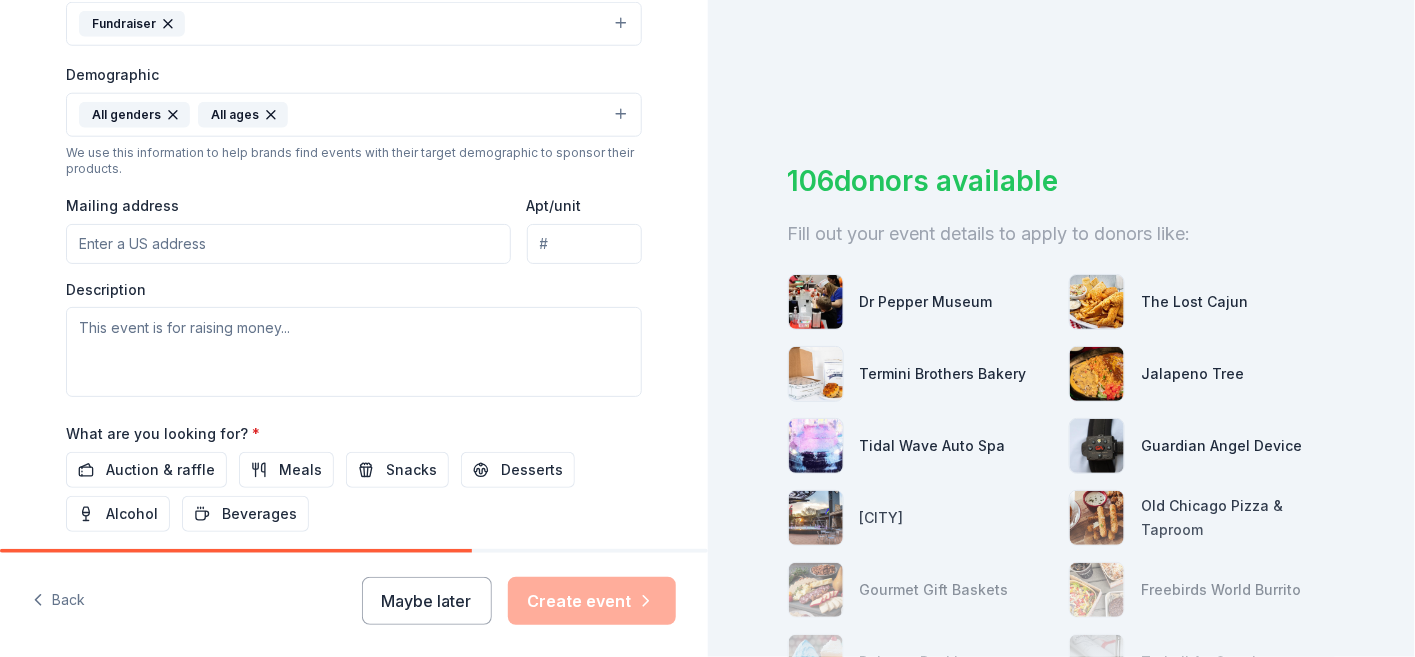 click on "Mailing address" at bounding box center (288, 244) 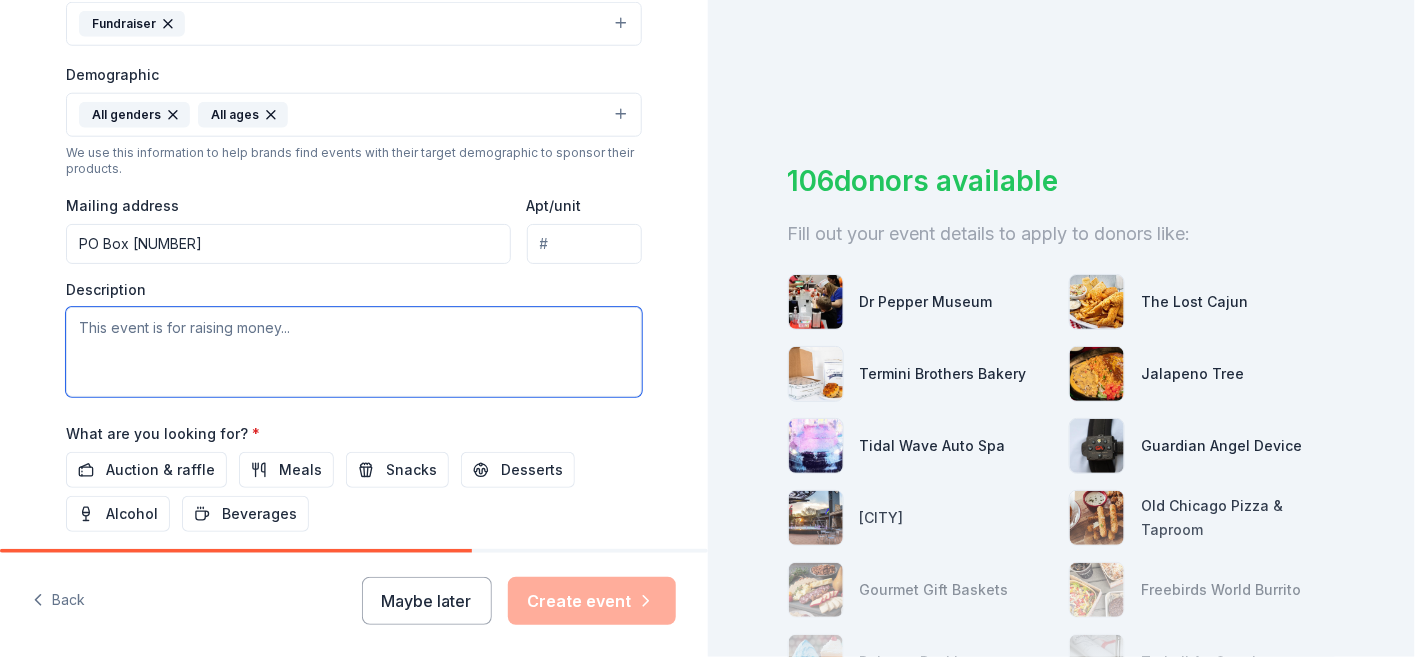click at bounding box center [354, 352] 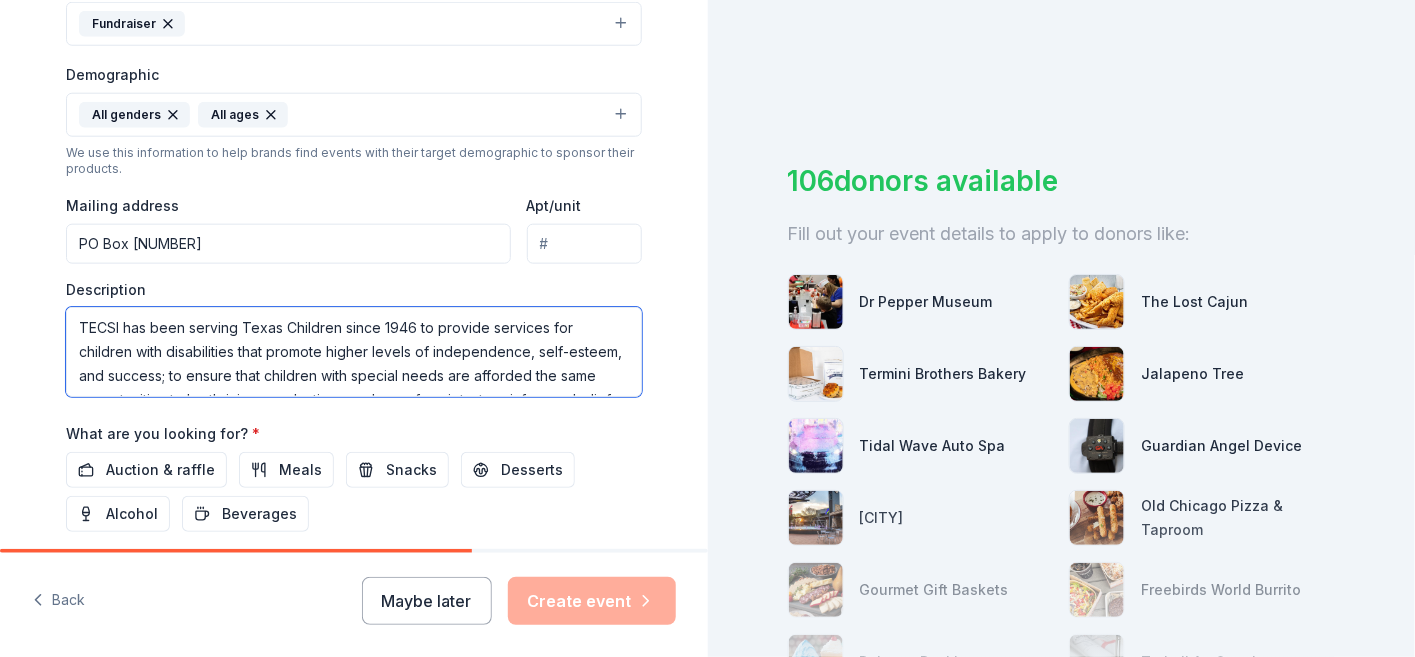 scroll, scrollTop: 108, scrollLeft: 0, axis: vertical 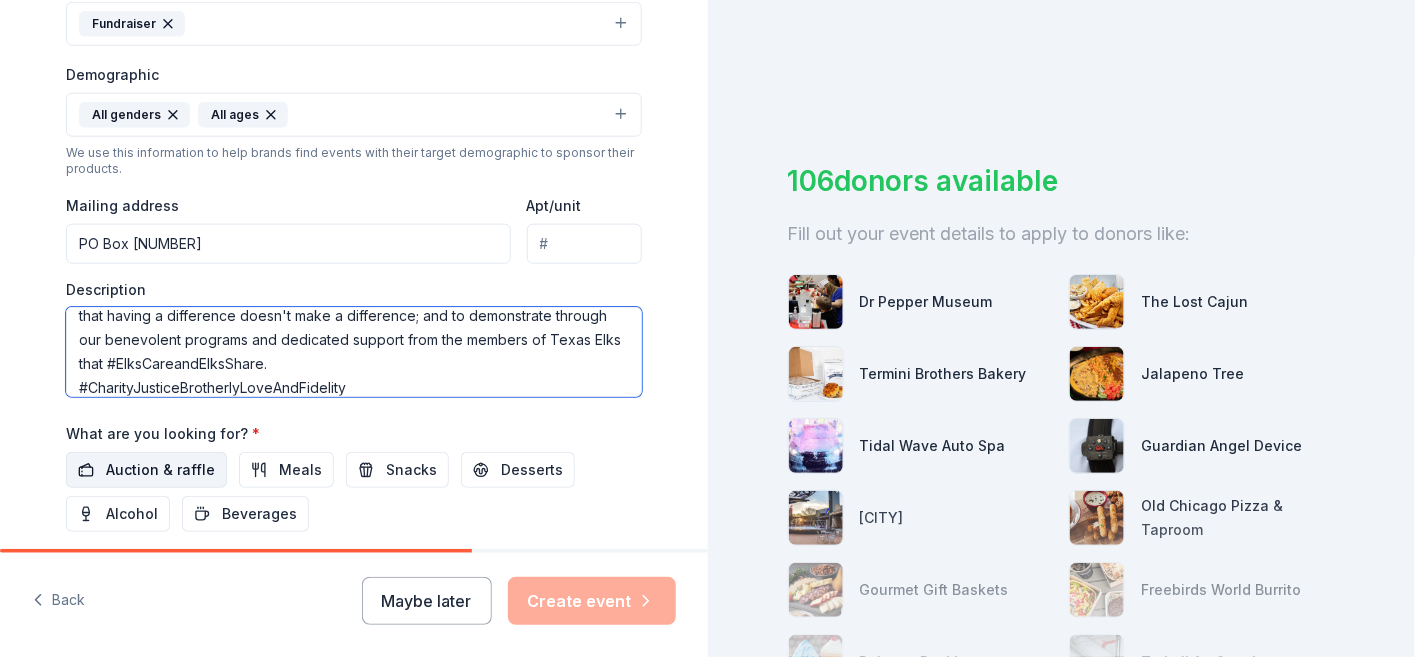 type on "TECSI has been serving Texas Children since 1946 to provide services for children with disabilities that promote higher levels of independence, self-esteem, and success; to ensure that children with special needs are afforded the same opportunities to be thriving, productive members of society; to reinforce a belief that having a difference doesn't make a difference; and to demonstrate through our benevolent programs and dedicated support from the members of Texas Elks that #ElksCareandElksShare.
#CharityJusticeBrotherlyLoveAndFidelity" 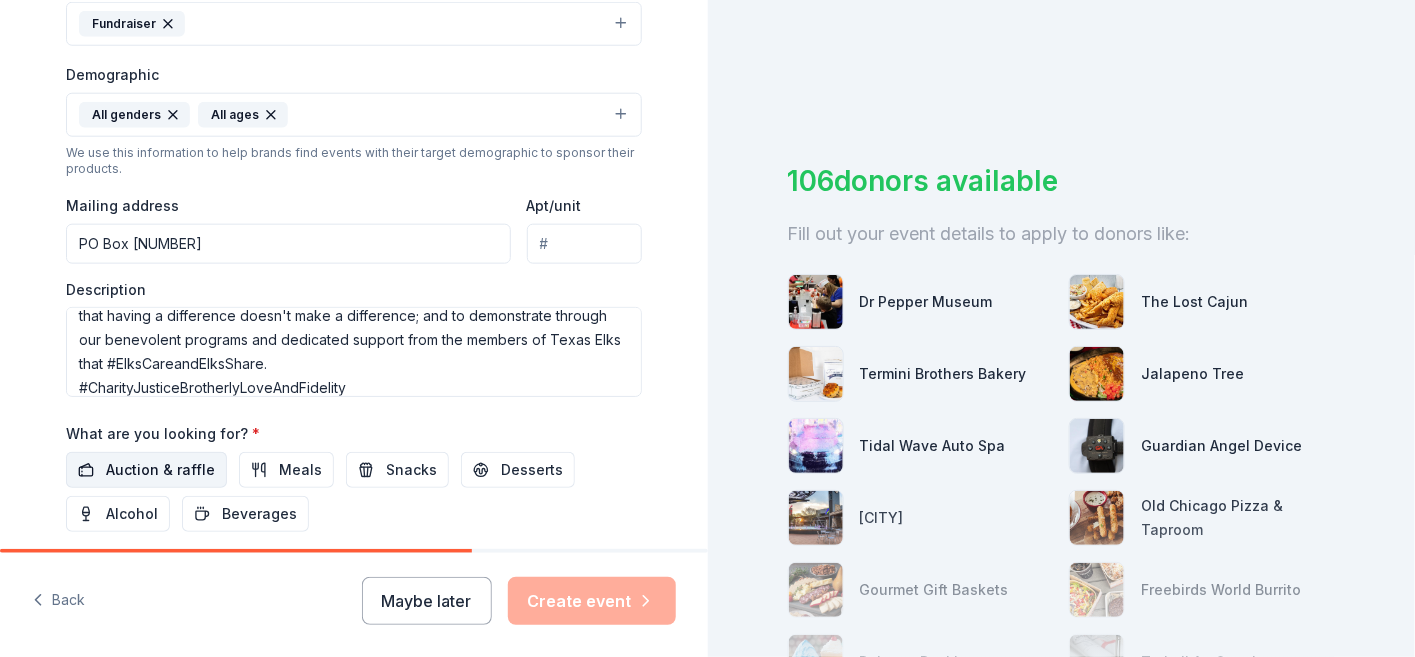 click on "Auction & raffle" at bounding box center (160, 470) 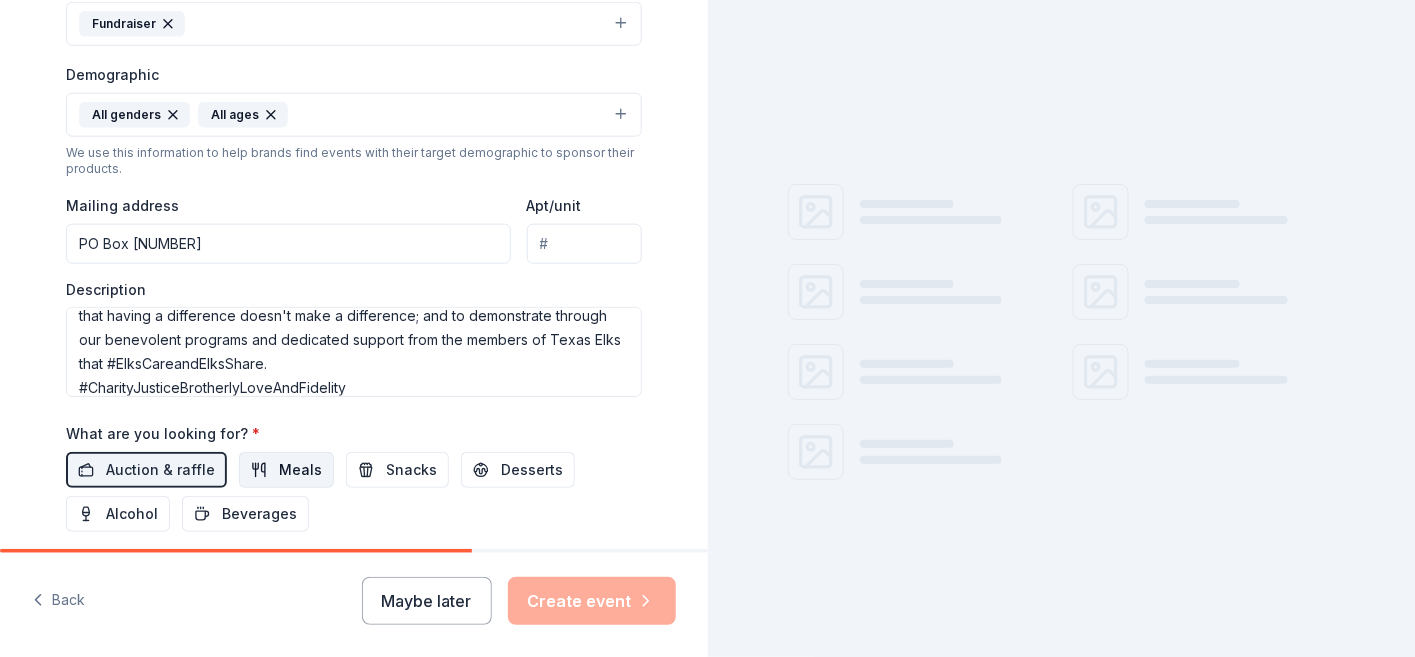 click on "Meals" at bounding box center (300, 470) 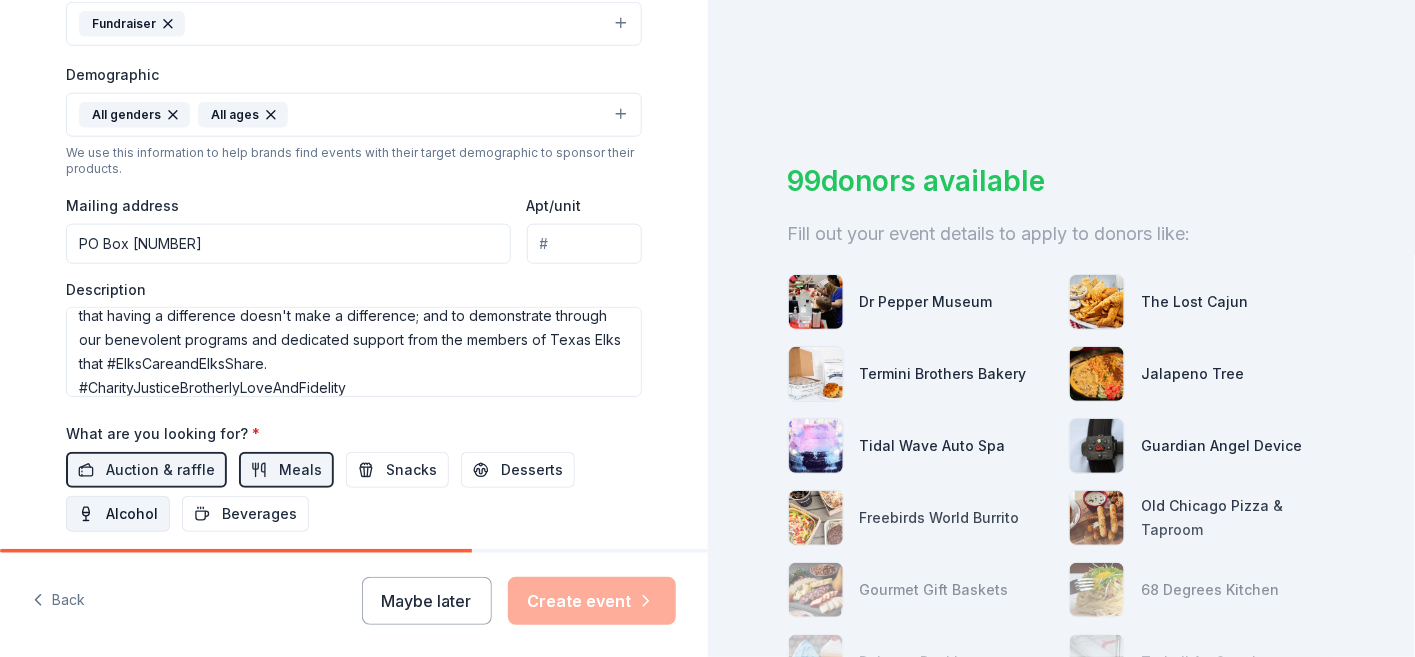 click on "Alcohol" at bounding box center (132, 514) 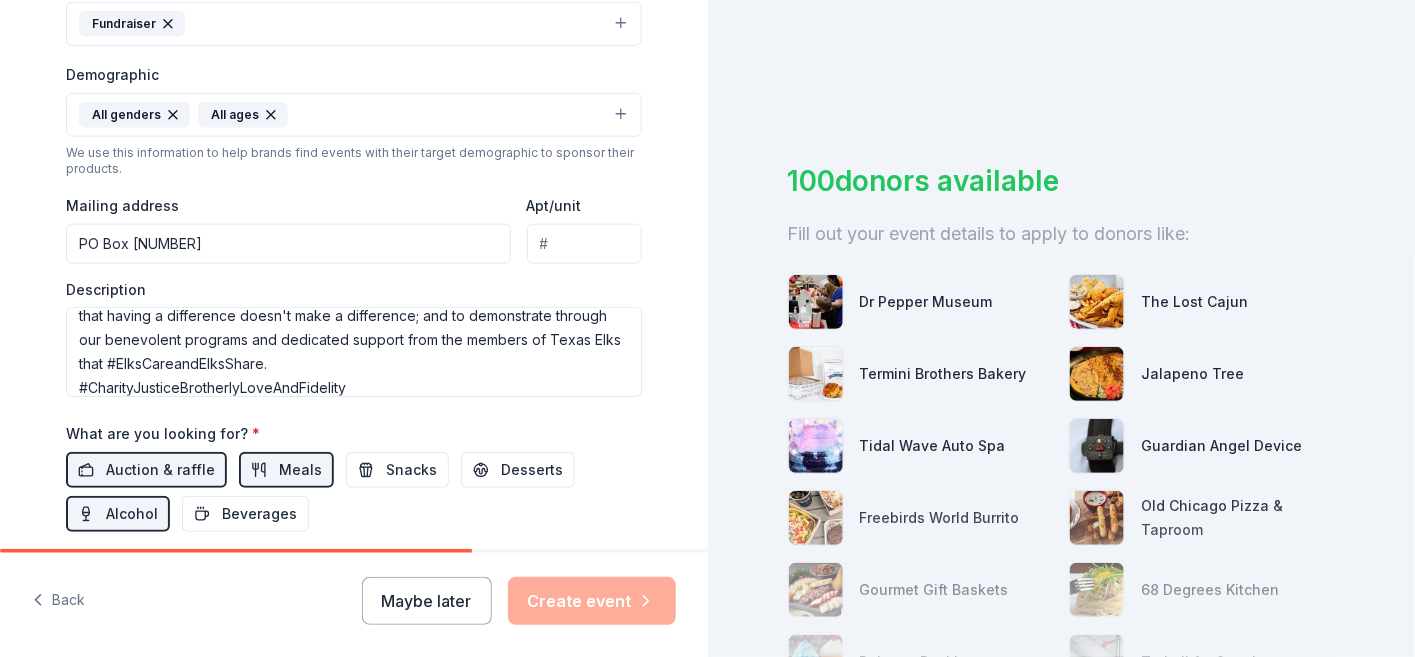 click on "Maybe later Create event" at bounding box center (519, 601) 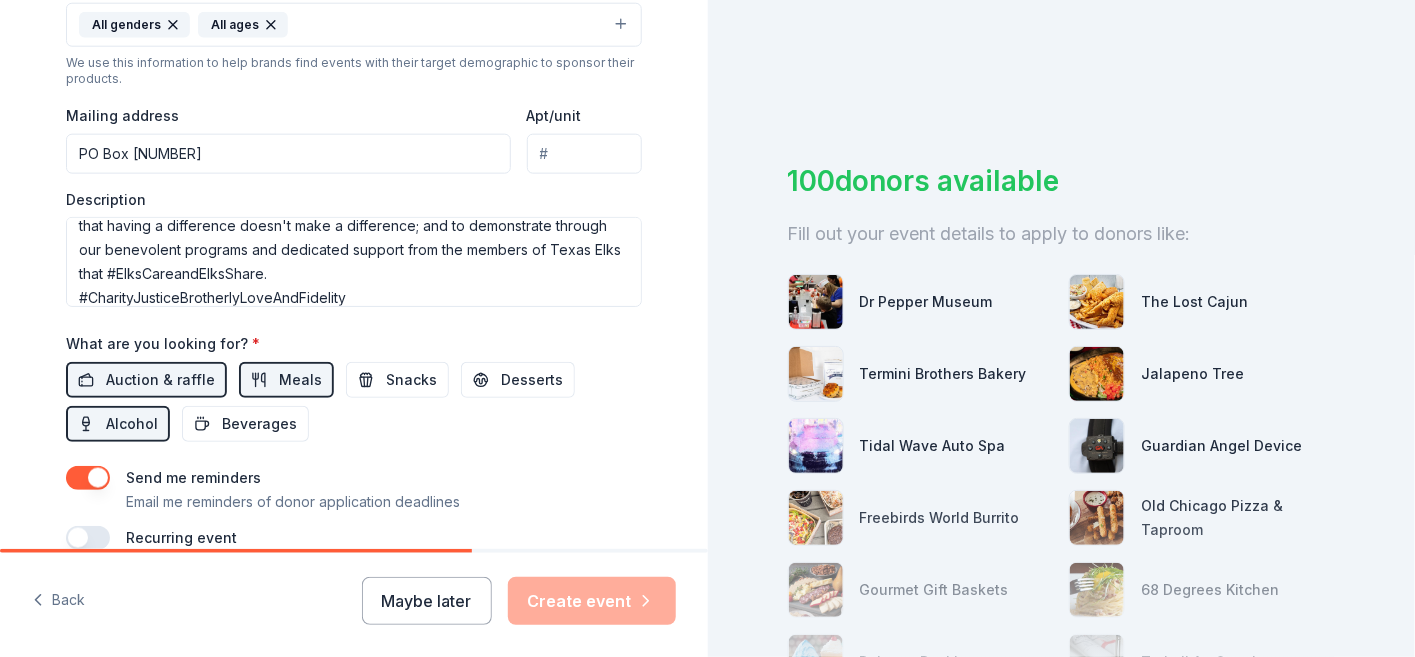 scroll, scrollTop: 816, scrollLeft: 0, axis: vertical 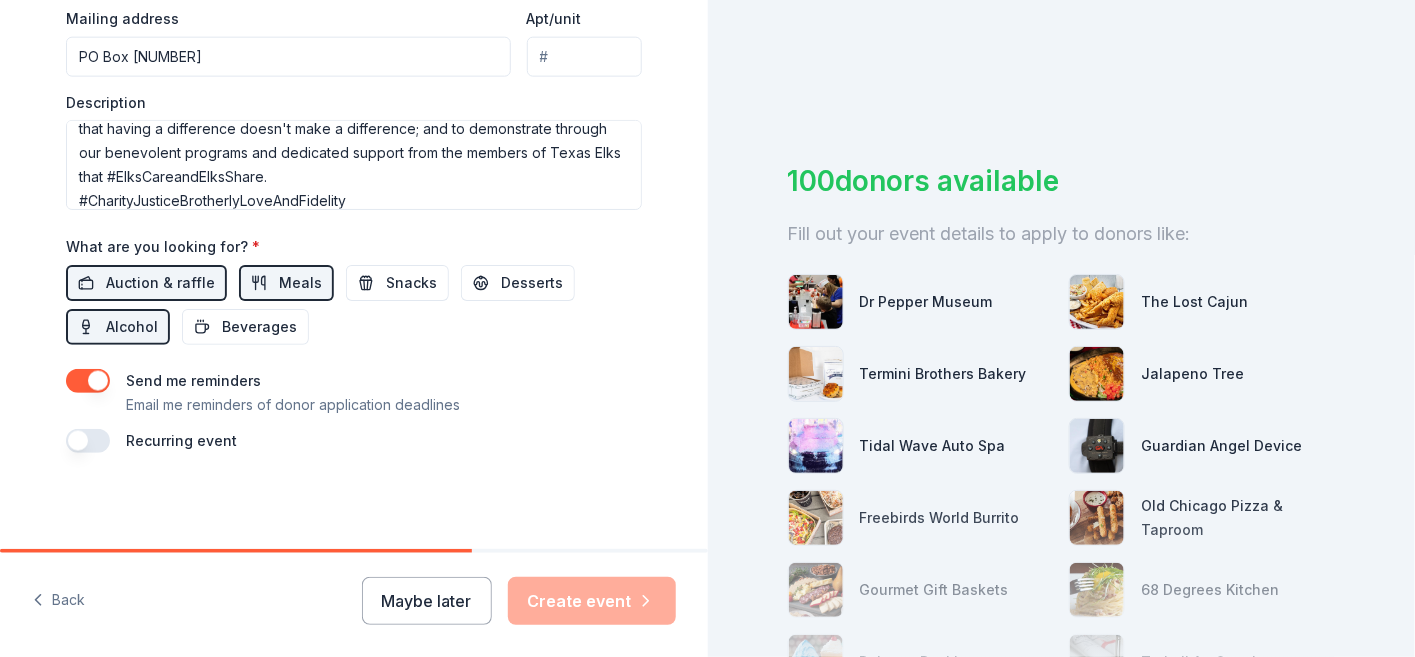 click on "Maybe later Create event" at bounding box center [519, 601] 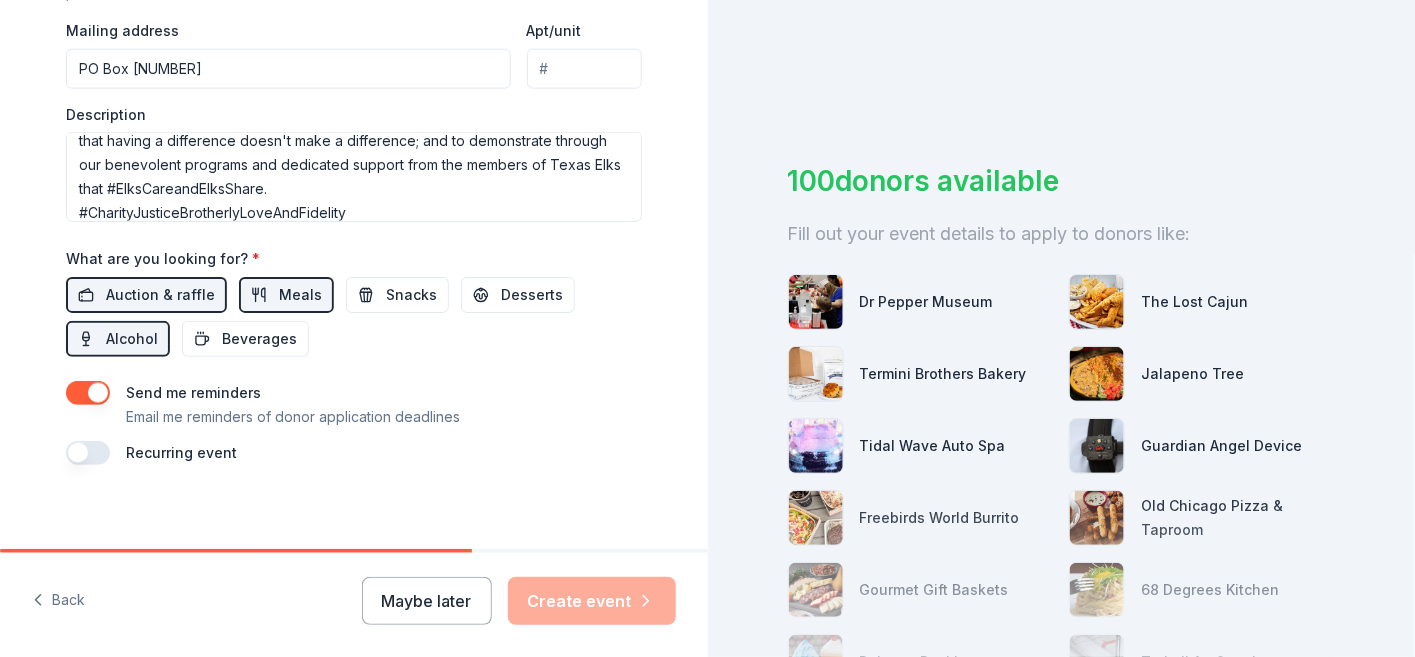 scroll, scrollTop: 816, scrollLeft: 0, axis: vertical 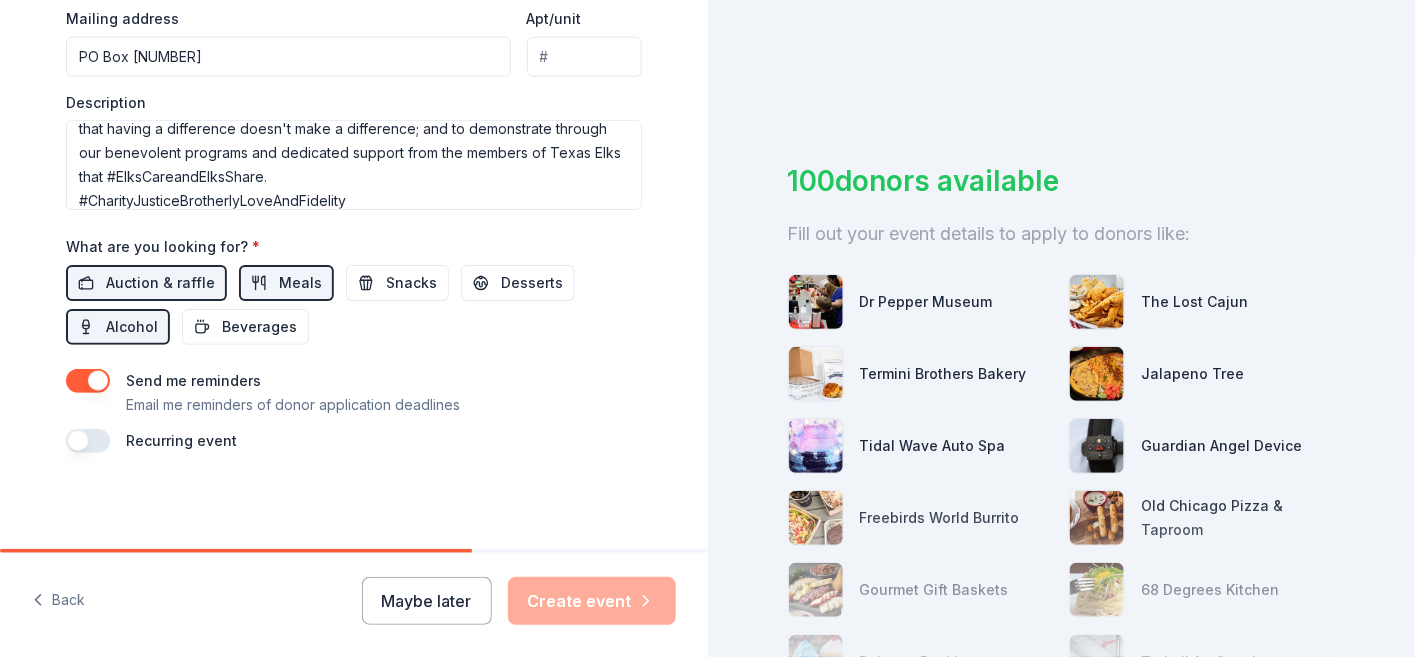 click on "PO Box 309" at bounding box center [288, 57] 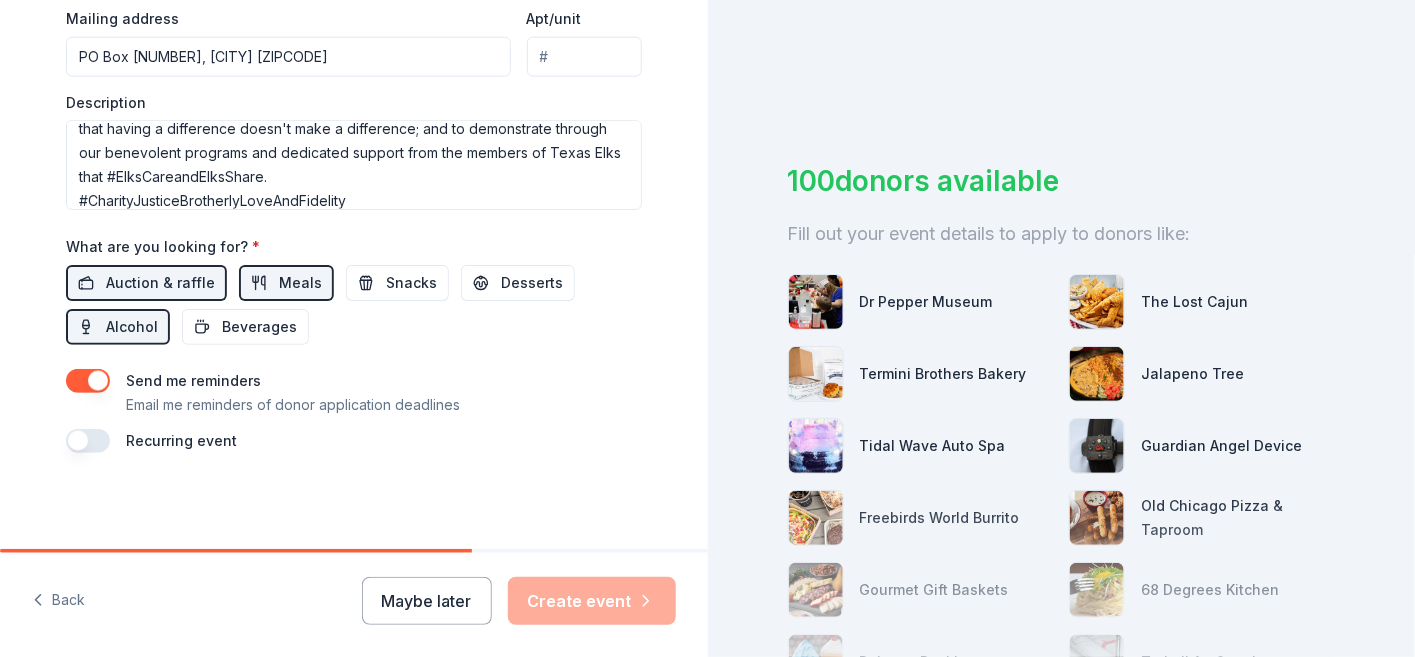 type on "PO Box 309, Savoy Texas 75479" 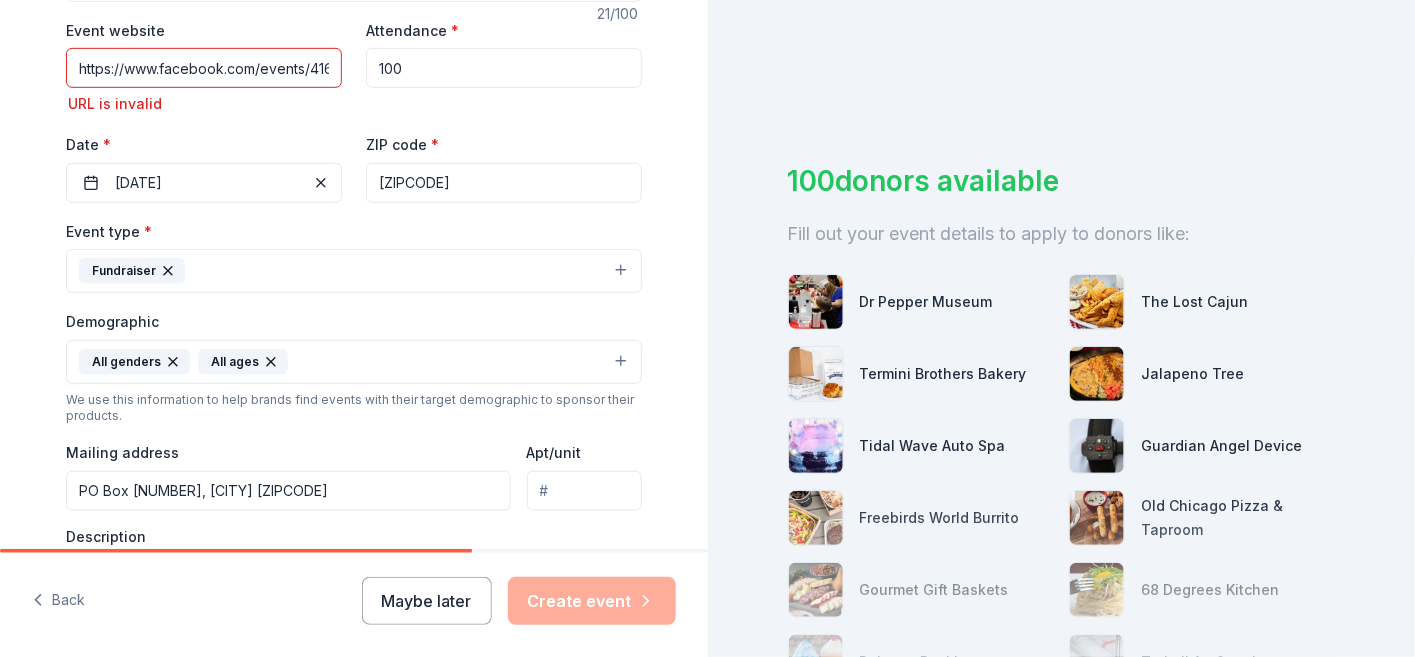 scroll, scrollTop: 316, scrollLeft: 0, axis: vertical 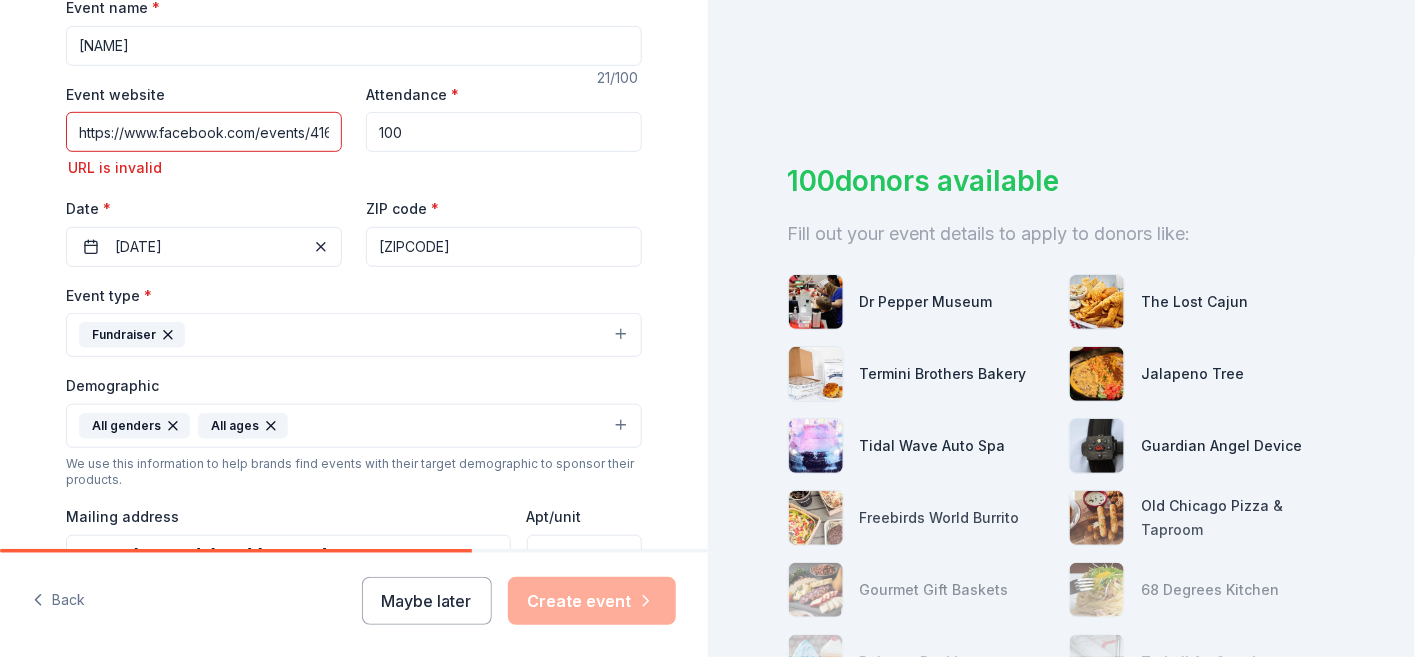 click on "https://www.facebook.com/events/4168851860038951/?acontext=%7B%22event_action_history%22%3A[%7B%22mechanism%22%3A%22surface%22%2C%22surface%22%3A%22groups_highlight_units%22%7D]%2C%22ref_notif_type%22%3Anull%7D" at bounding box center [204, 132] 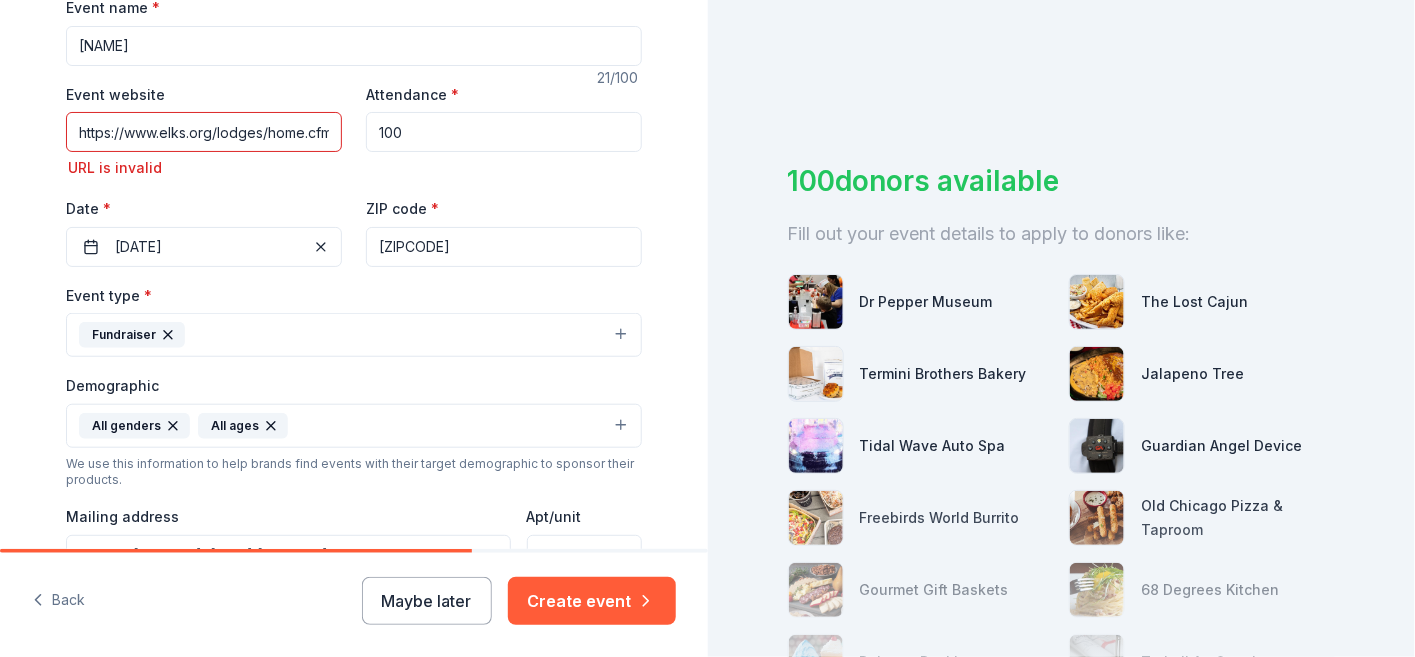 scroll, scrollTop: 0, scrollLeft: 154, axis: horizontal 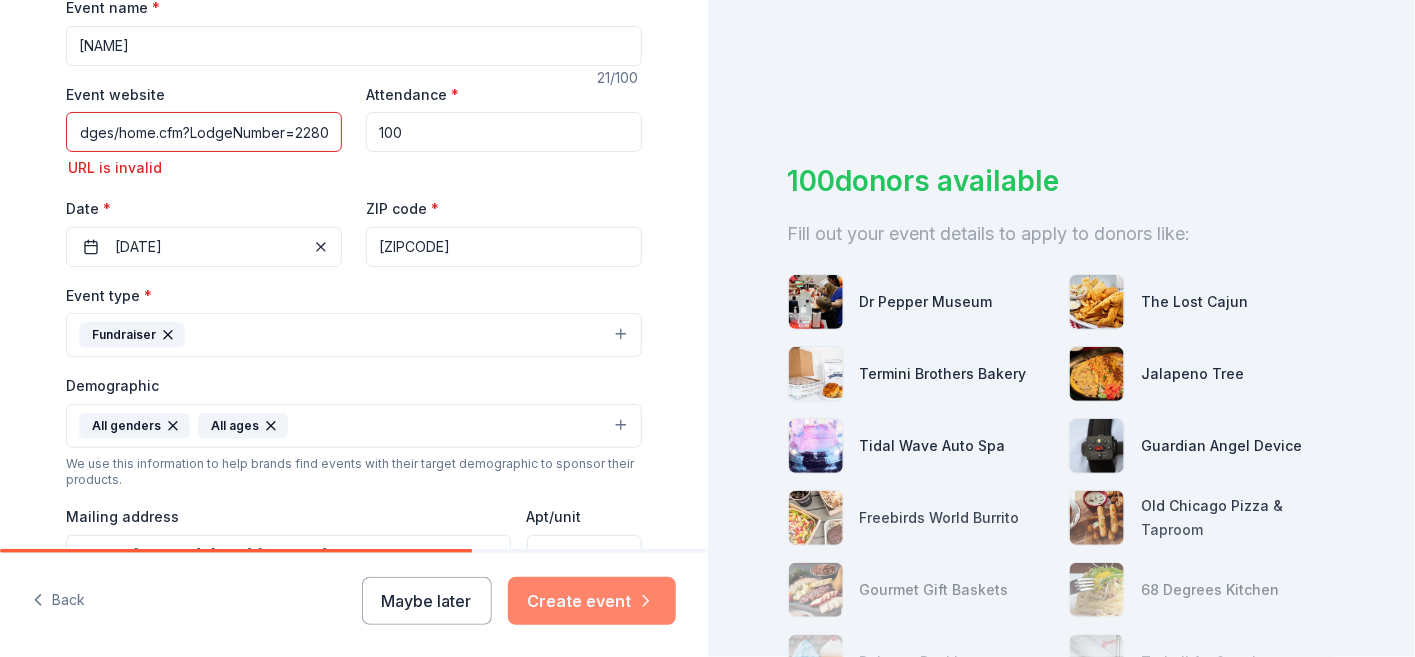 type on "https://www.elks.org/lodges/home.cfm?LodgeNumber=2280" 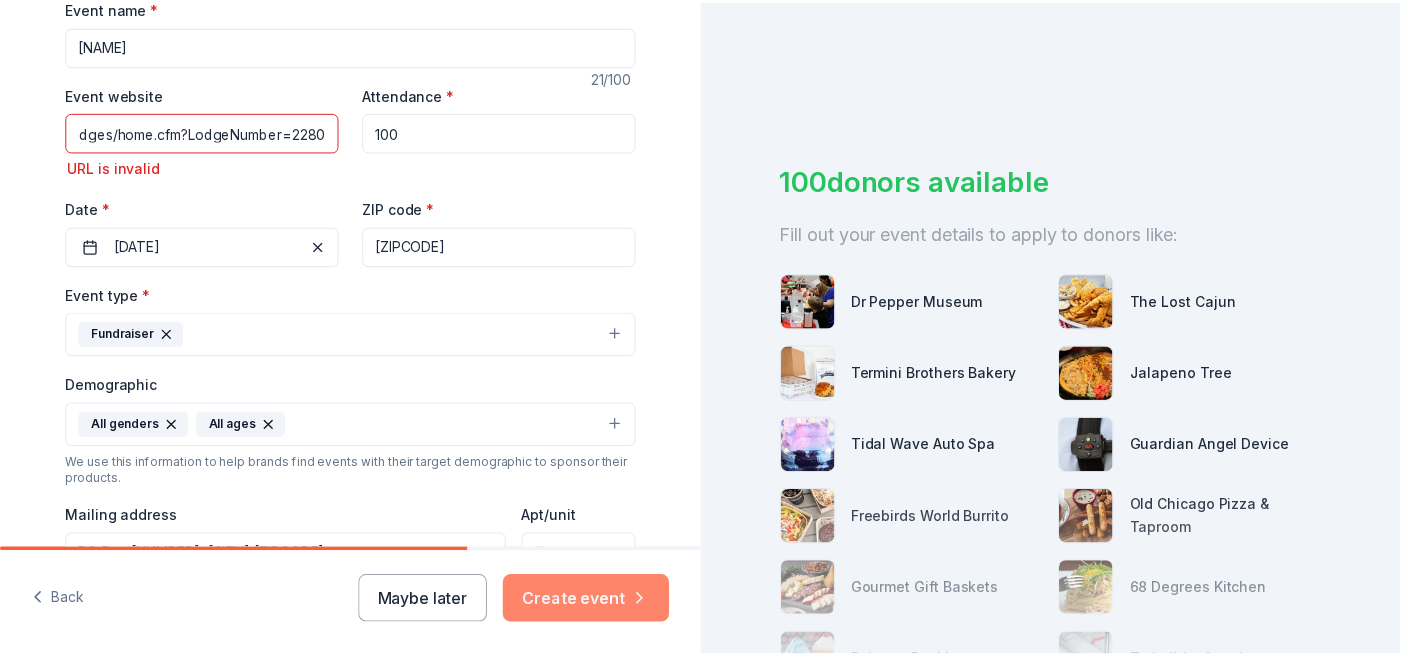 scroll, scrollTop: 0, scrollLeft: 0, axis: both 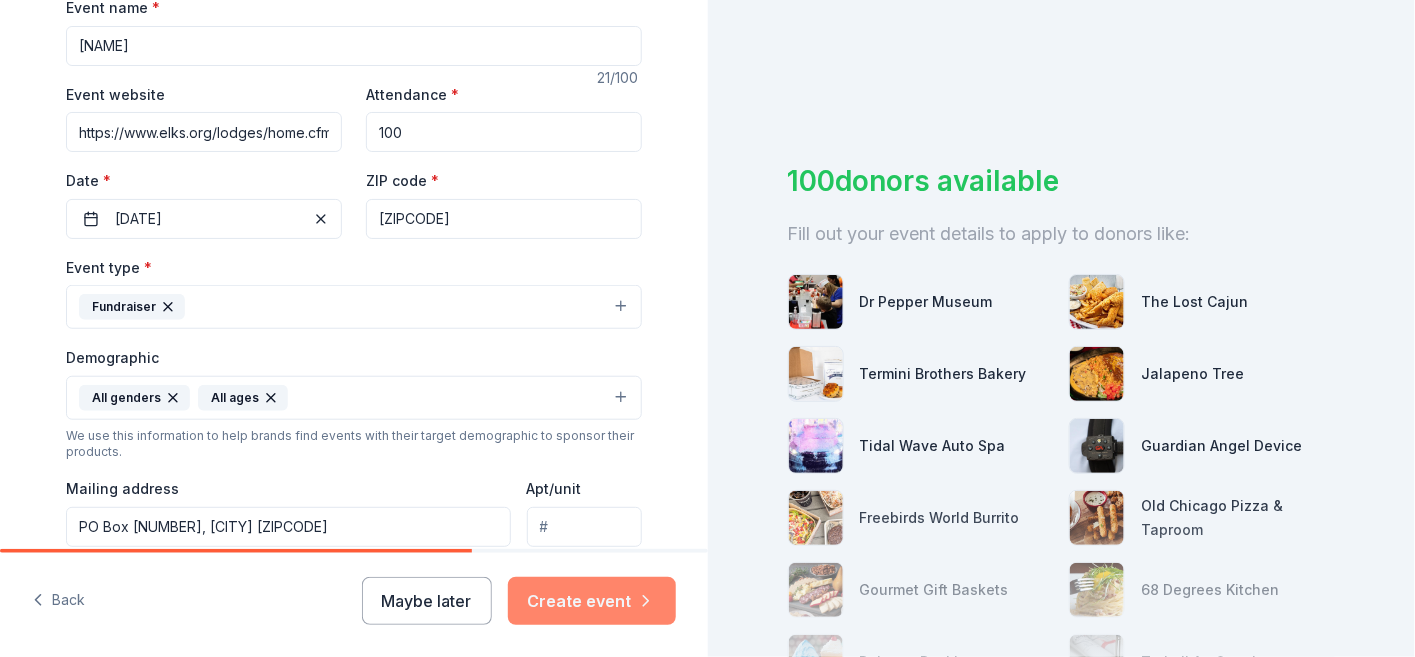 click on "Create event" at bounding box center [592, 601] 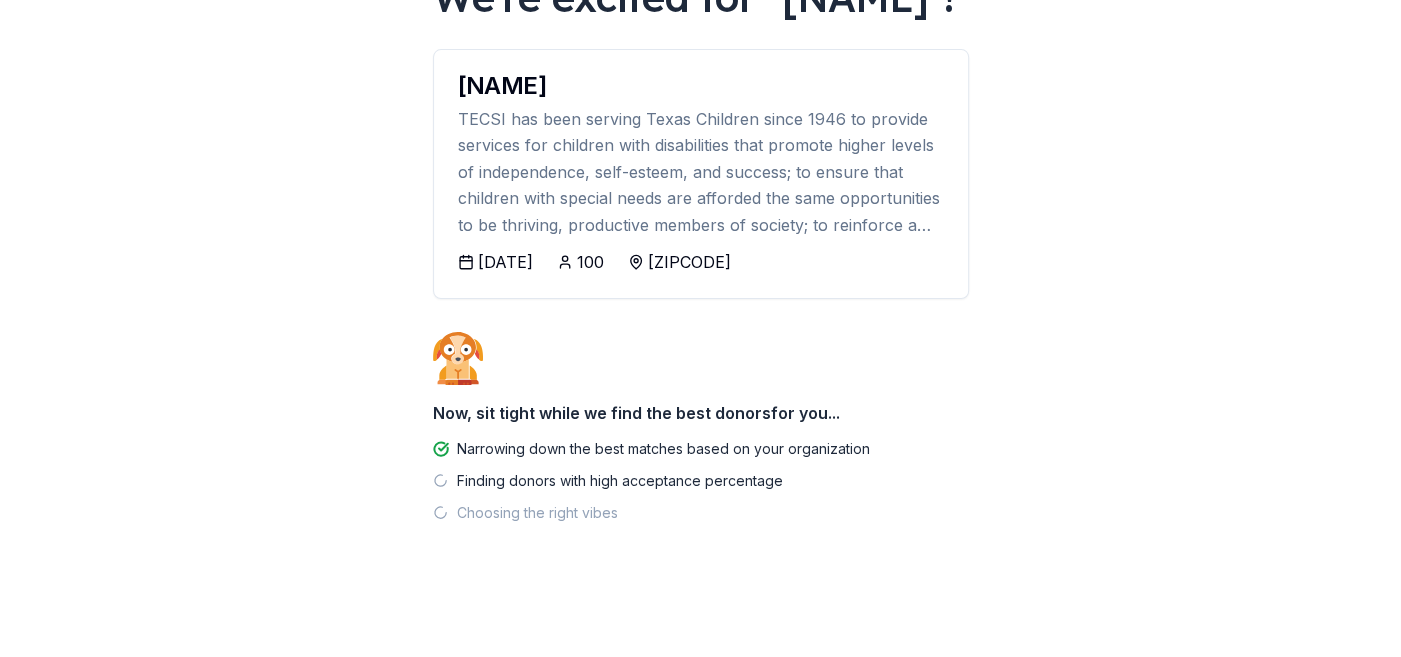 scroll, scrollTop: 214, scrollLeft: 0, axis: vertical 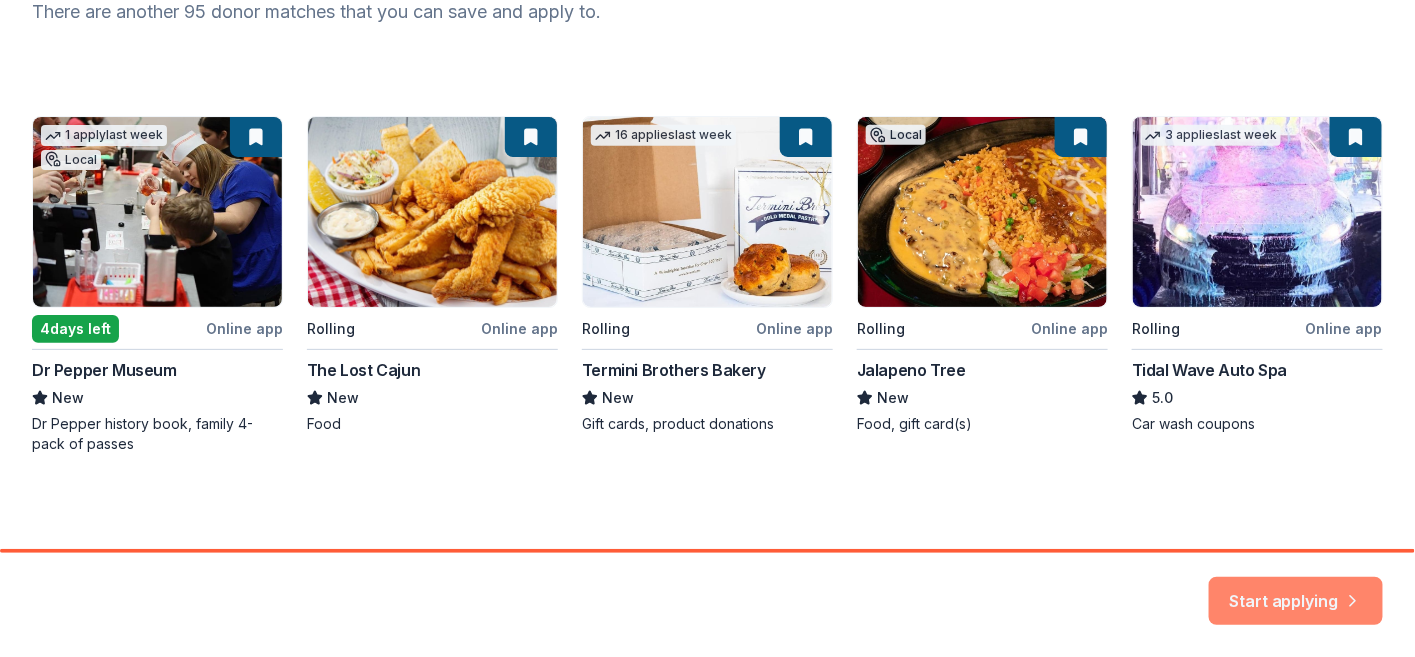 click on "Start applying" at bounding box center [1296, 589] 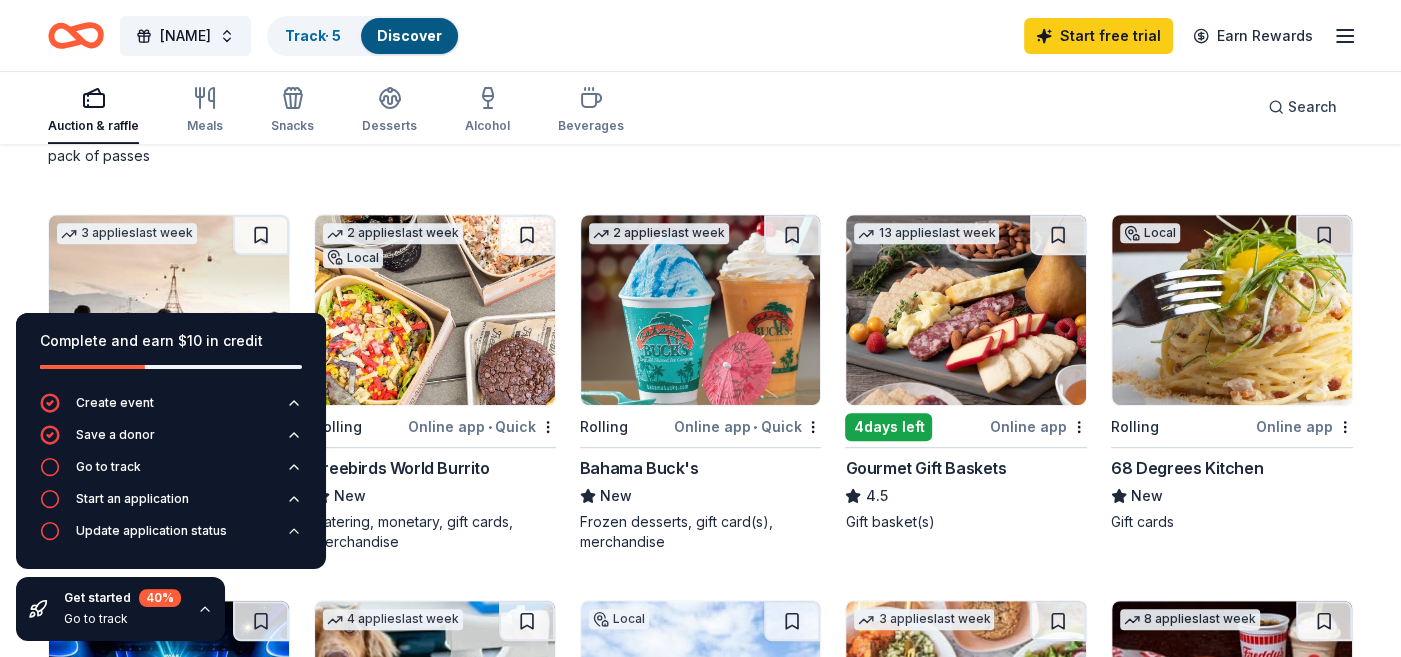 scroll, scrollTop: 600, scrollLeft: 0, axis: vertical 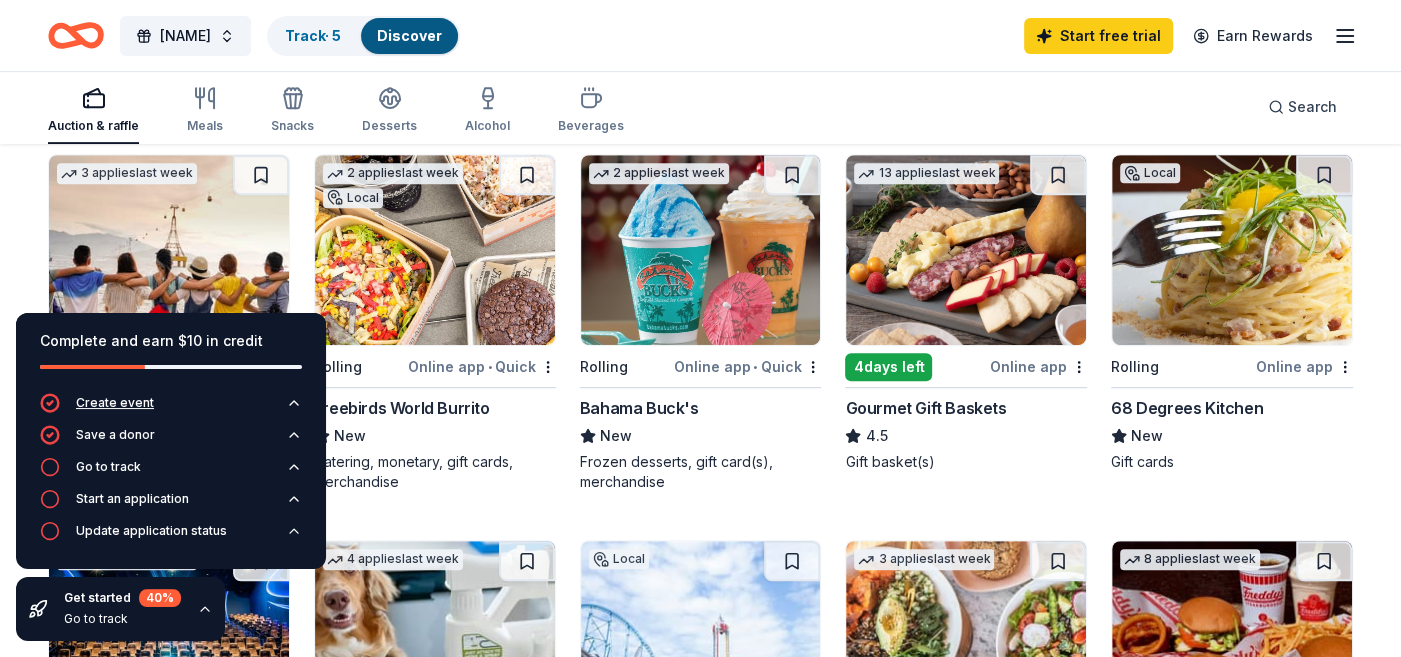 click on "Create event" at bounding box center (115, 403) 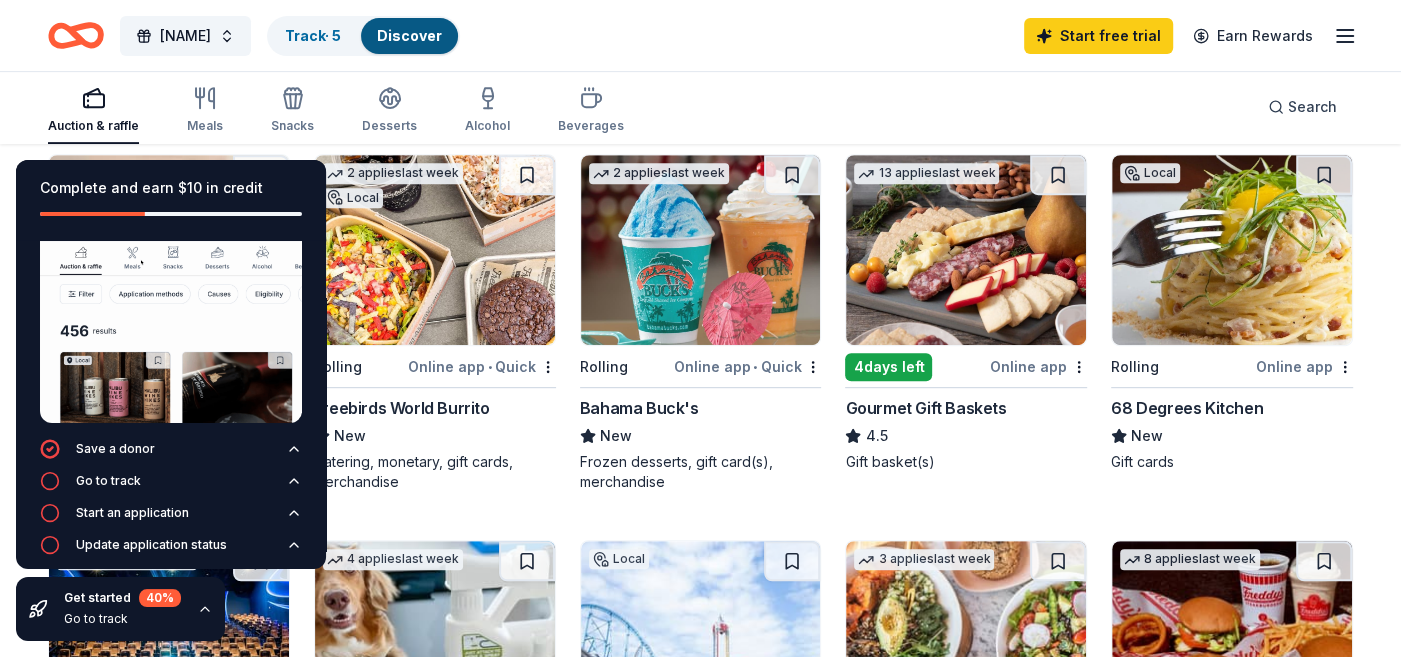 scroll, scrollTop: 118, scrollLeft: 0, axis: vertical 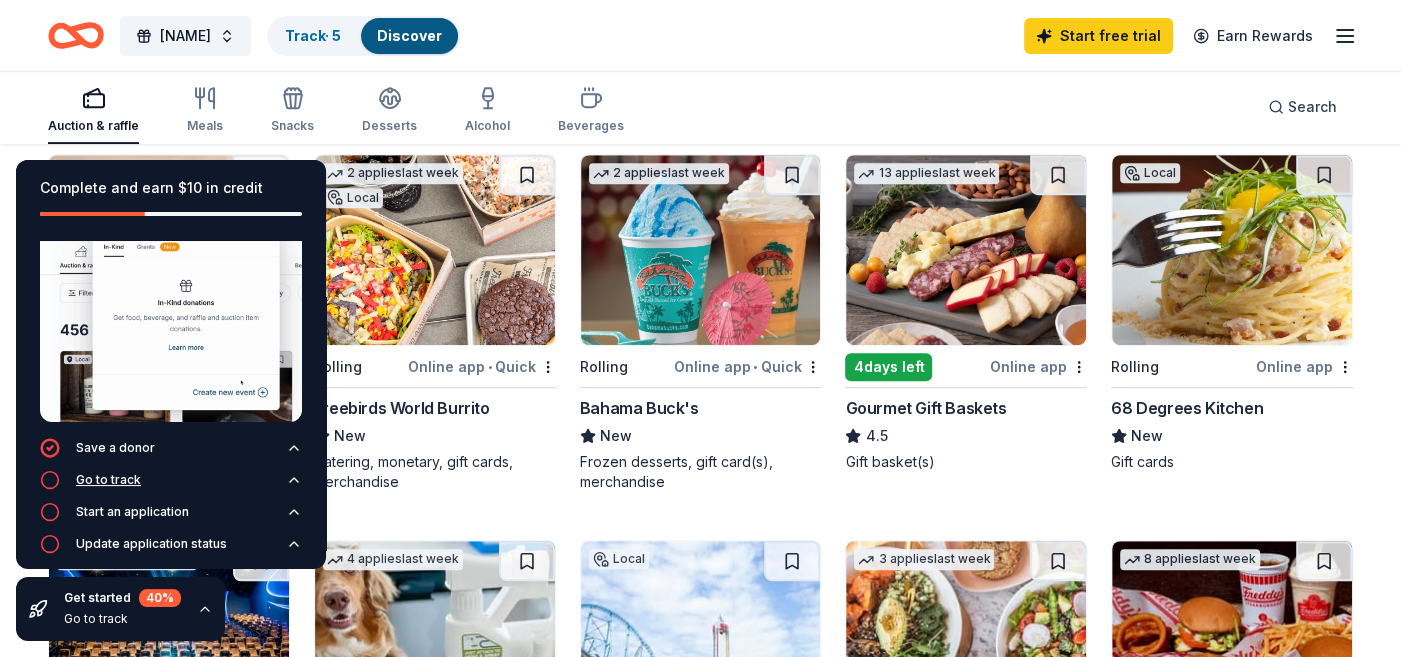 click on "Go to track" at bounding box center (108, 480) 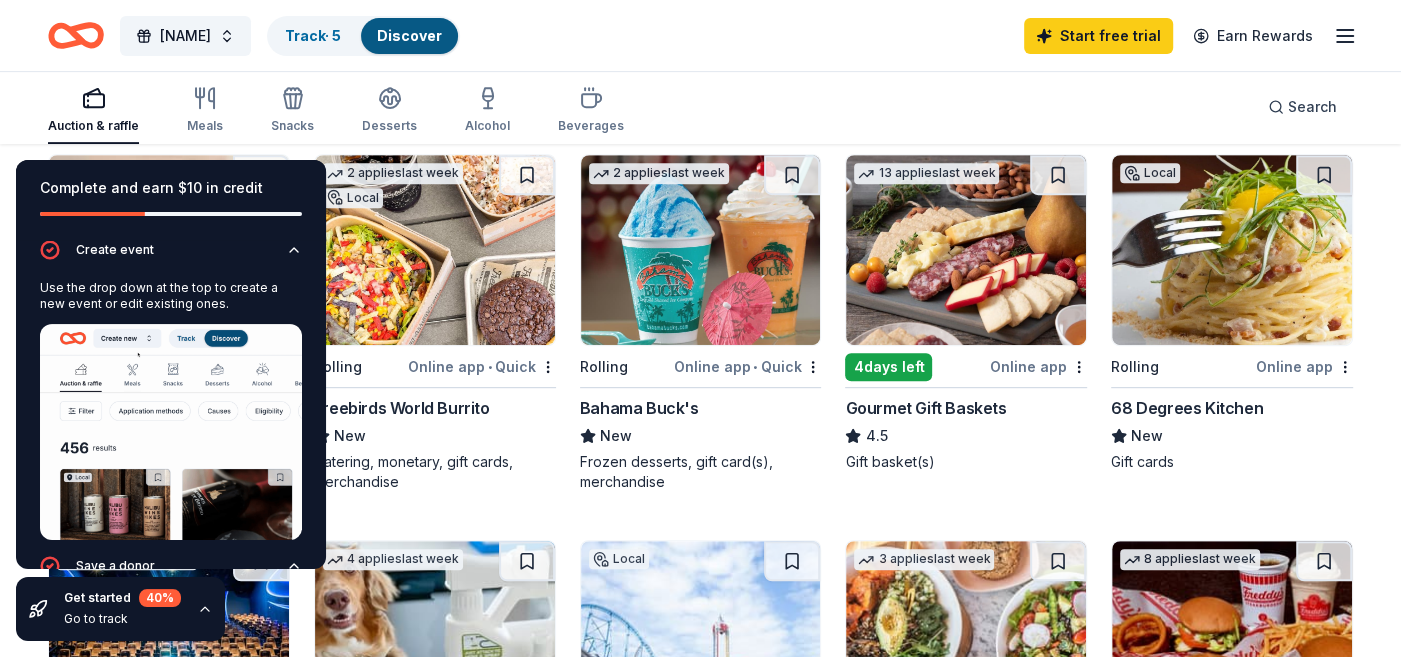 scroll, scrollTop: 0, scrollLeft: 0, axis: both 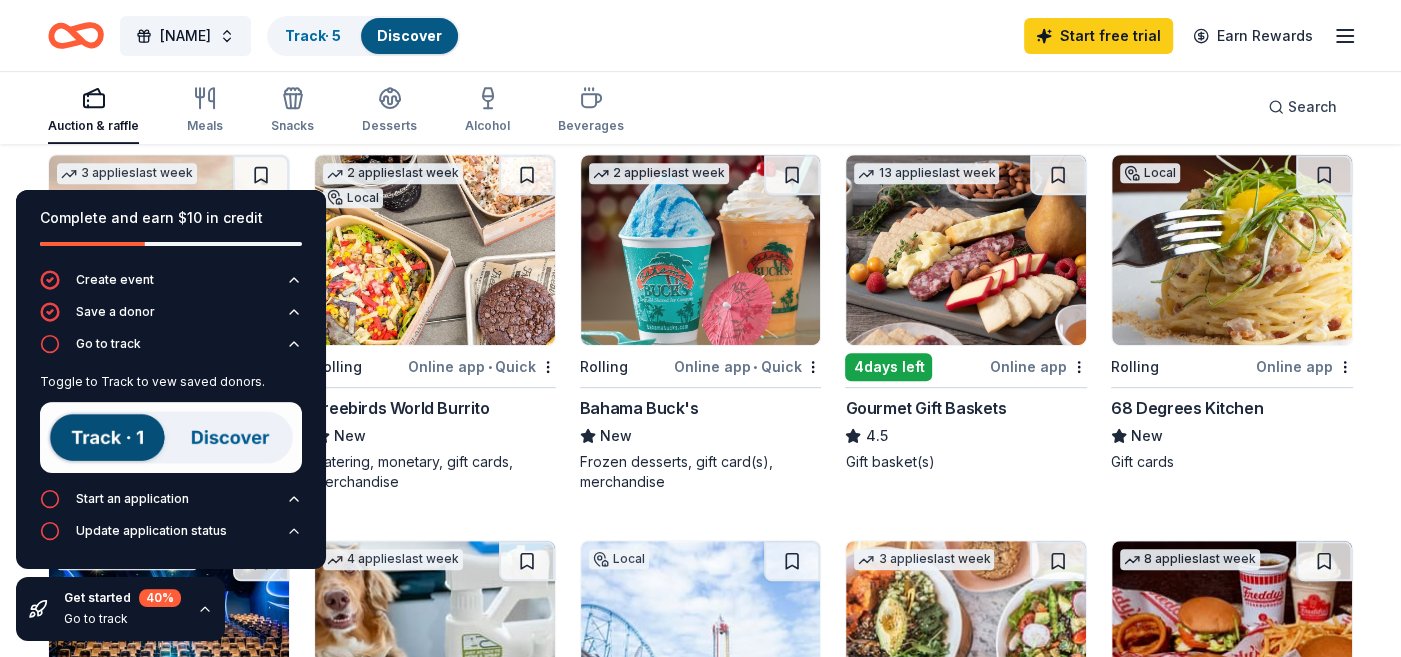 click at bounding box center [171, 437] 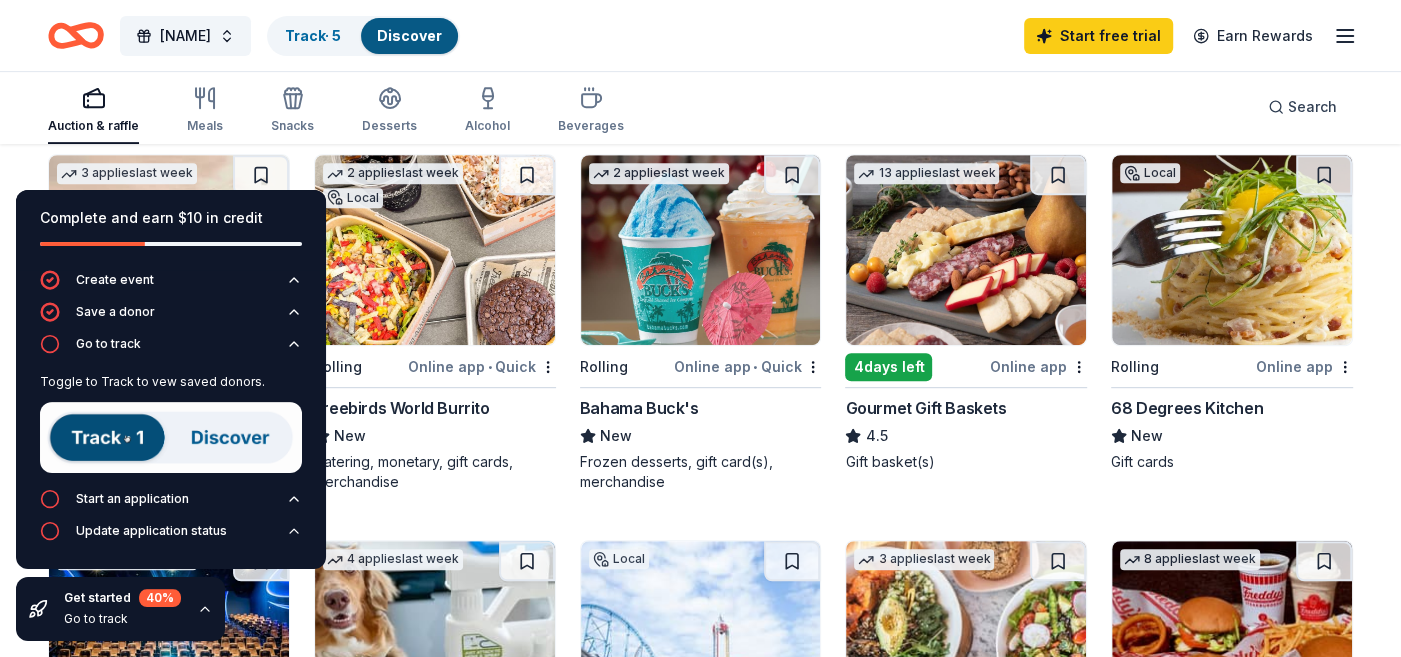 click at bounding box center [171, 437] 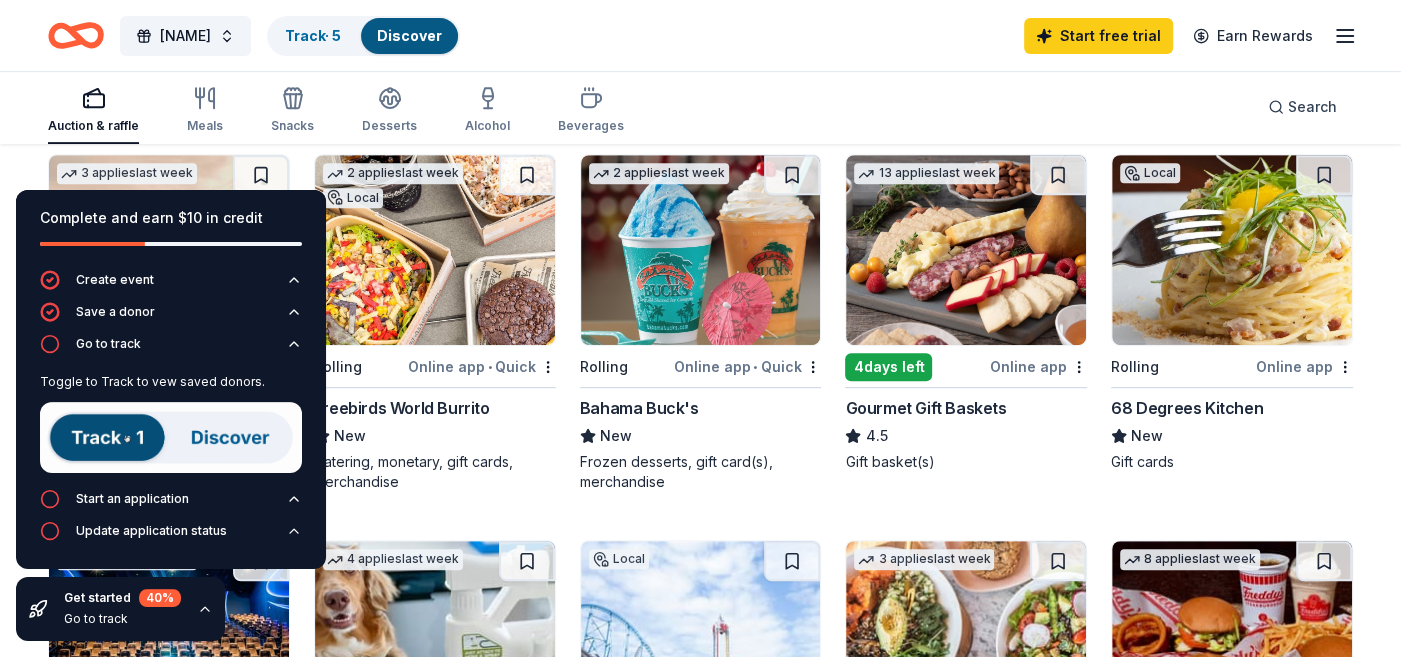 click at bounding box center [171, 437] 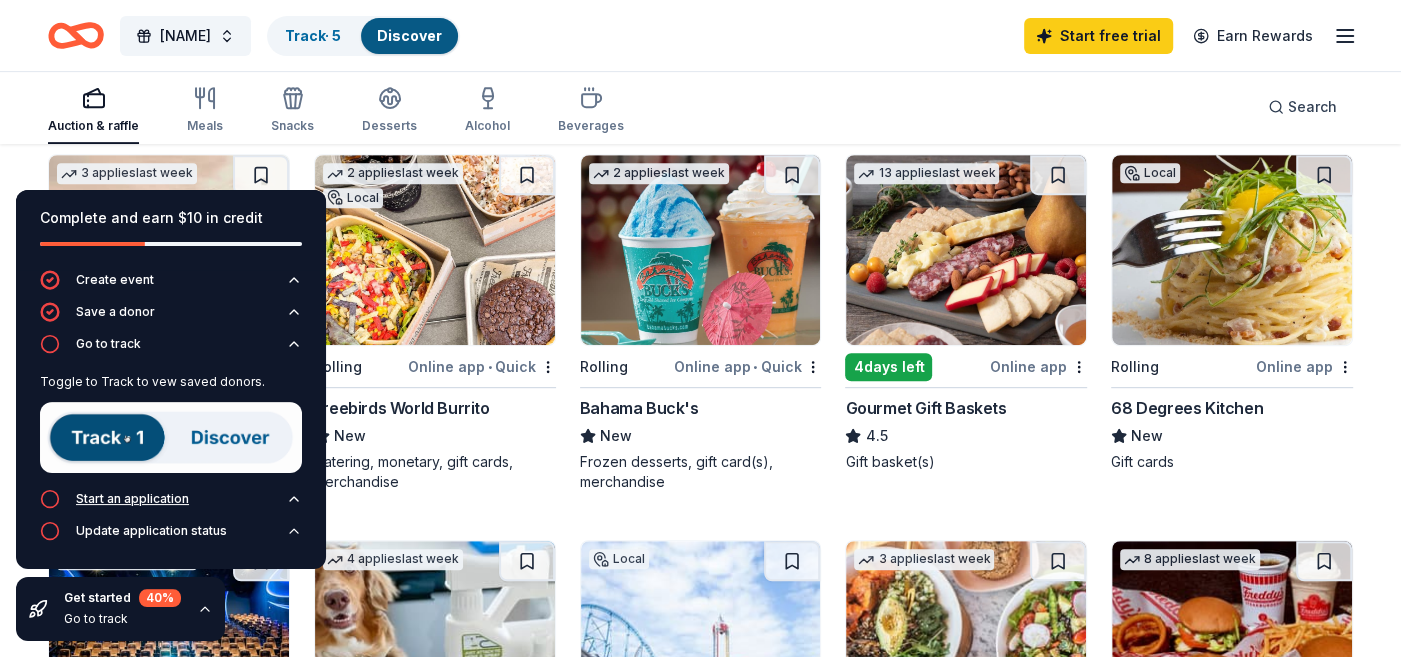 click on "Start an application" at bounding box center [132, 499] 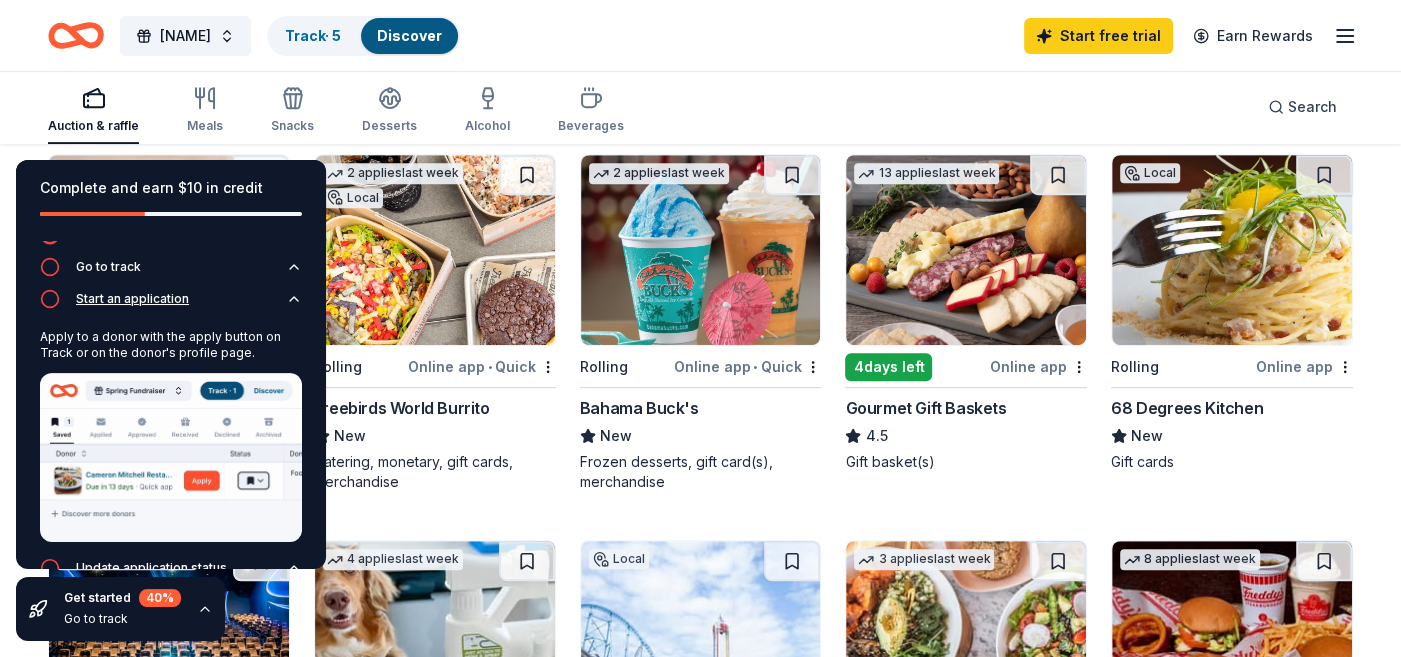 scroll, scrollTop: 74, scrollLeft: 0, axis: vertical 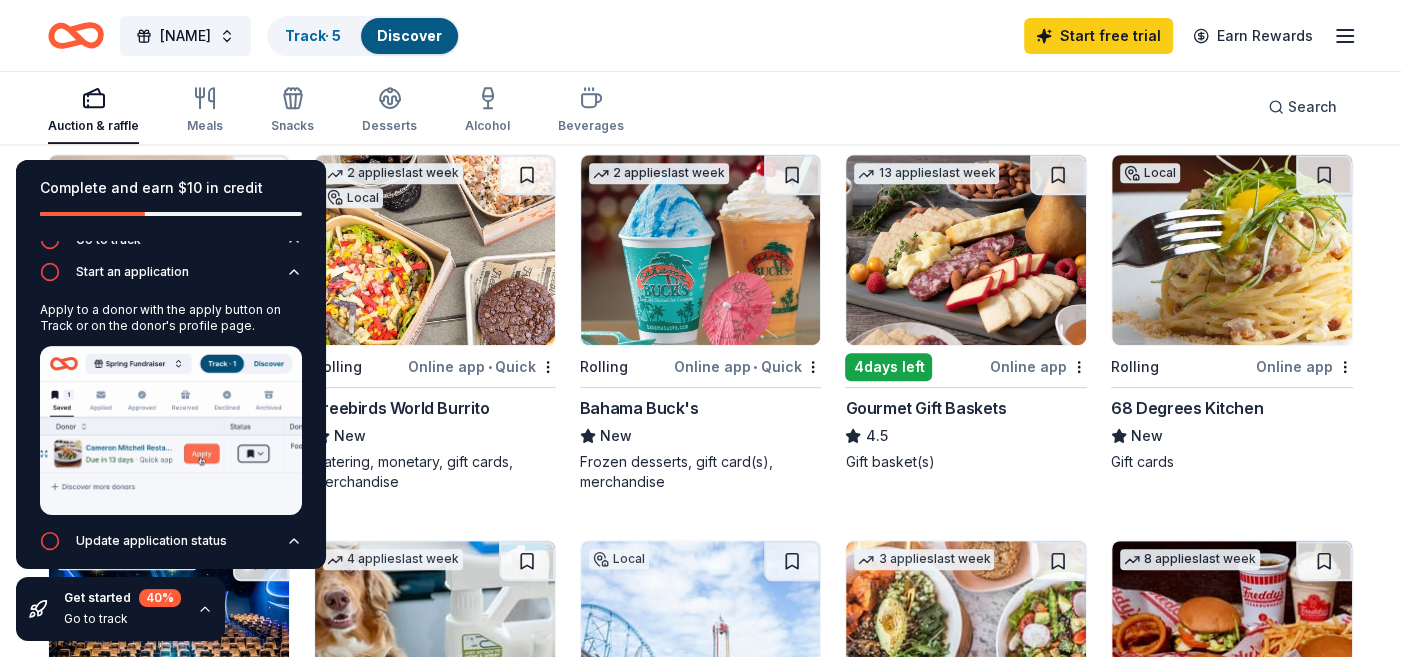 click on "Auction & raffle Meals Snacks Desserts Alcohol Beverages Search" at bounding box center [700, 107] 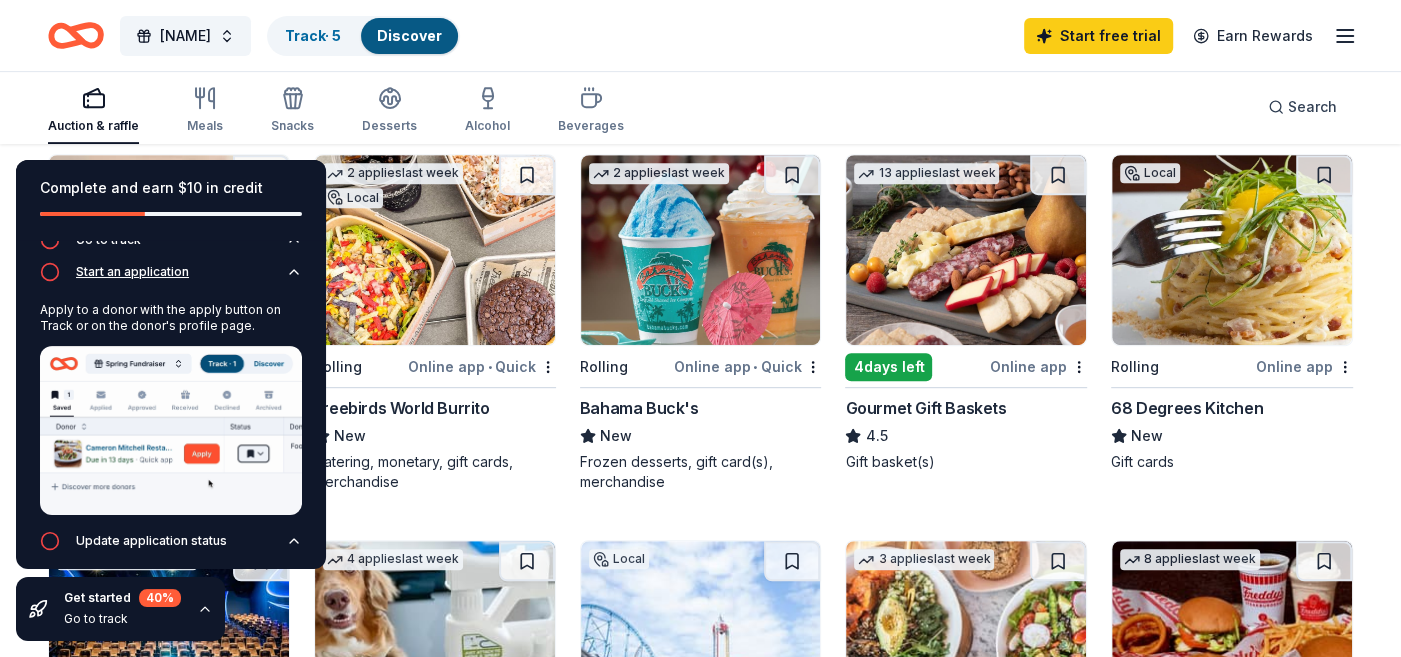 click 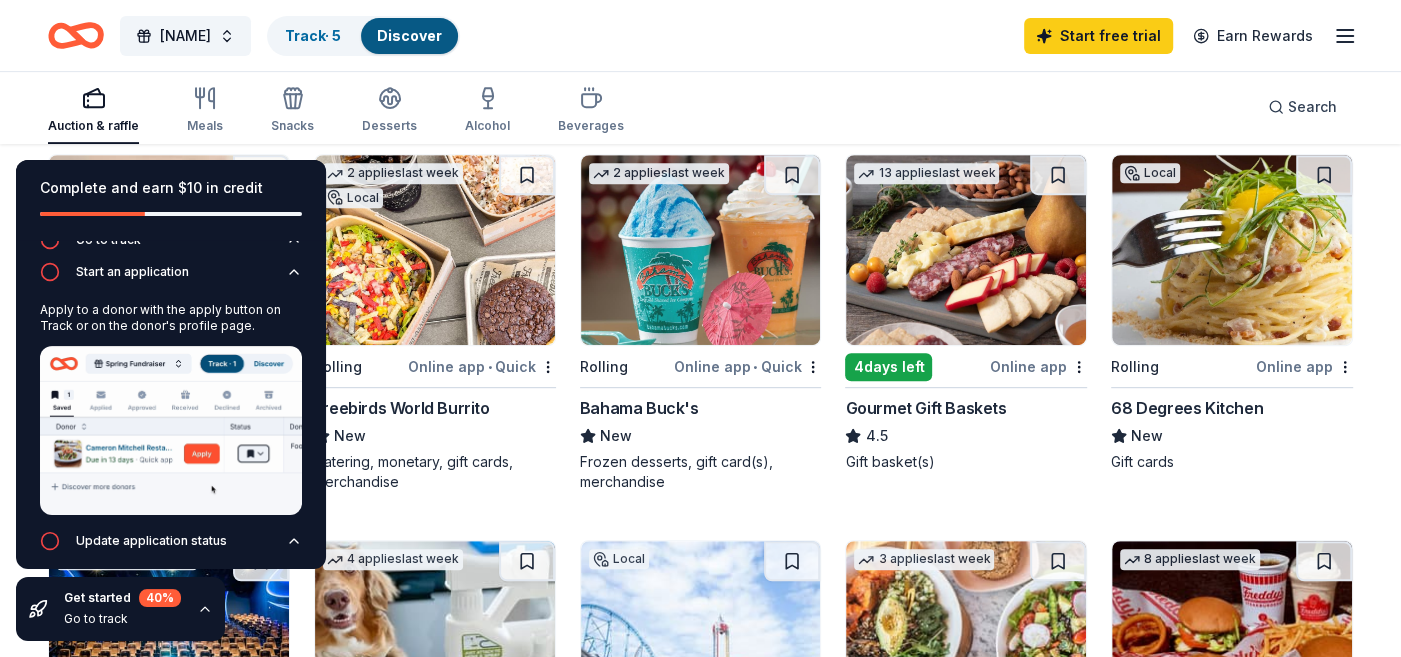 scroll, scrollTop: 0, scrollLeft: 0, axis: both 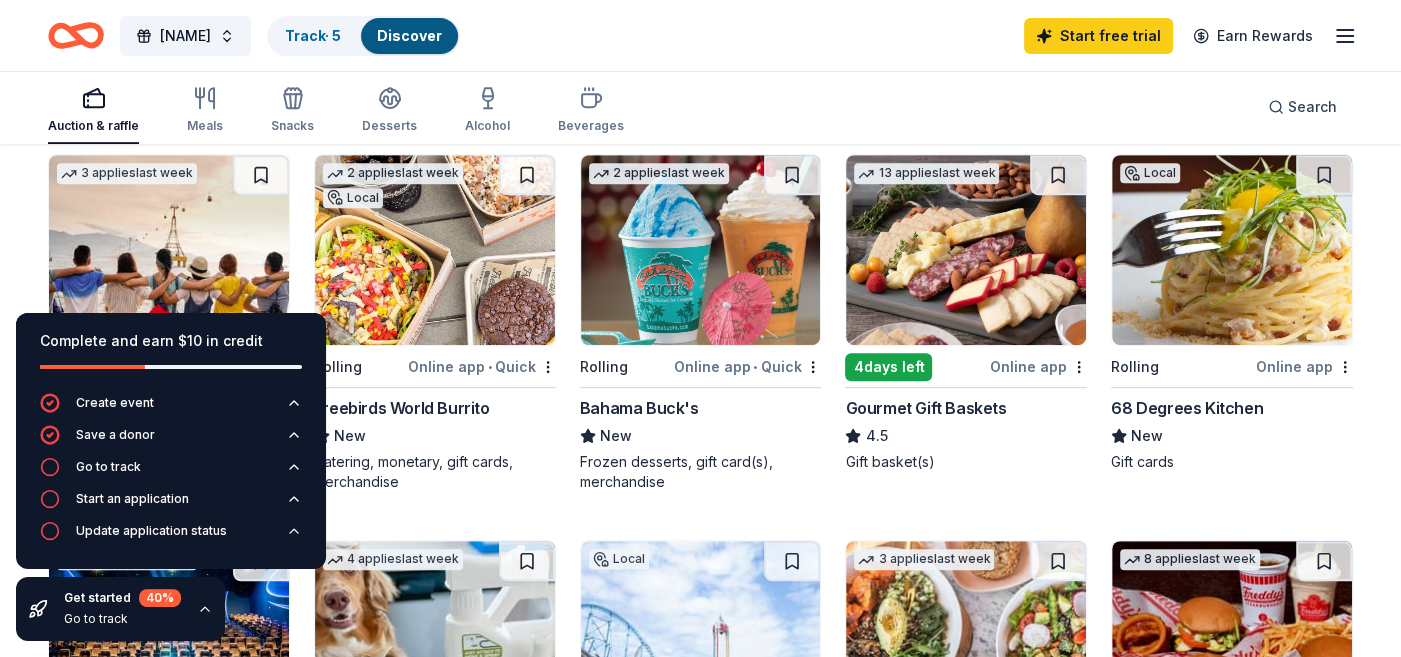 click on "150 results  in  Tom Bean, TX Application deadlines 6  this month 110  passed 1   apply  last week Local 4  days left Online app • Quick Dr Pepper Museum New Dr Pepper history book, family 4-pack of passes 3   applies  last week Rolling Online app • Quick Tidal Wave Auto Spa 5.0 Car wash coupons Top rated 9   applies  last week Rolling Online app • Quick BarkBox 5.0 Dog toy(s), dog food Local Rolling Online app Jalapeno Tree New Food, gift card(s) 6   applies  last week Rolling Online app • Quick McAlister's Deli New Food, gift card(s) 3   applies  last week Rolling Online app Let's Roam 4.4 3 Family Scavenger Hunt Six Pack ($270 Value), 2 Date Night Scavenger Hunt Two Pack ($130 Value) 2   applies  last week Local Rolling Online app • Quick Freebirds World Burrito New Catering, monetary, gift cards, merchandise 2   applies  last week Rolling Online app • Quick Bahama Buck's New Frozen desserts, gift card(s), merchandise 13   applies  last week 4  days left Online app Gourmet Gift Baskets 4.5 New" at bounding box center [700, 820] 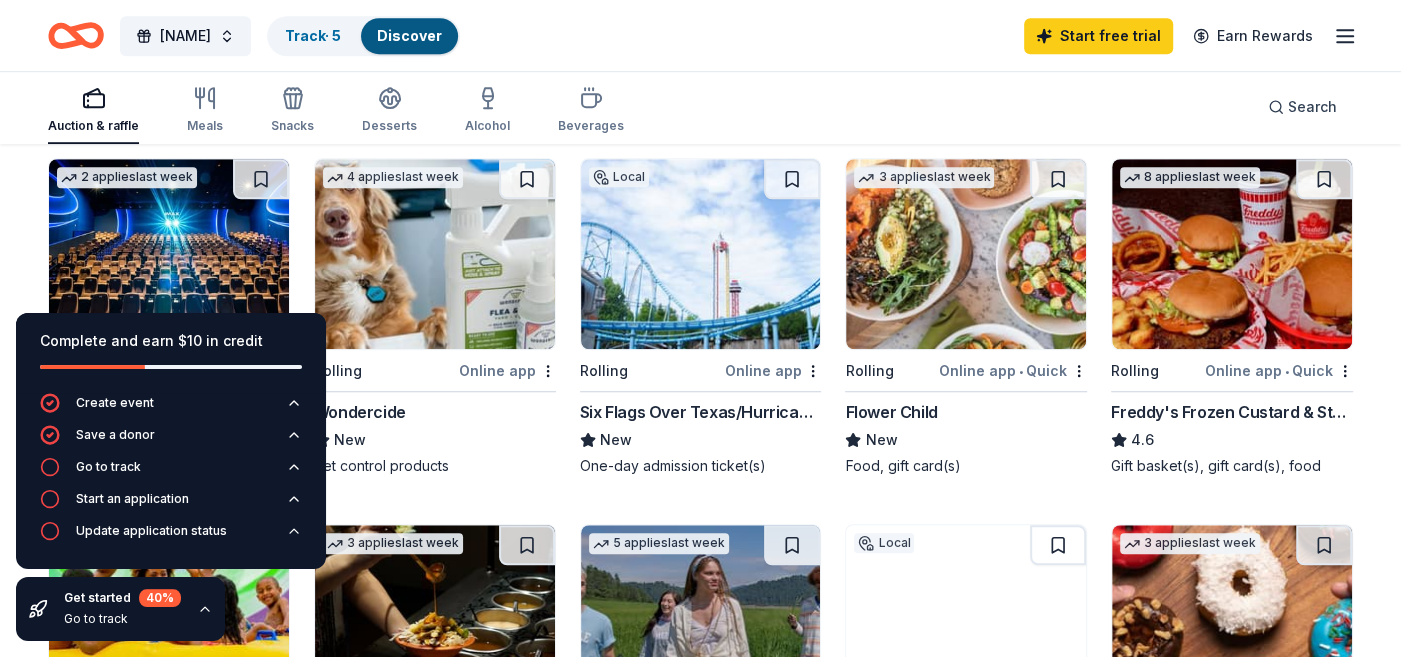 scroll, scrollTop: 1000, scrollLeft: 0, axis: vertical 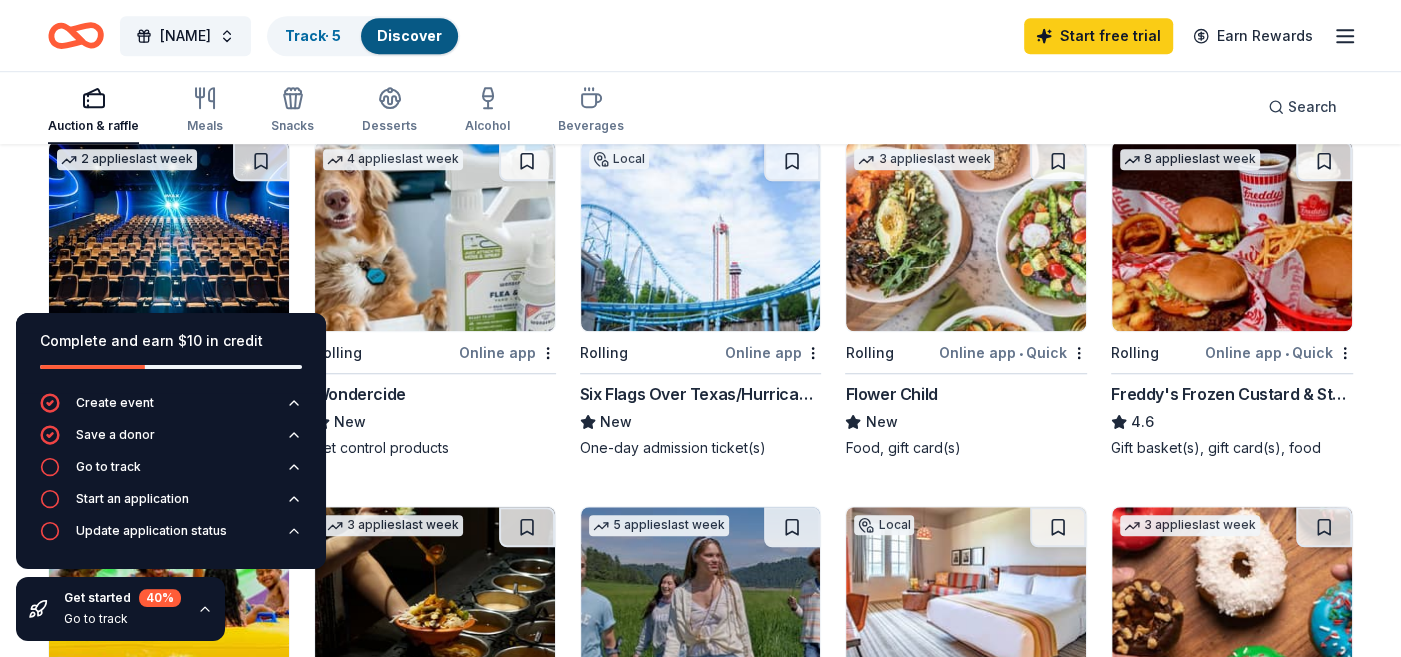 click 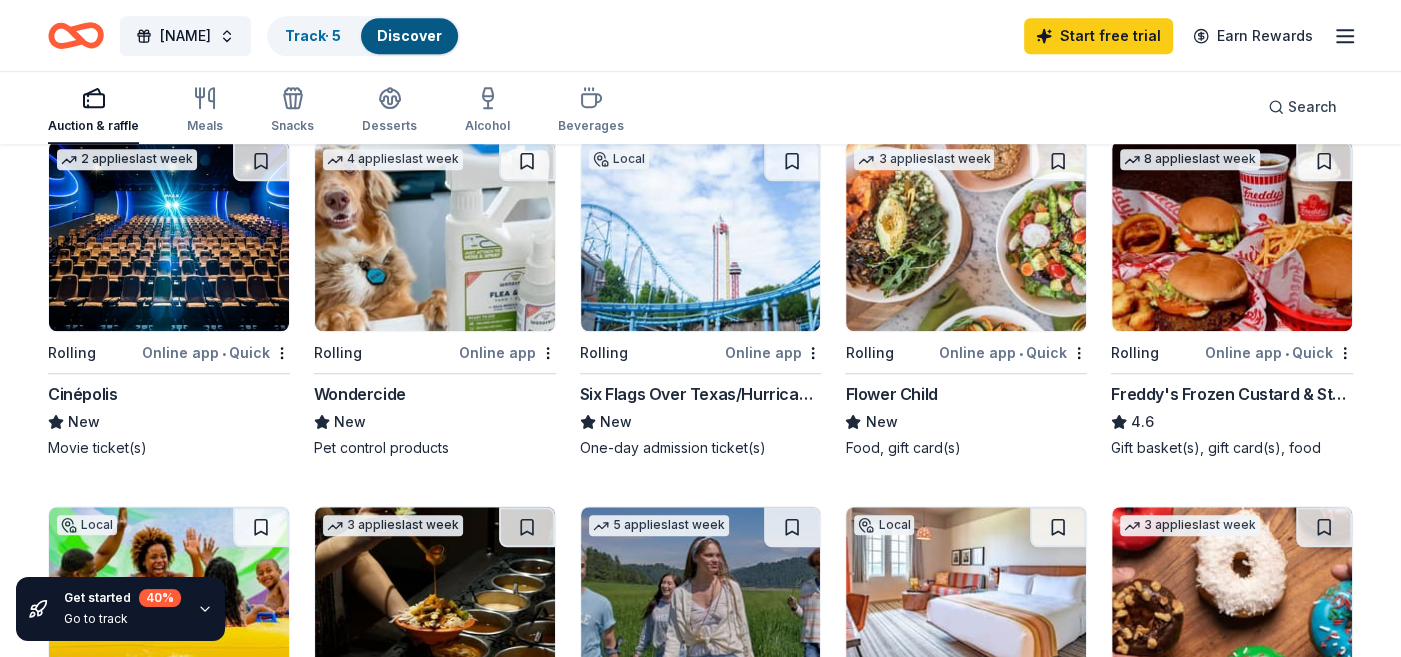 click at bounding box center (435, 236) 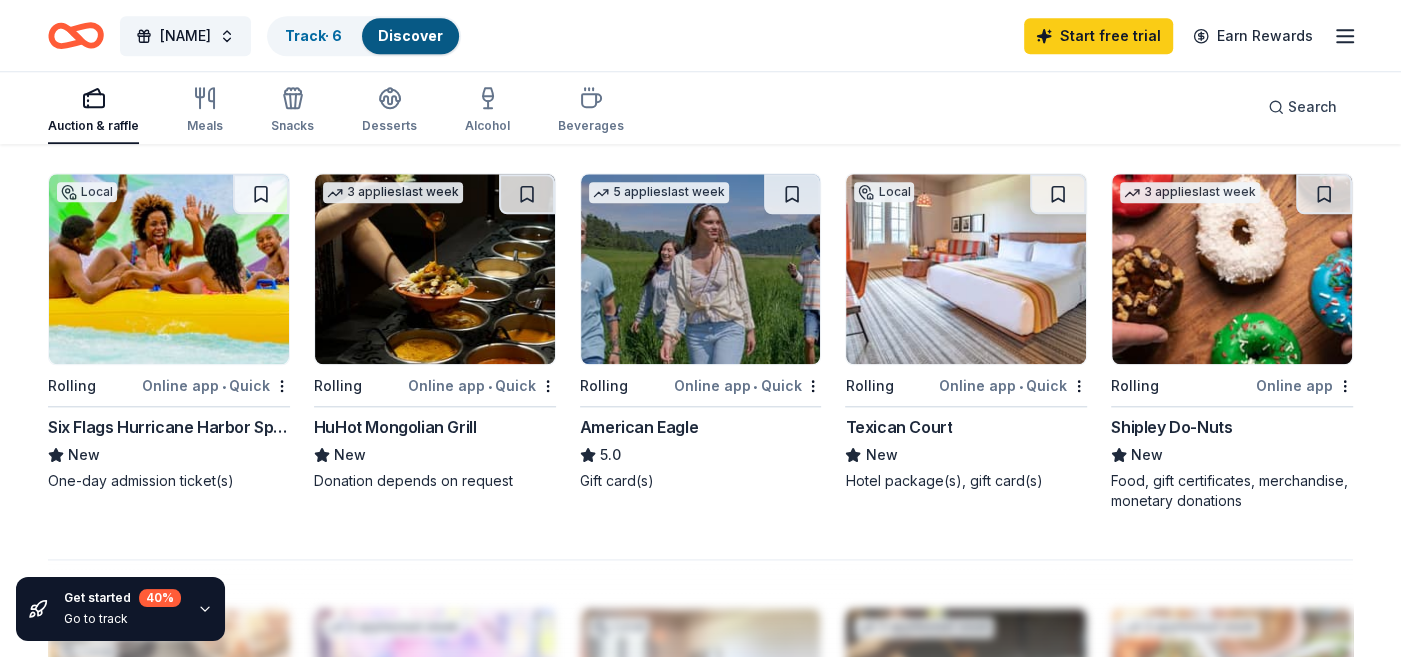 scroll, scrollTop: 1400, scrollLeft: 0, axis: vertical 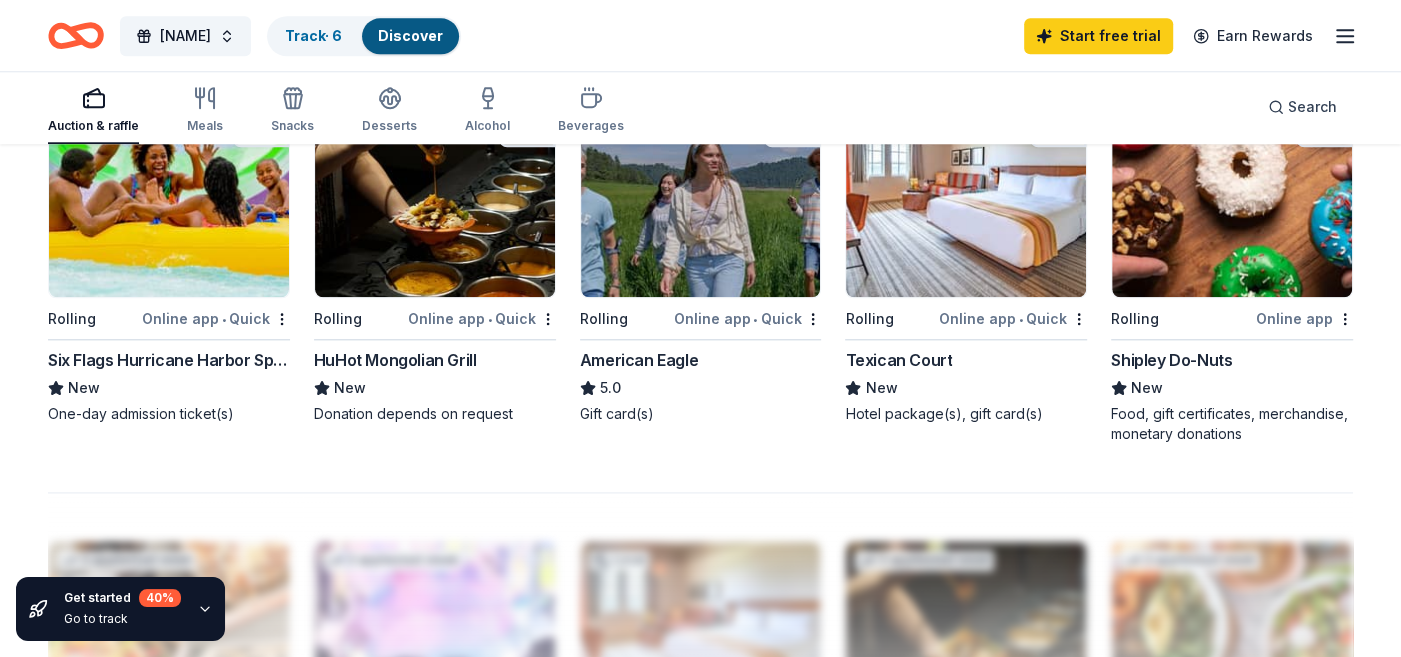 click at bounding box center [169, 202] 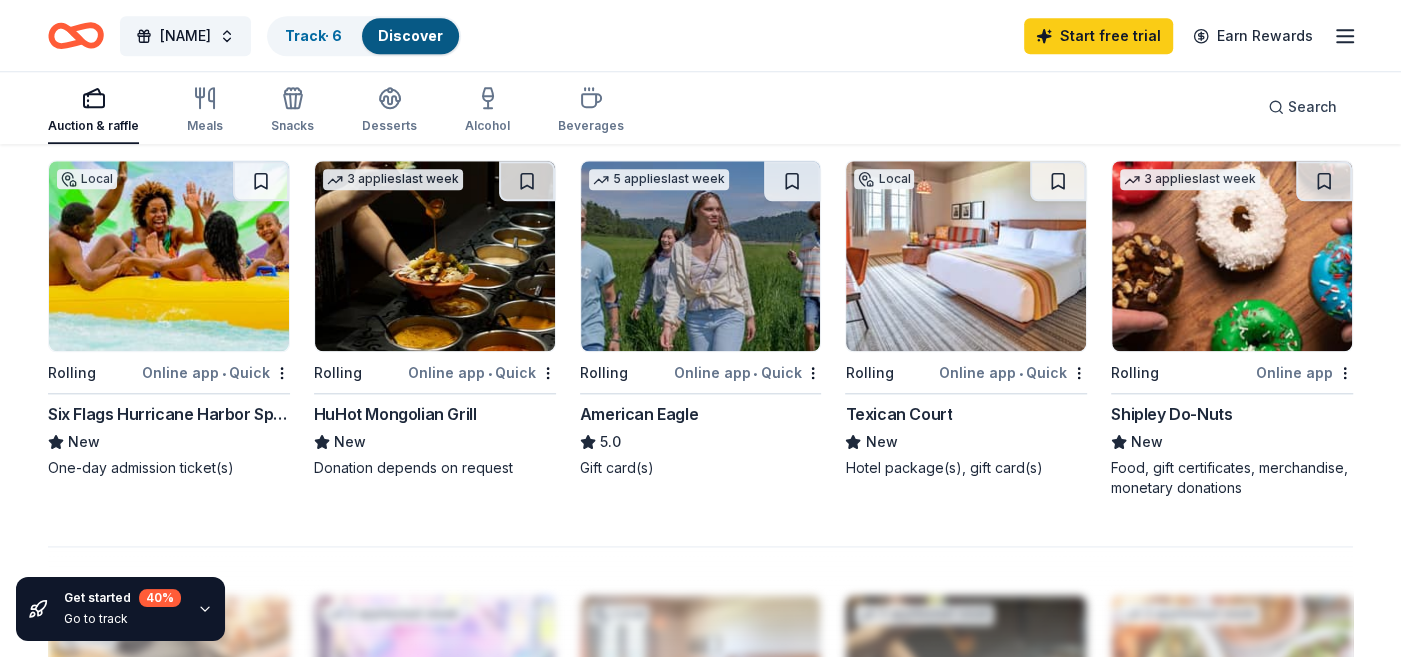 scroll, scrollTop: 1300, scrollLeft: 0, axis: vertical 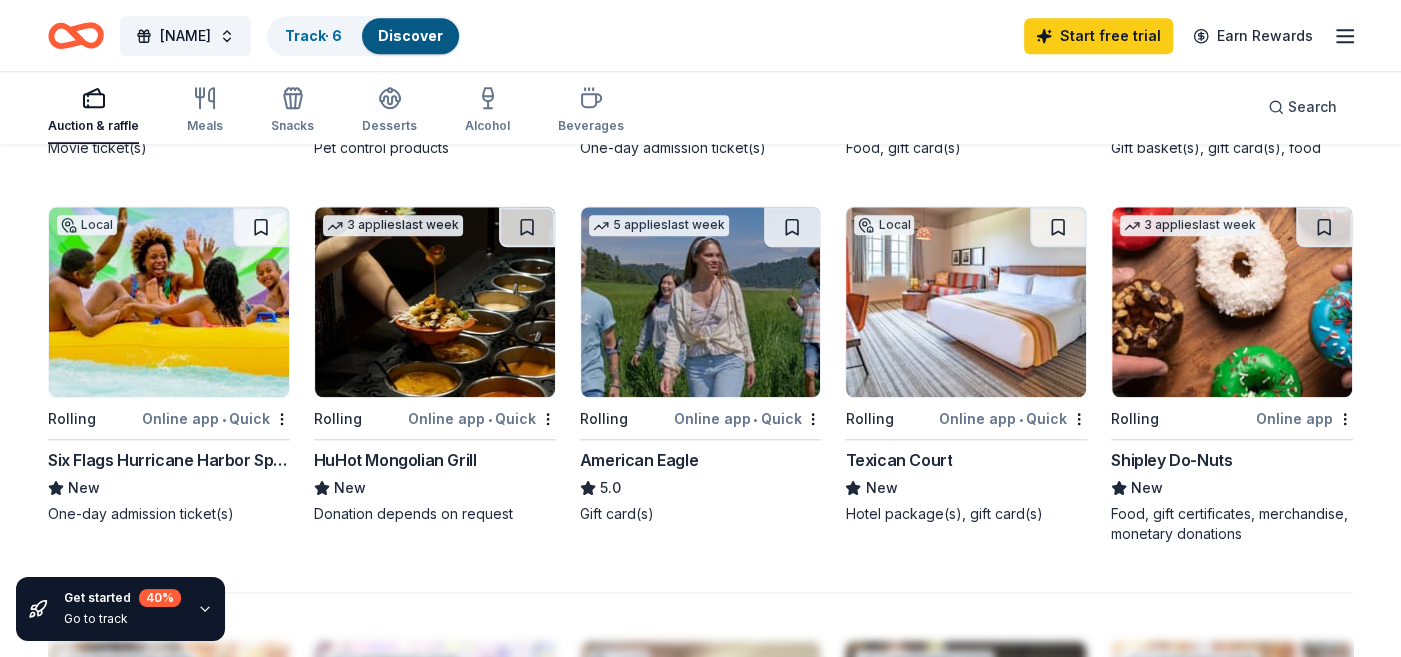 click at bounding box center (1232, 302) 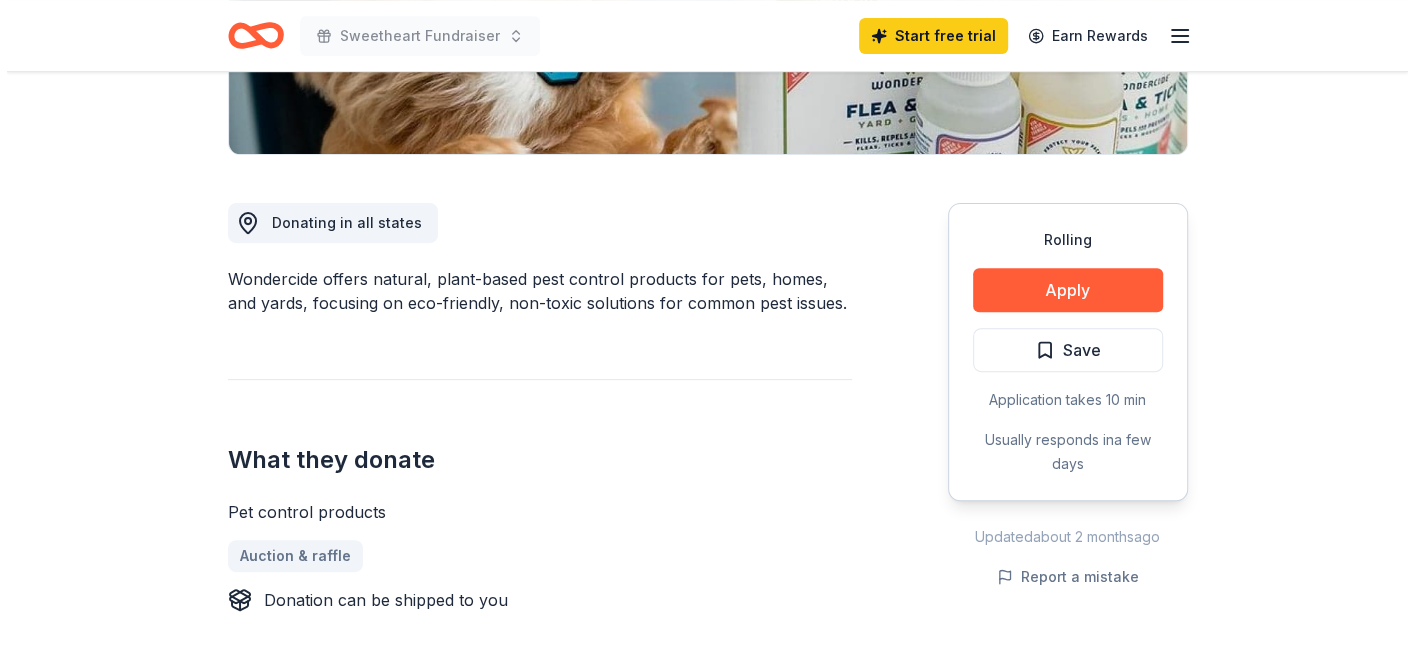 scroll, scrollTop: 500, scrollLeft: 0, axis: vertical 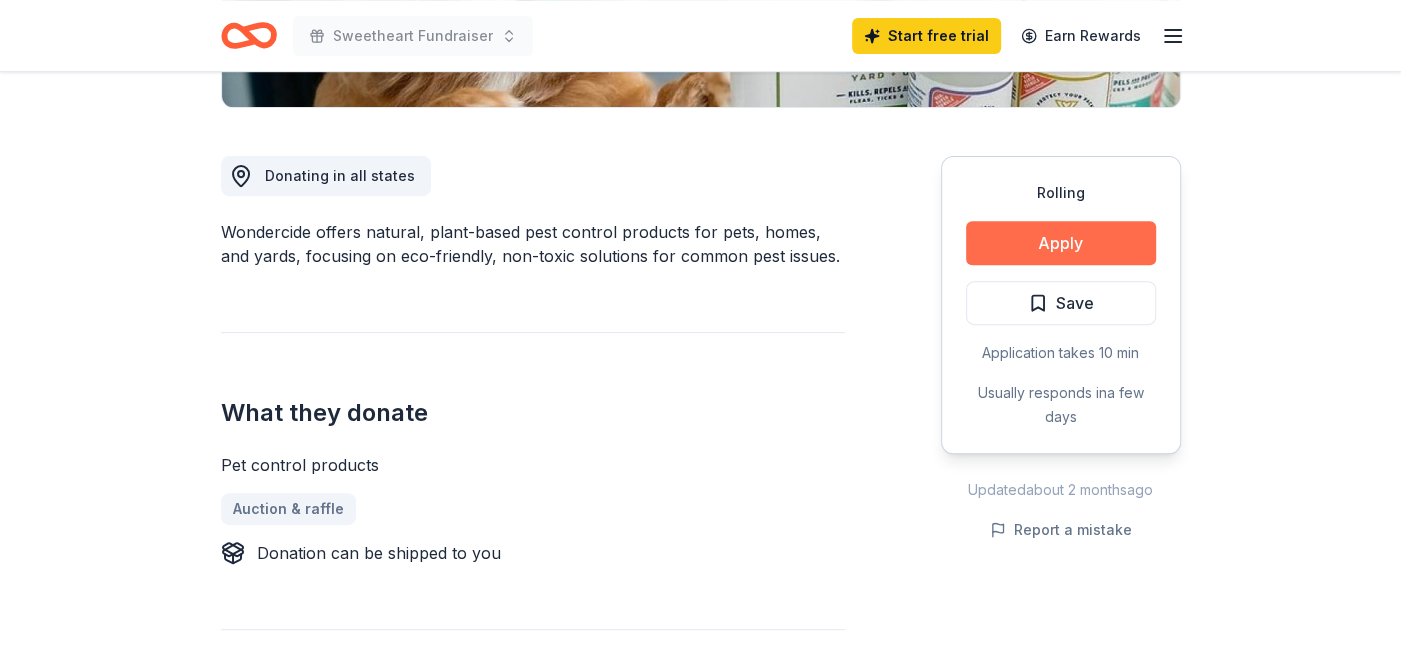 click on "Apply" at bounding box center [1061, 243] 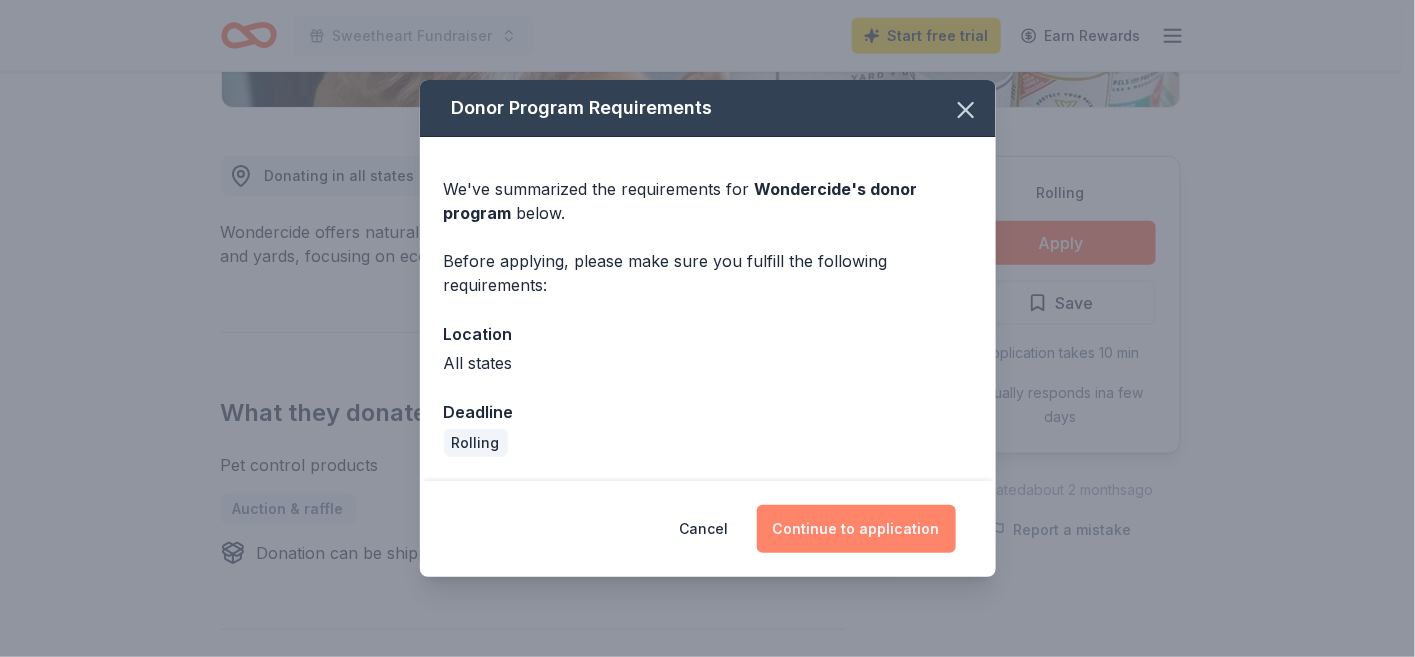 click on "Continue to application" at bounding box center (856, 529) 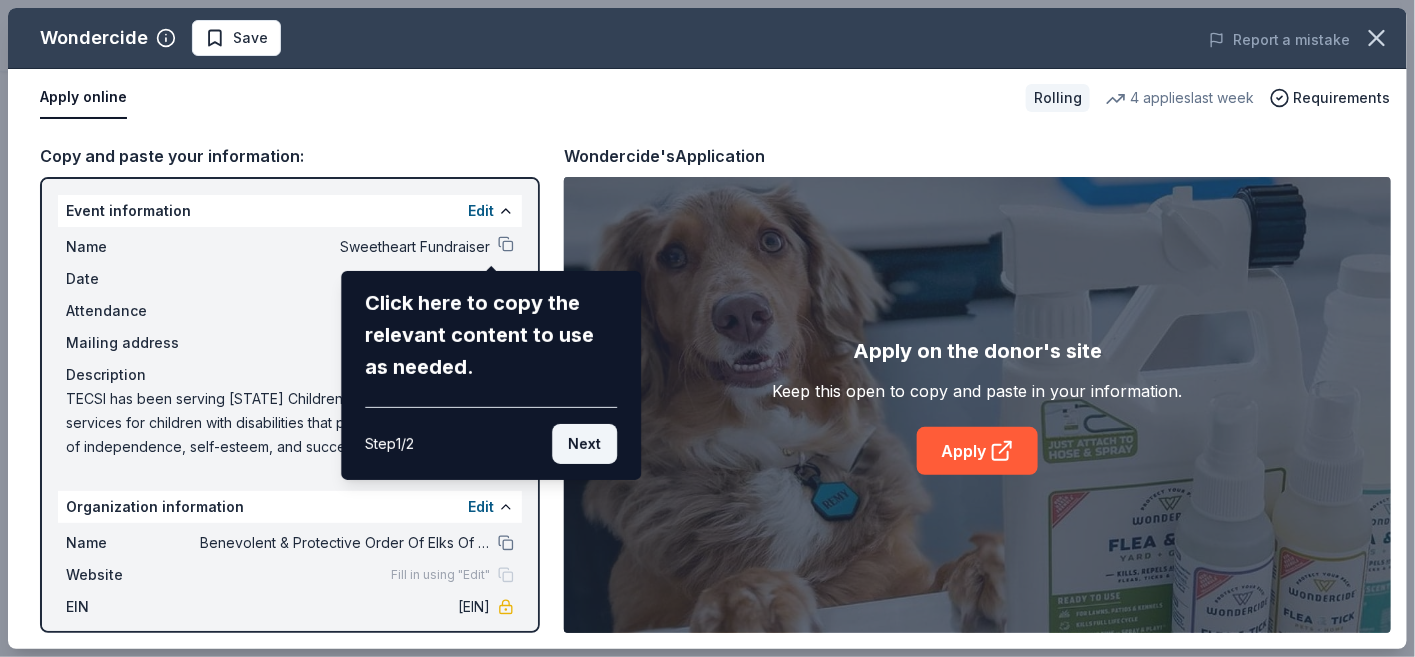 click on "Next" at bounding box center (584, 444) 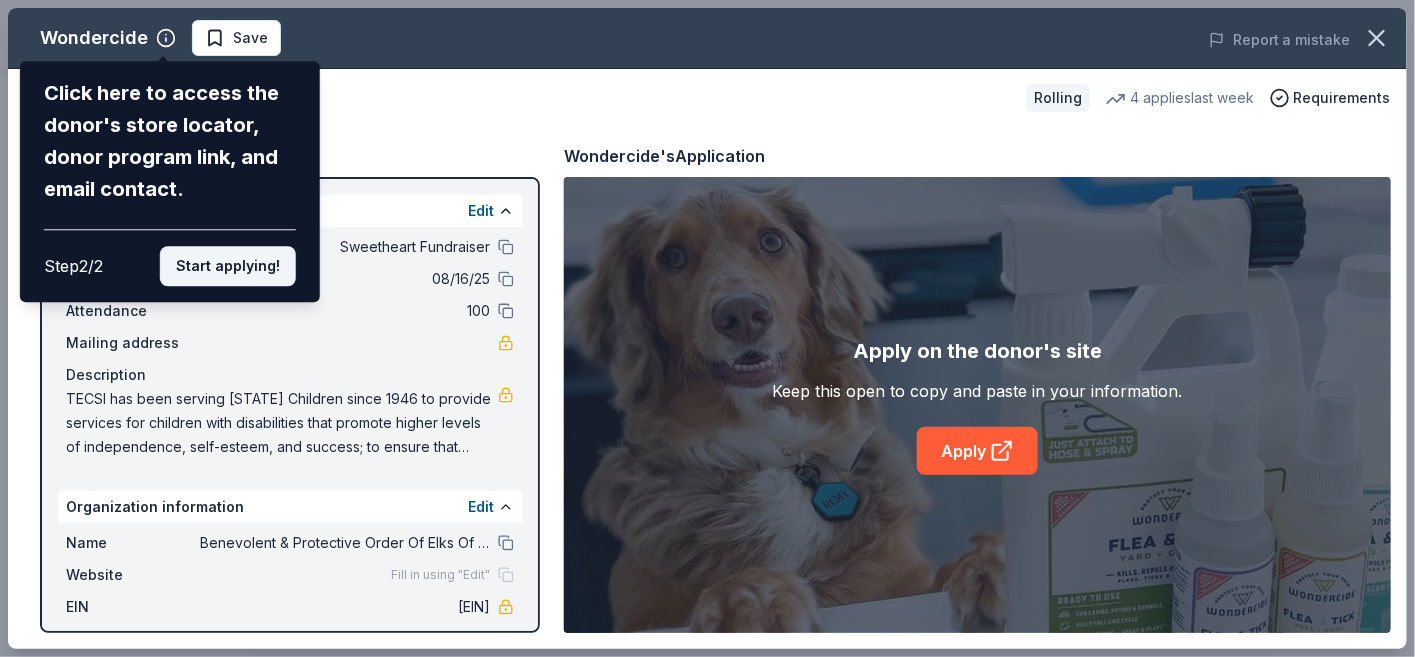 click on "Start applying!" at bounding box center [228, 266] 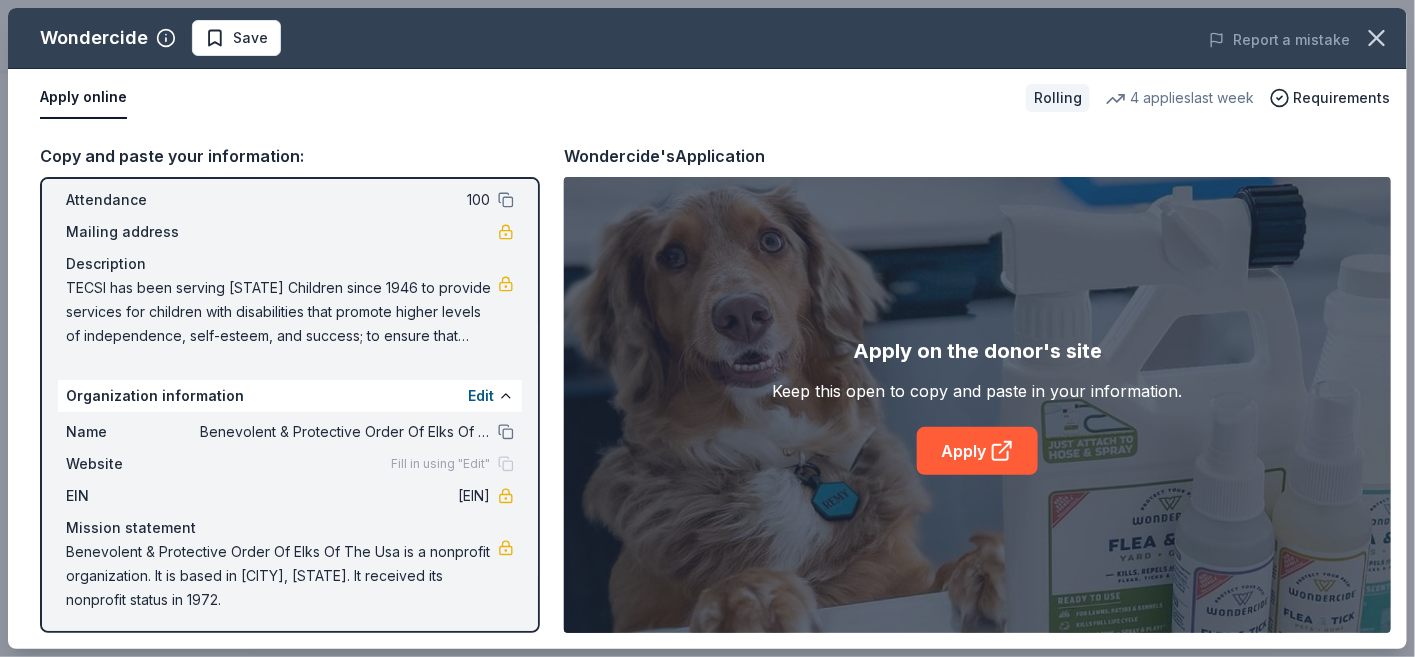 scroll, scrollTop: 114, scrollLeft: 0, axis: vertical 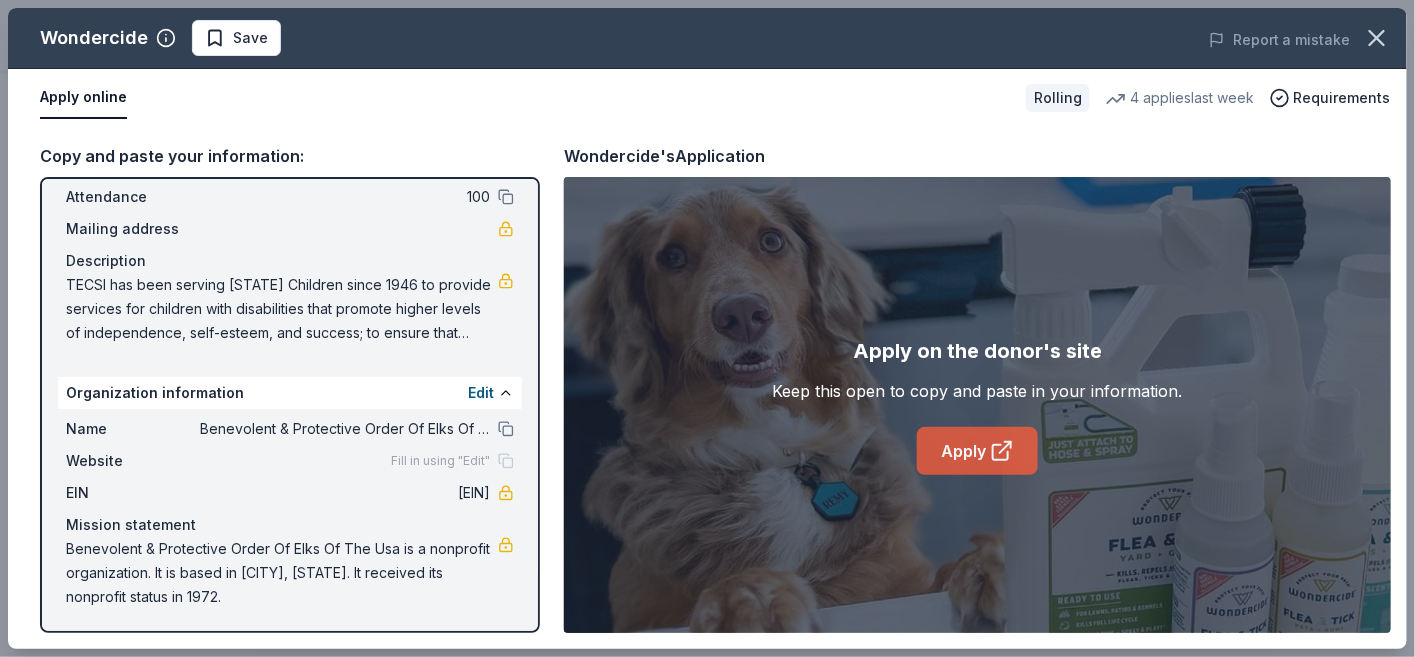 click on "Apply" at bounding box center [977, 451] 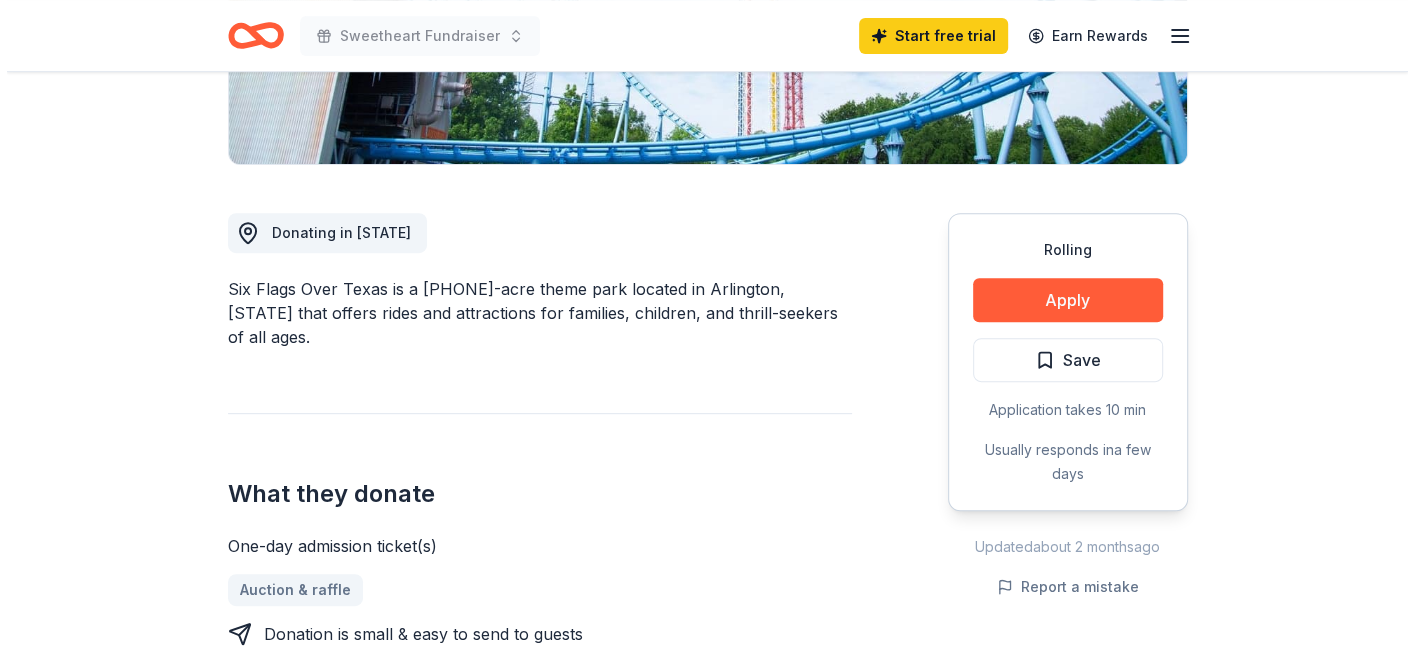 scroll, scrollTop: 500, scrollLeft: 0, axis: vertical 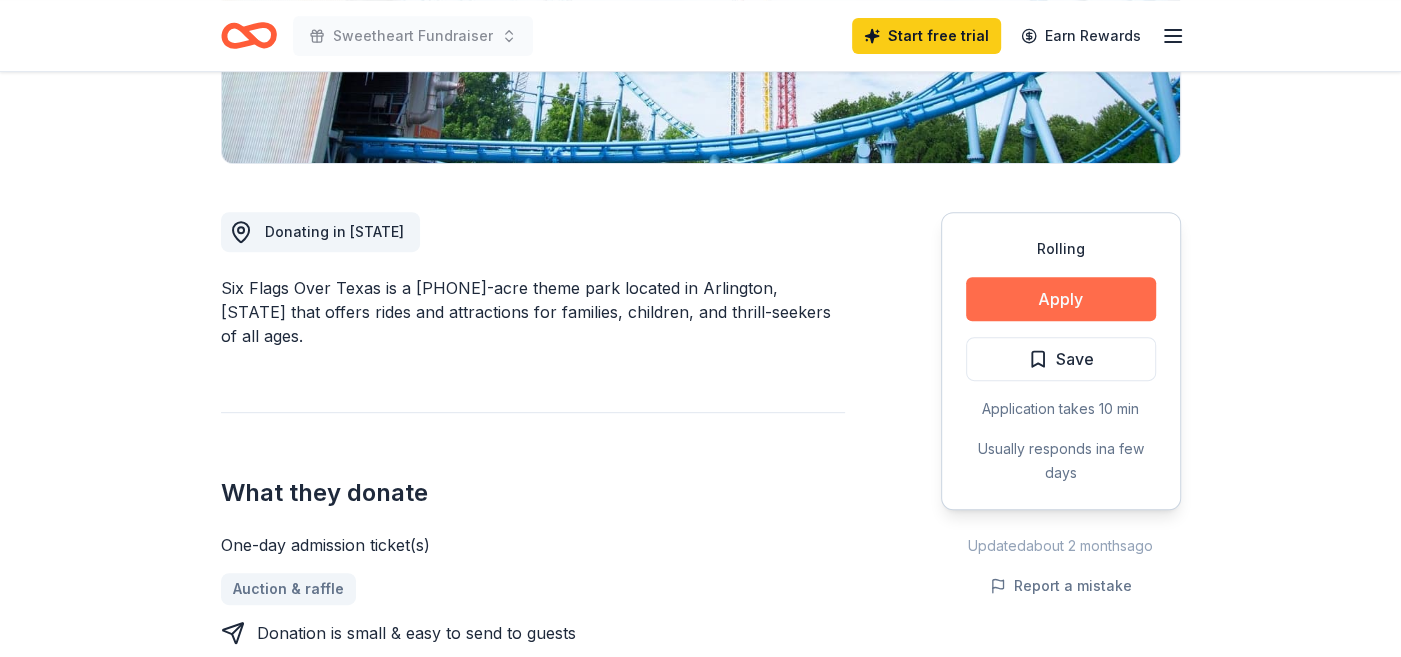 click on "Apply" at bounding box center (1061, 299) 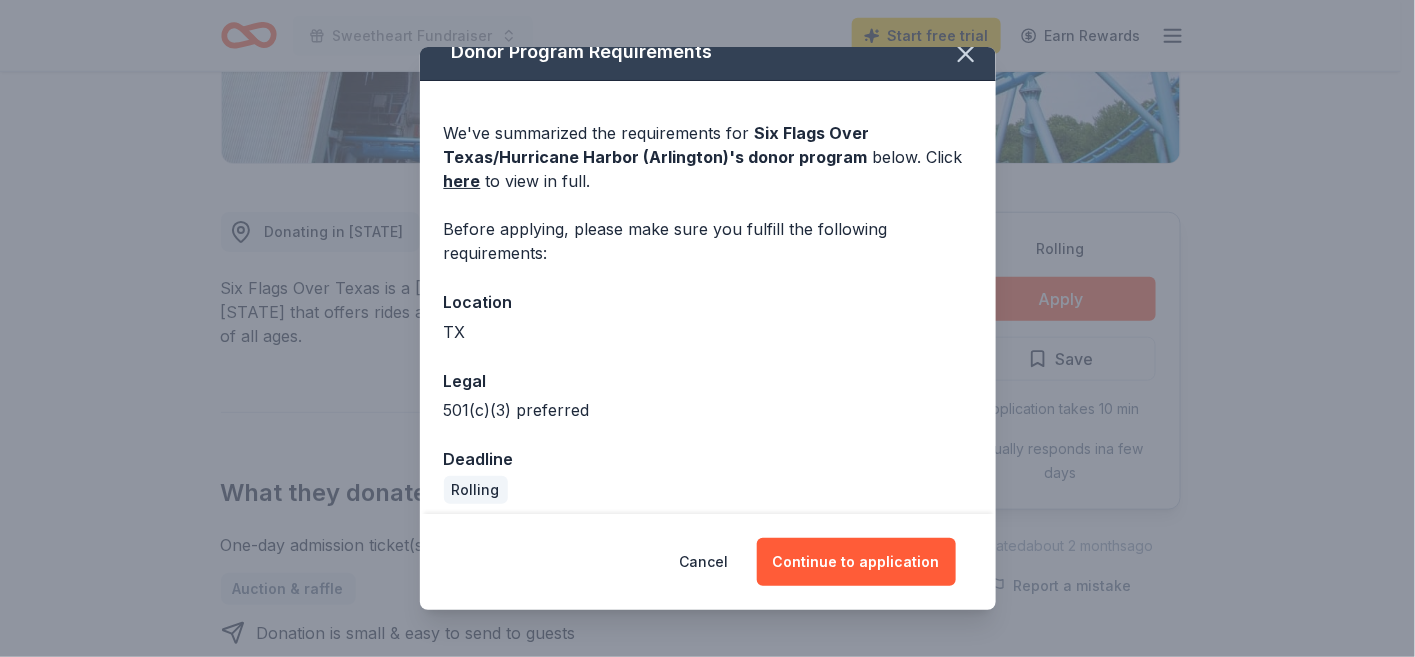 scroll, scrollTop: 37, scrollLeft: 0, axis: vertical 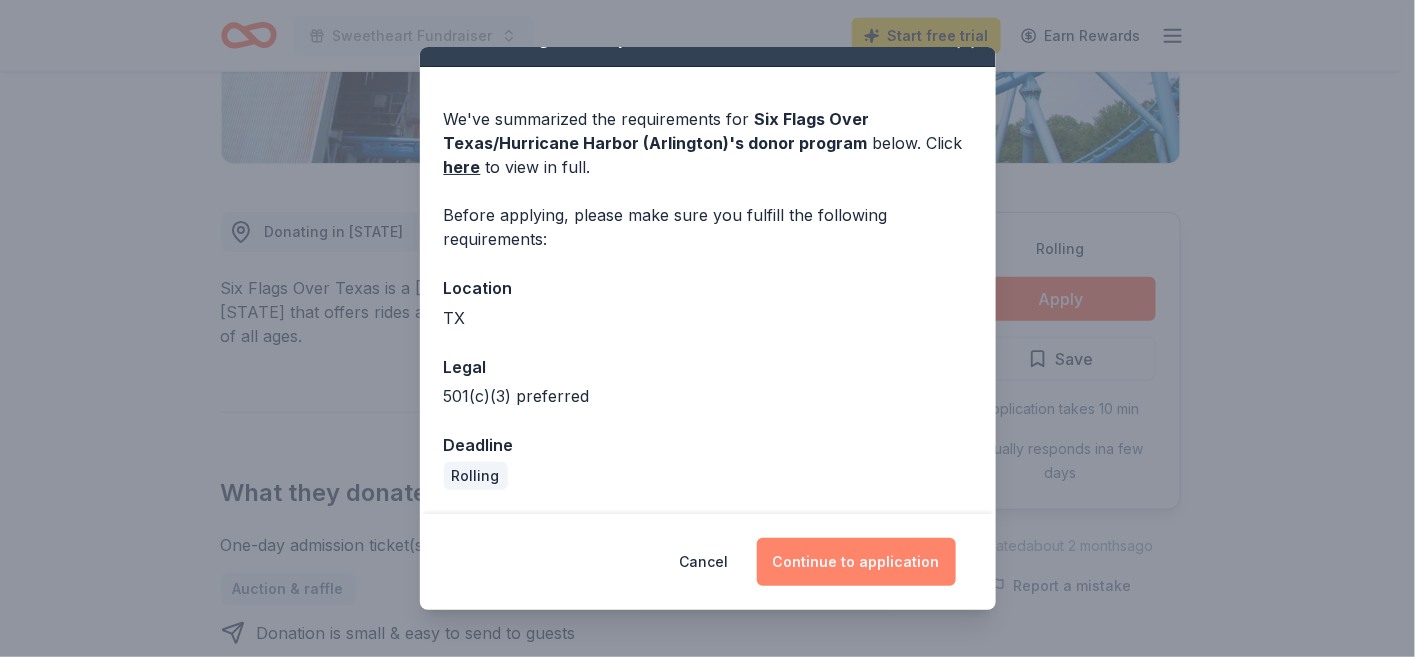 click on "Continue to application" at bounding box center [856, 562] 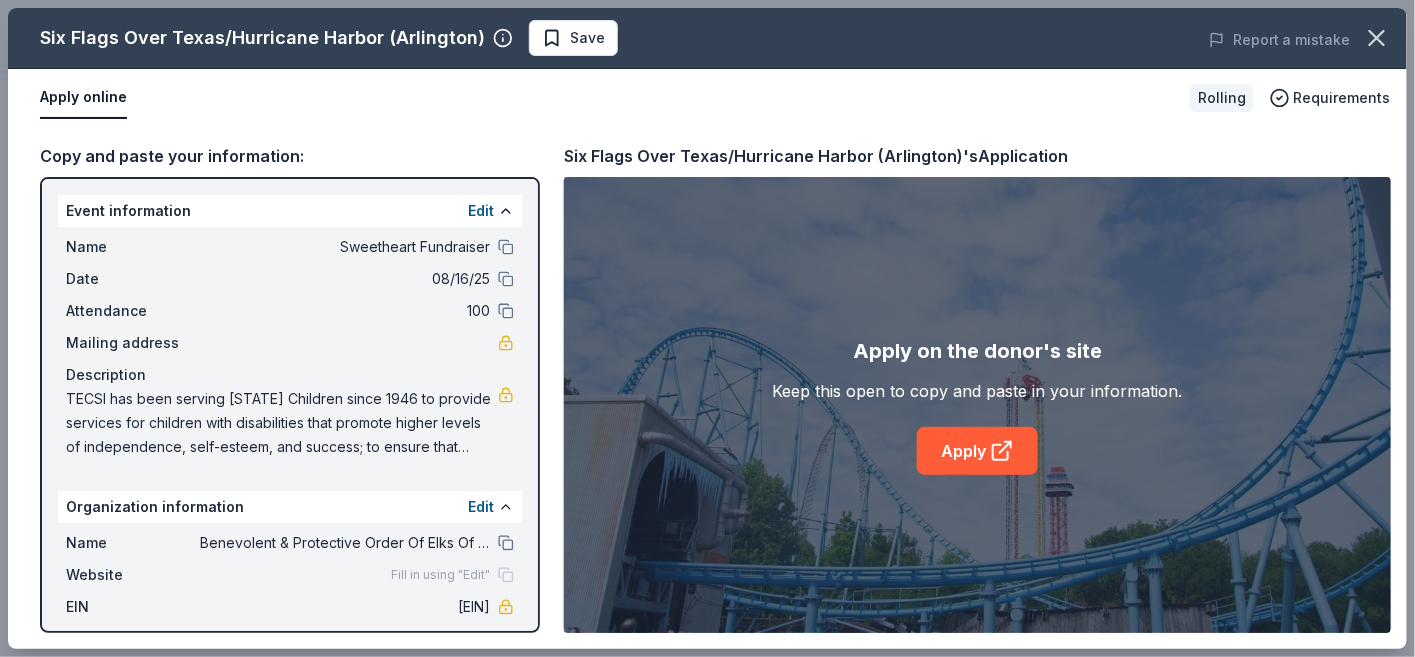 scroll, scrollTop: 114, scrollLeft: 0, axis: vertical 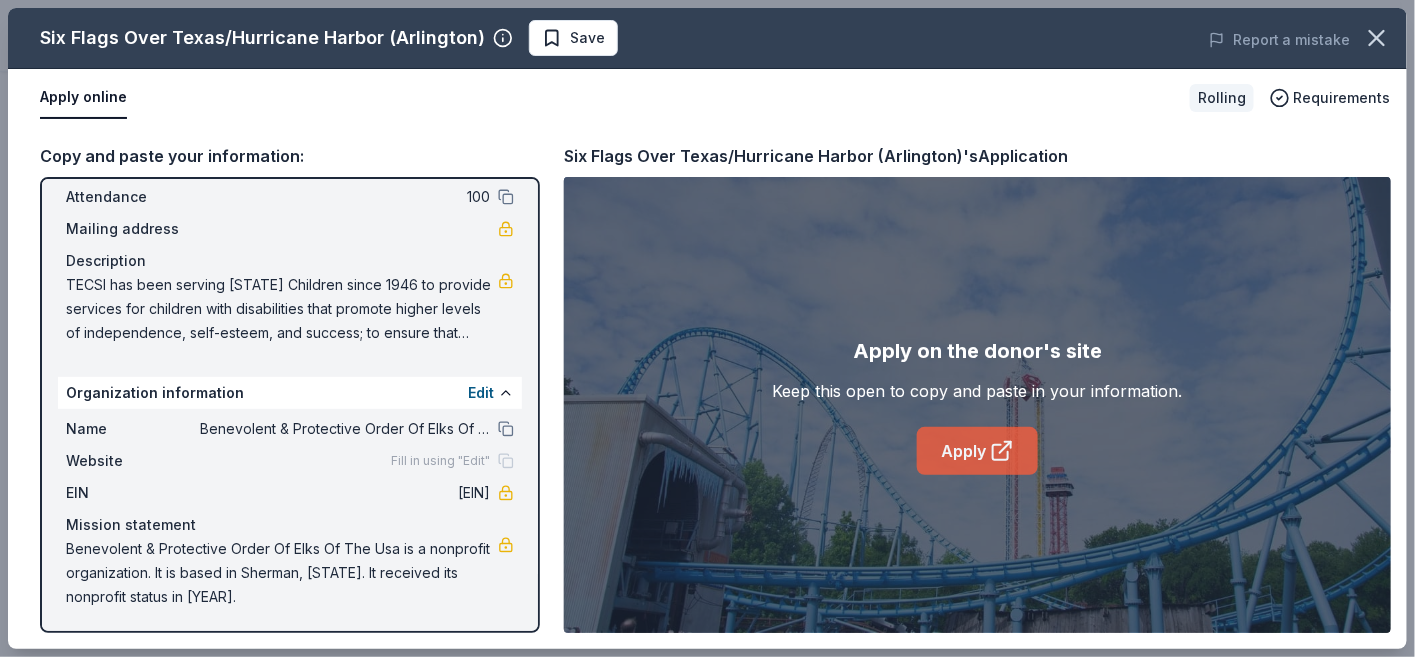 click on "Apply" at bounding box center [977, 451] 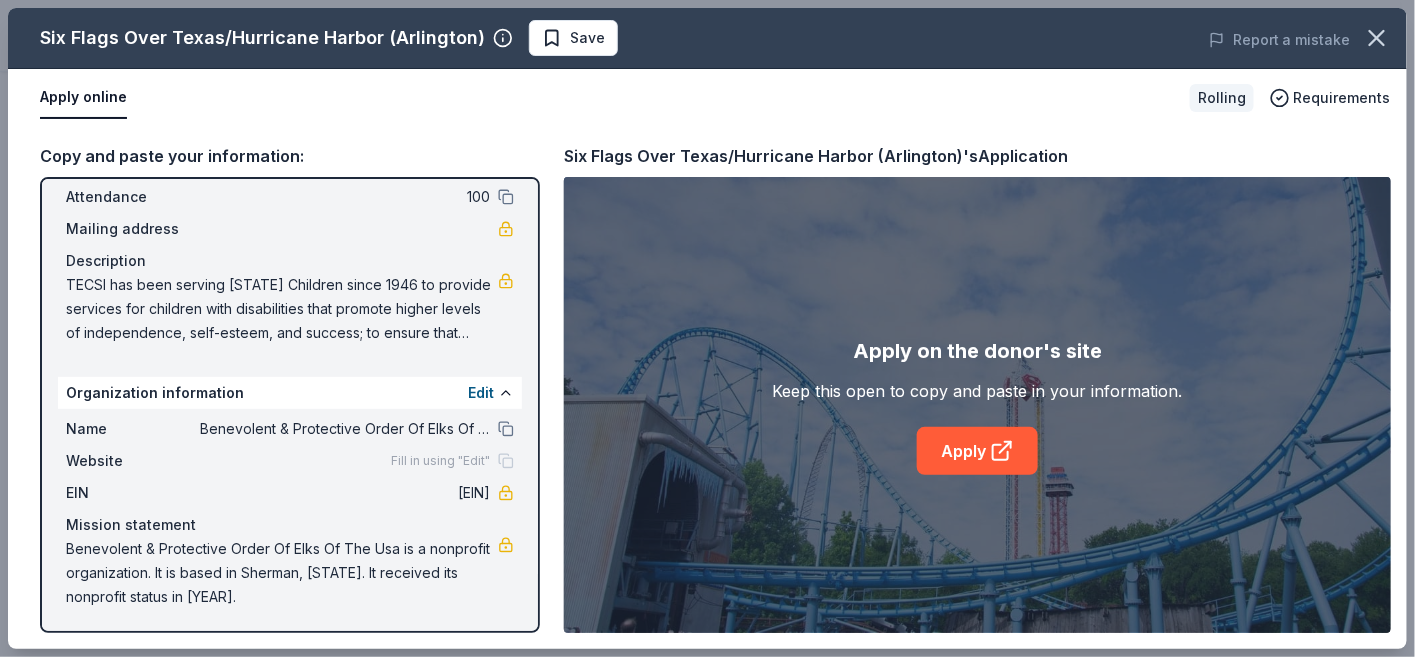 click on "[EIN]" at bounding box center [345, 493] 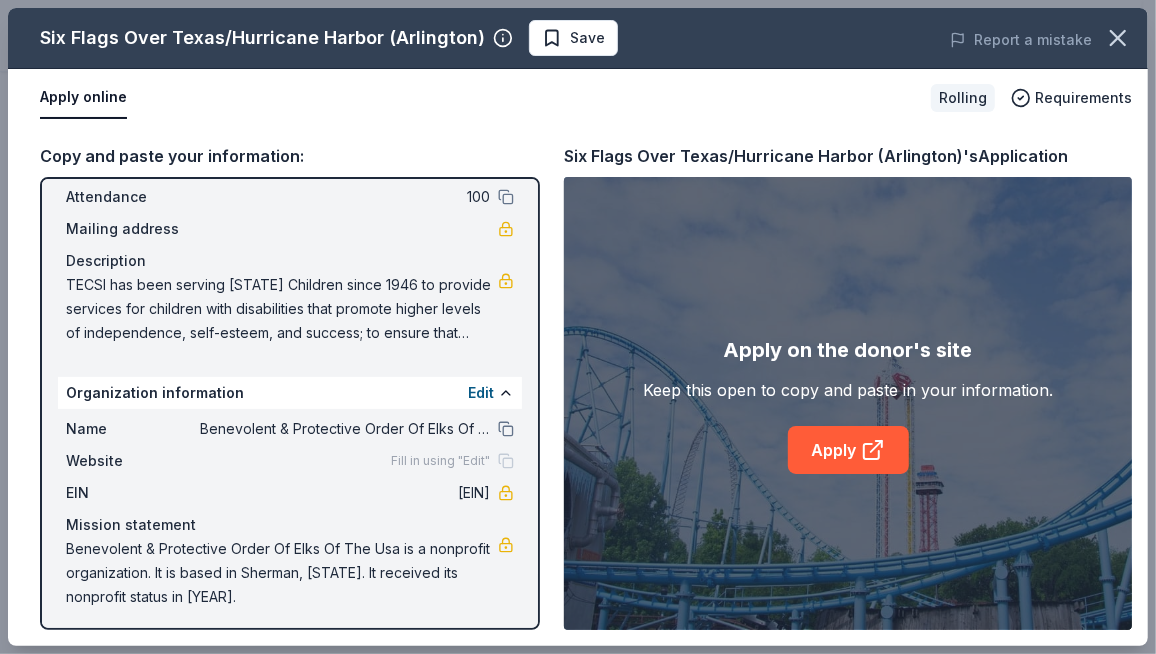 click on "TECSI has been serving Texas Children since 1946 to provide services for children with disabilities that promote higher levels of independence, self-esteem, and success; to ensure that children with special needs are afforded the same opportunities to be thriving, productive members of society; to reinforce a belief that having a difference doesn't make a difference; and to demonstrate through our benevolent programs and dedicated support from the members of Texas Elks that #ElksCareandElksShare.
#CharityJusticeBrotherlyLoveAndFidelity" at bounding box center [282, 309] 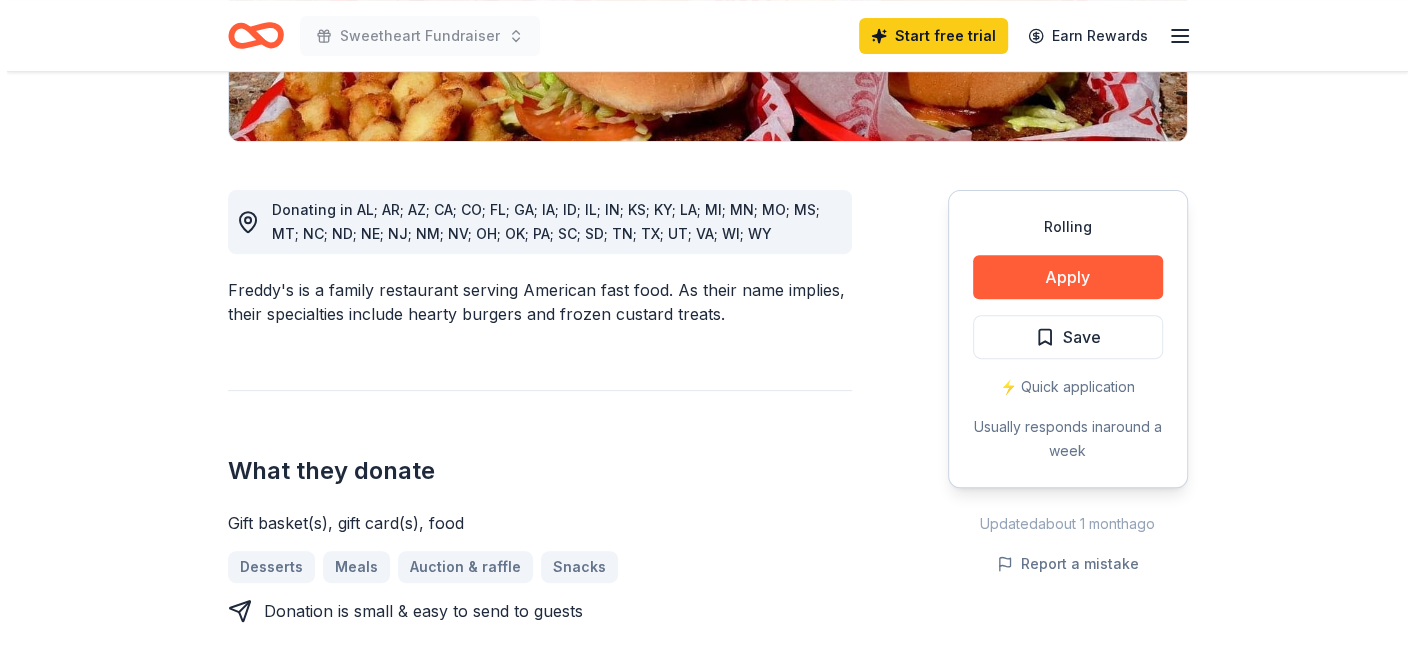 scroll, scrollTop: 500, scrollLeft: 0, axis: vertical 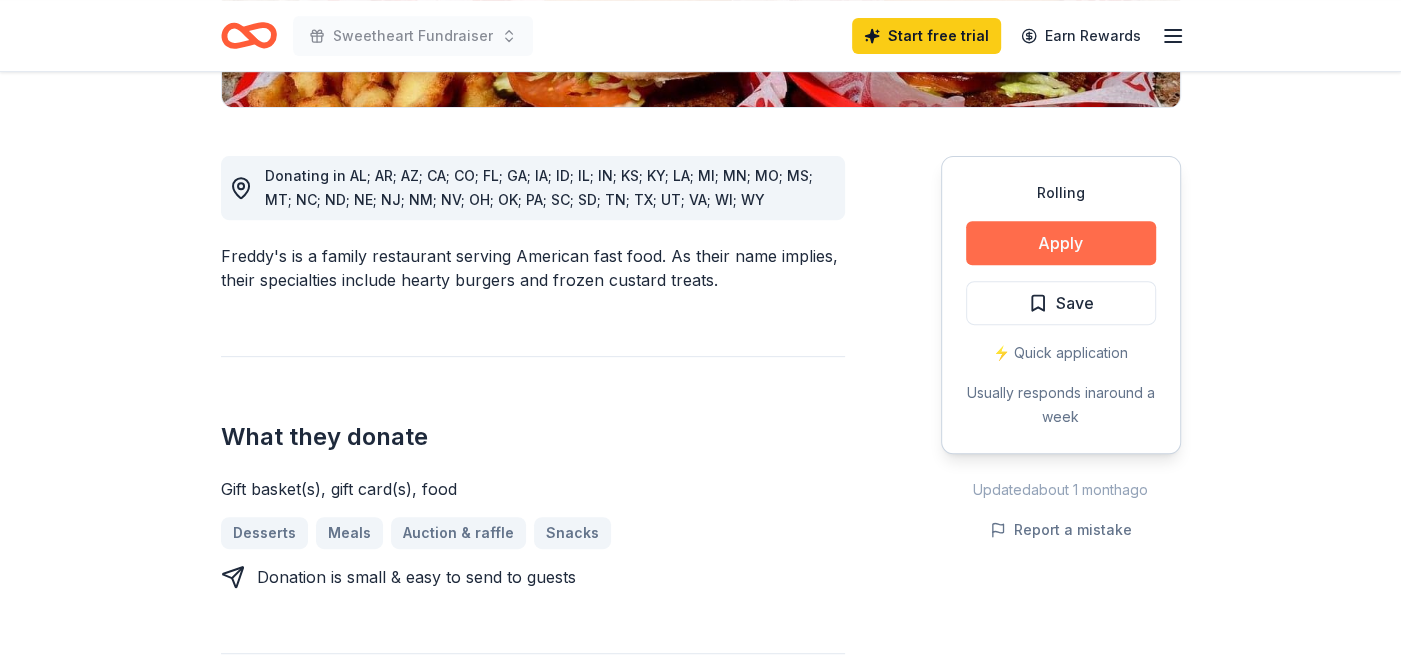 click on "Apply" at bounding box center (1061, 243) 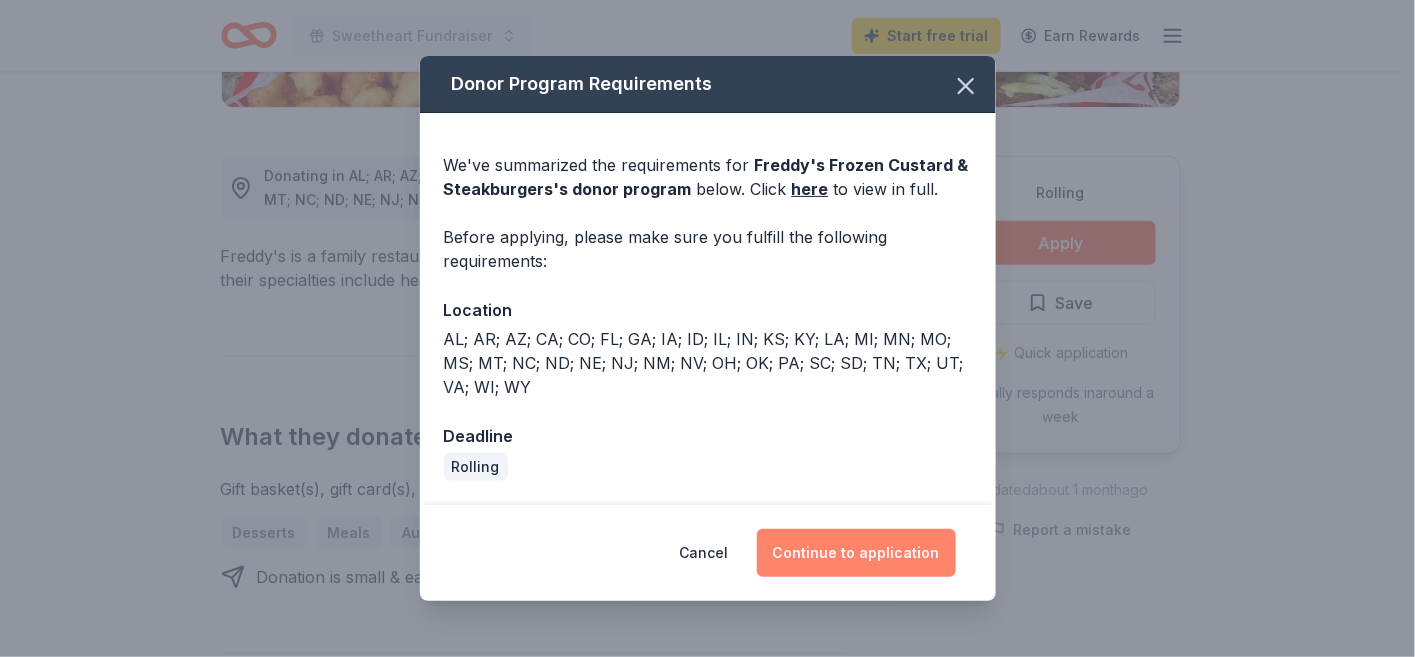 click on "Continue to application" at bounding box center [856, 553] 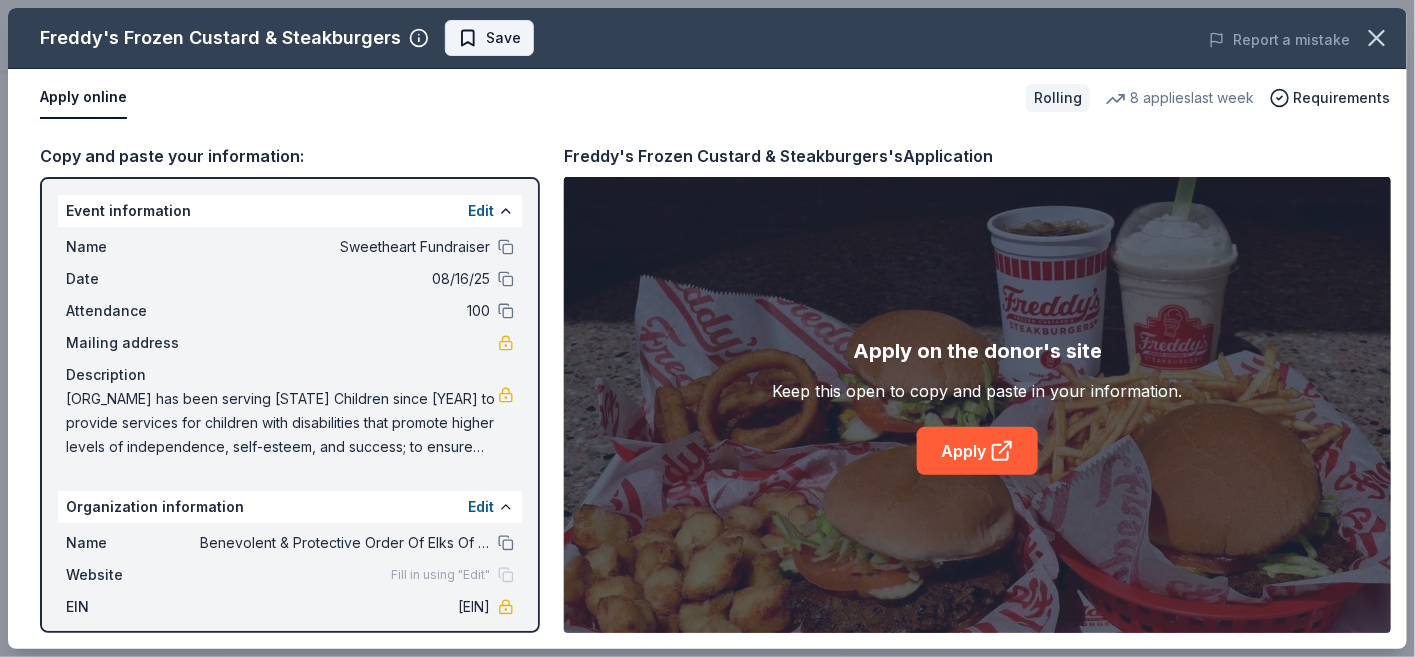 click on "Save" at bounding box center [503, 38] 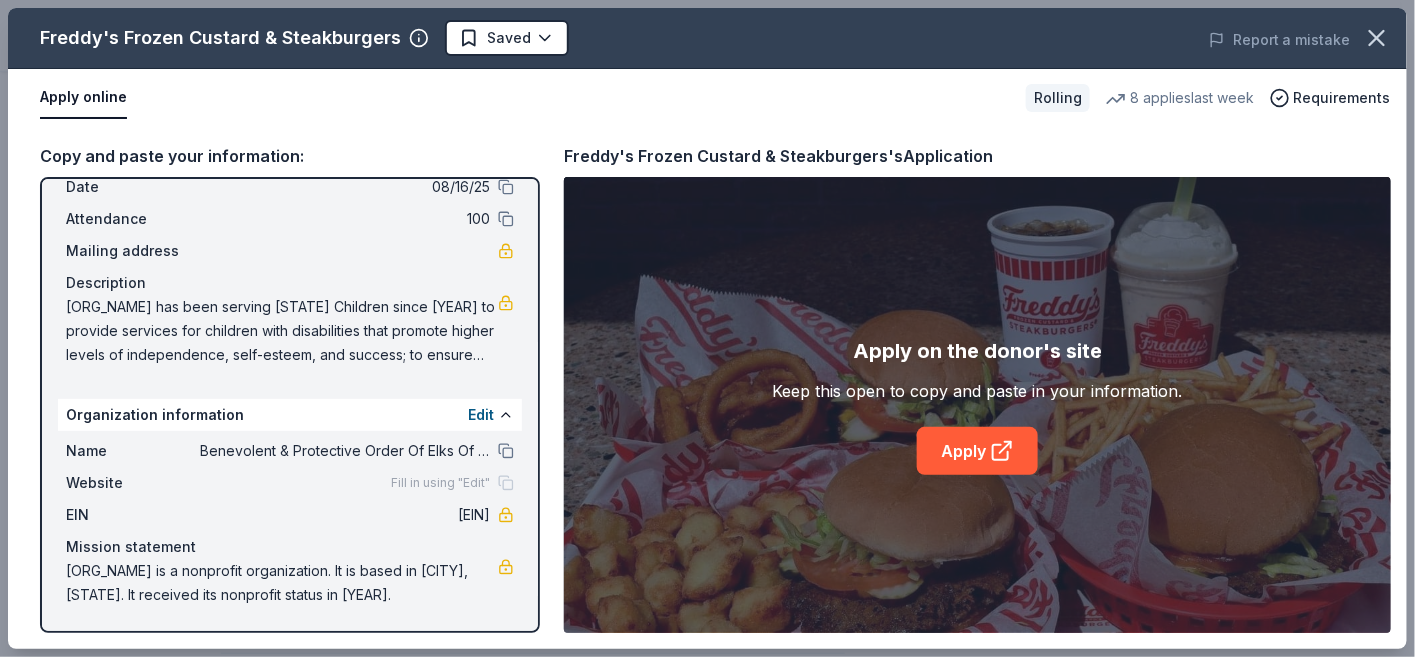scroll, scrollTop: 114, scrollLeft: 0, axis: vertical 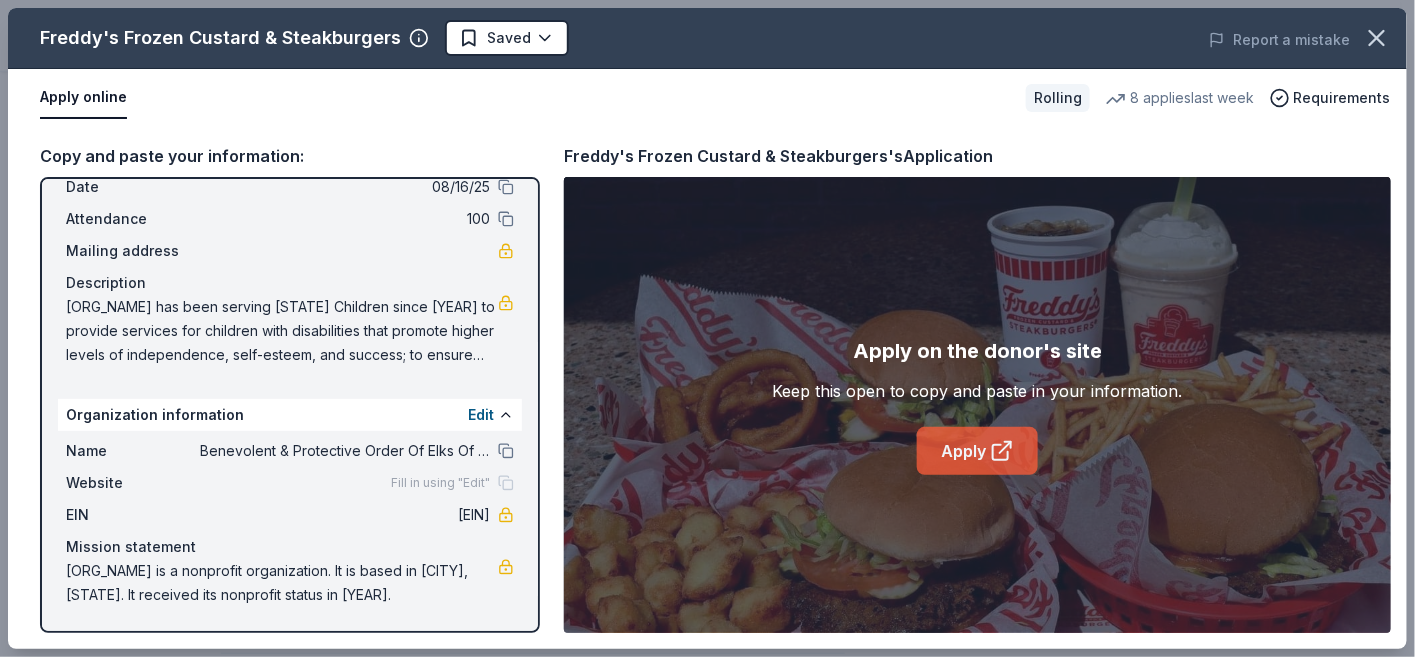 click on "Apply" at bounding box center (977, 451) 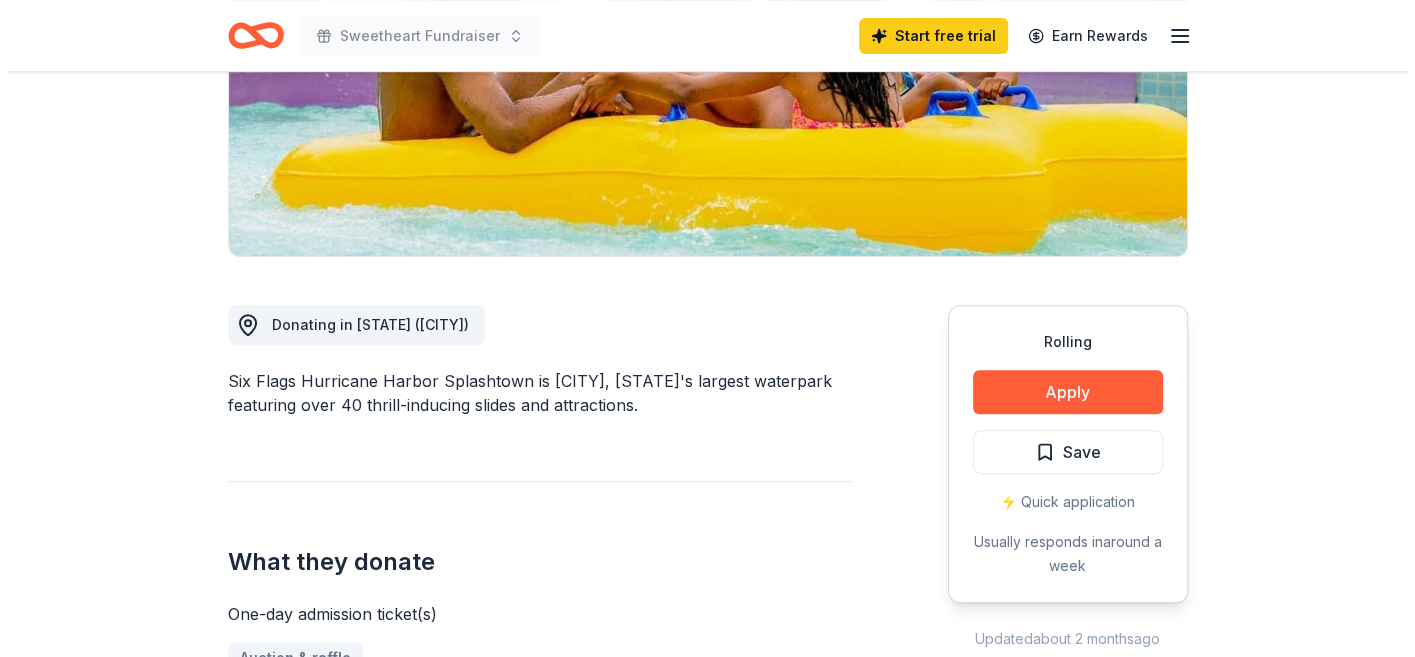 scroll, scrollTop: 500, scrollLeft: 0, axis: vertical 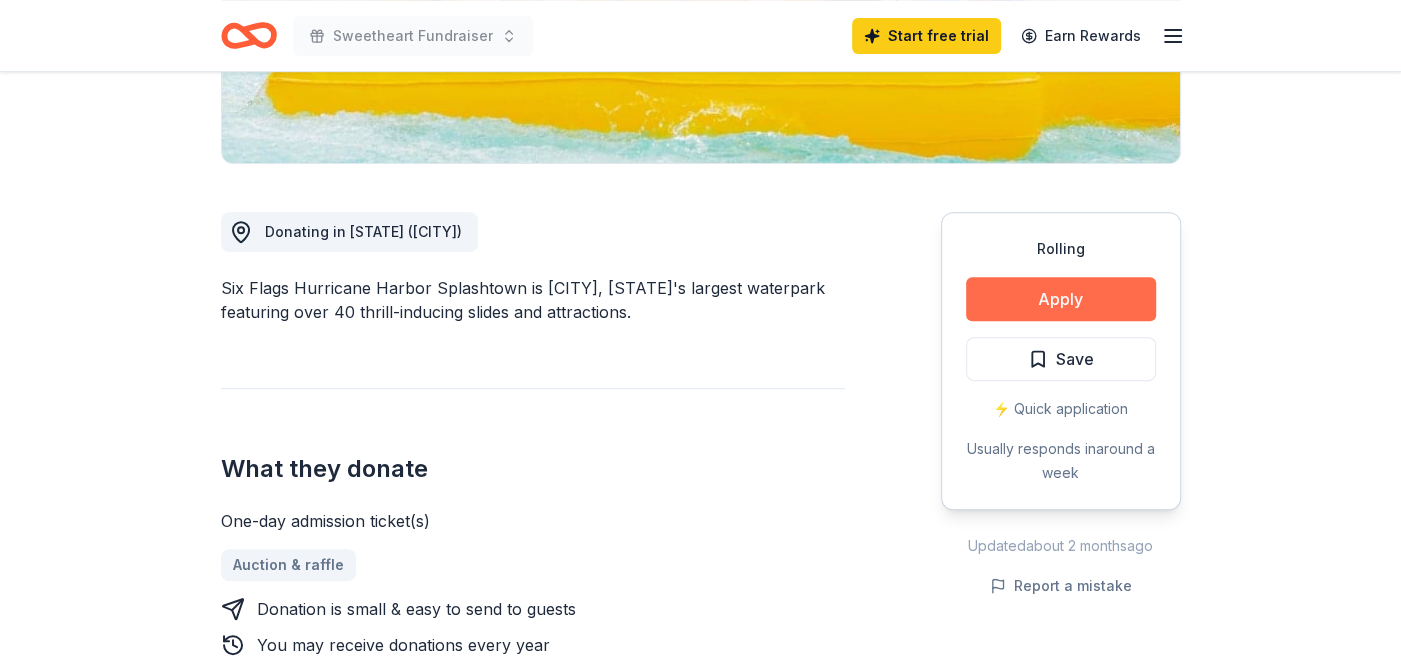 click on "Apply" at bounding box center [1061, 299] 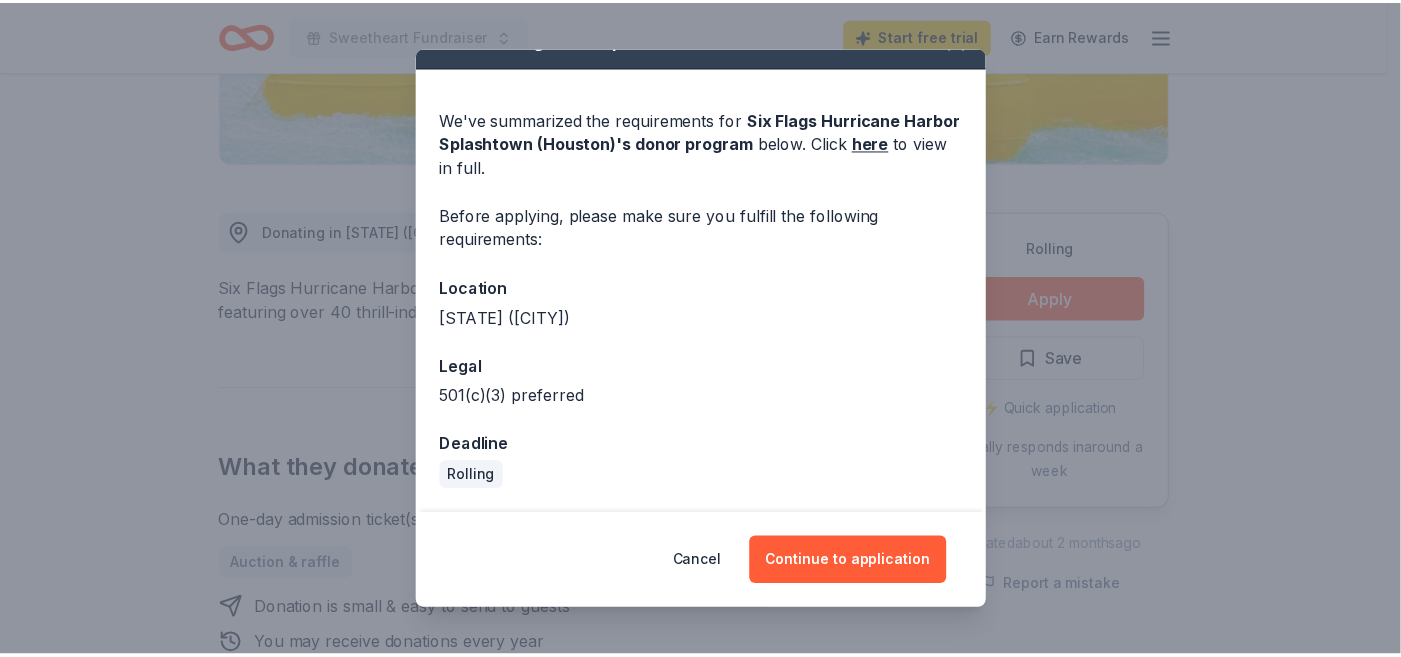 scroll, scrollTop: 0, scrollLeft: 0, axis: both 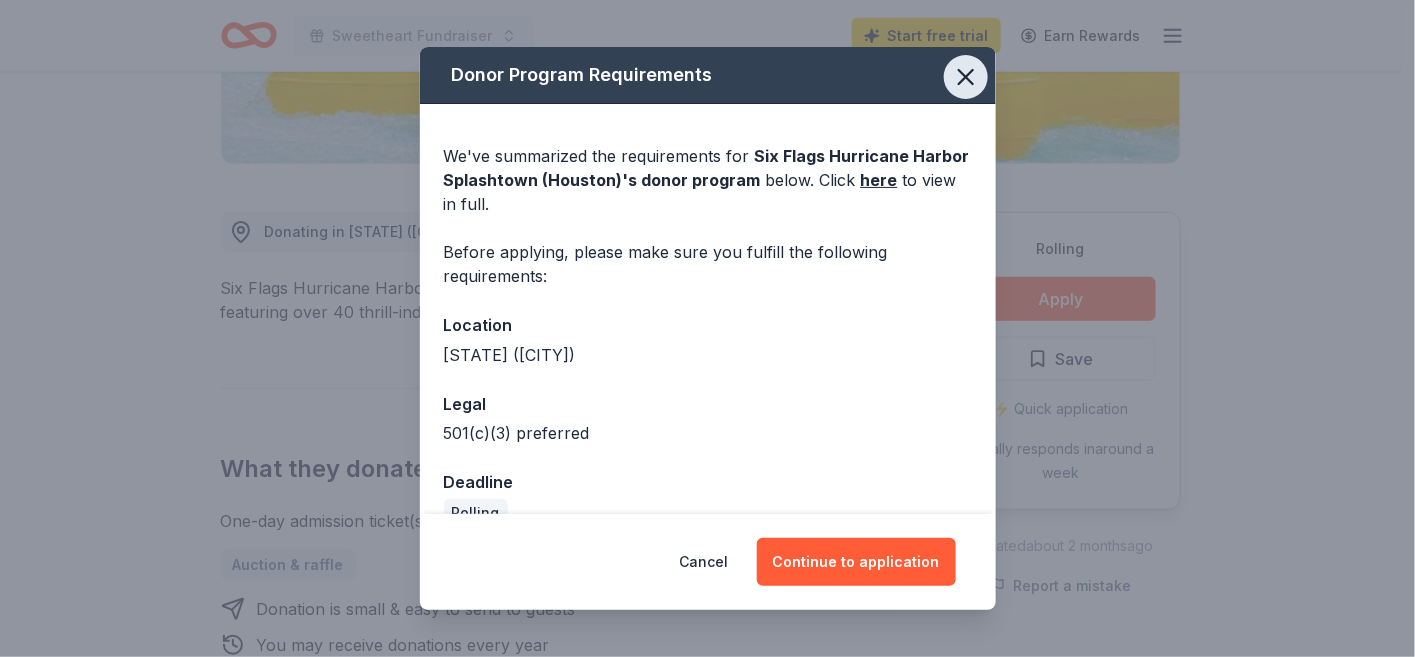 click 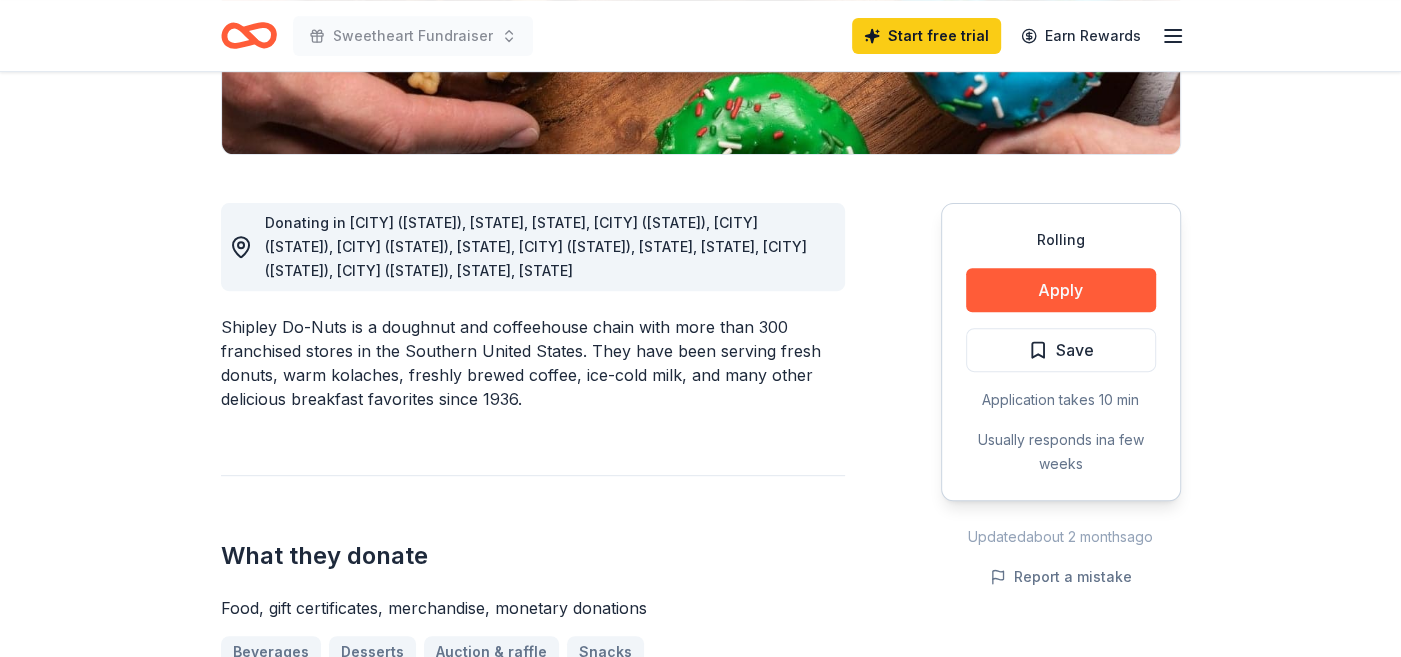 scroll, scrollTop: 500, scrollLeft: 0, axis: vertical 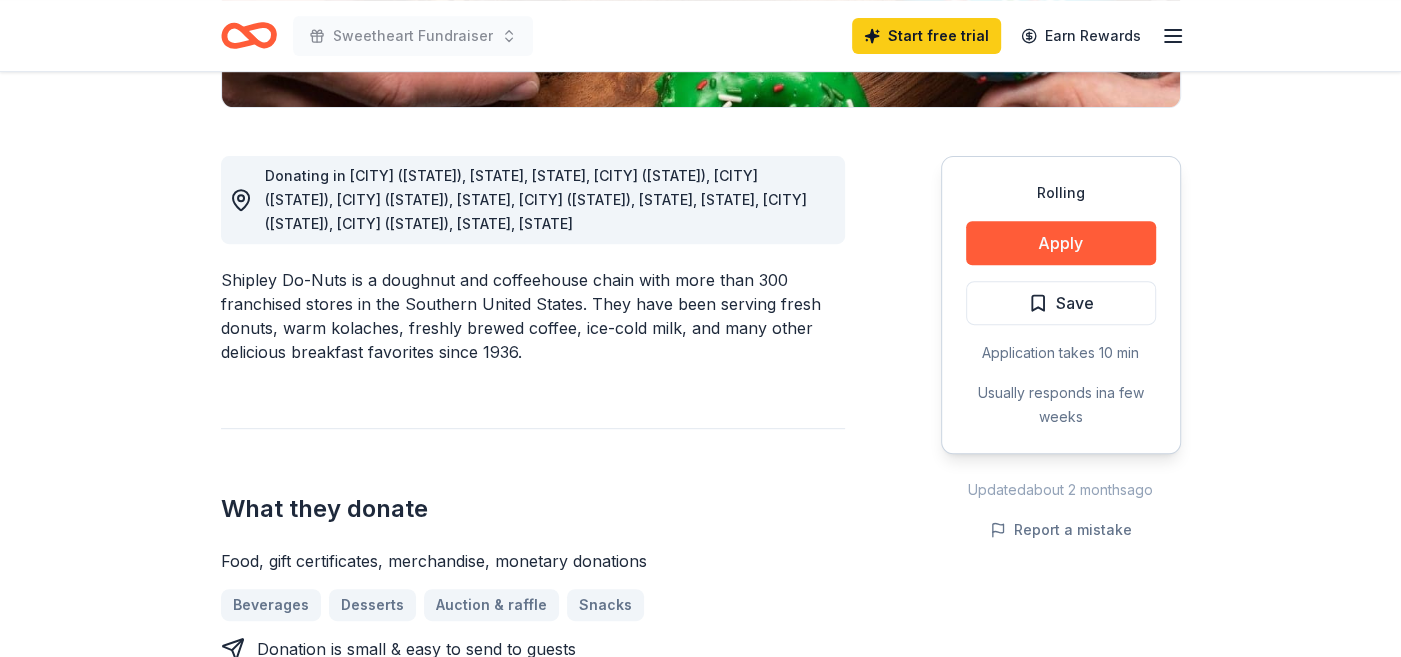 drag, startPoint x: 1056, startPoint y: 241, endPoint x: 840, endPoint y: 333, distance: 234.77649 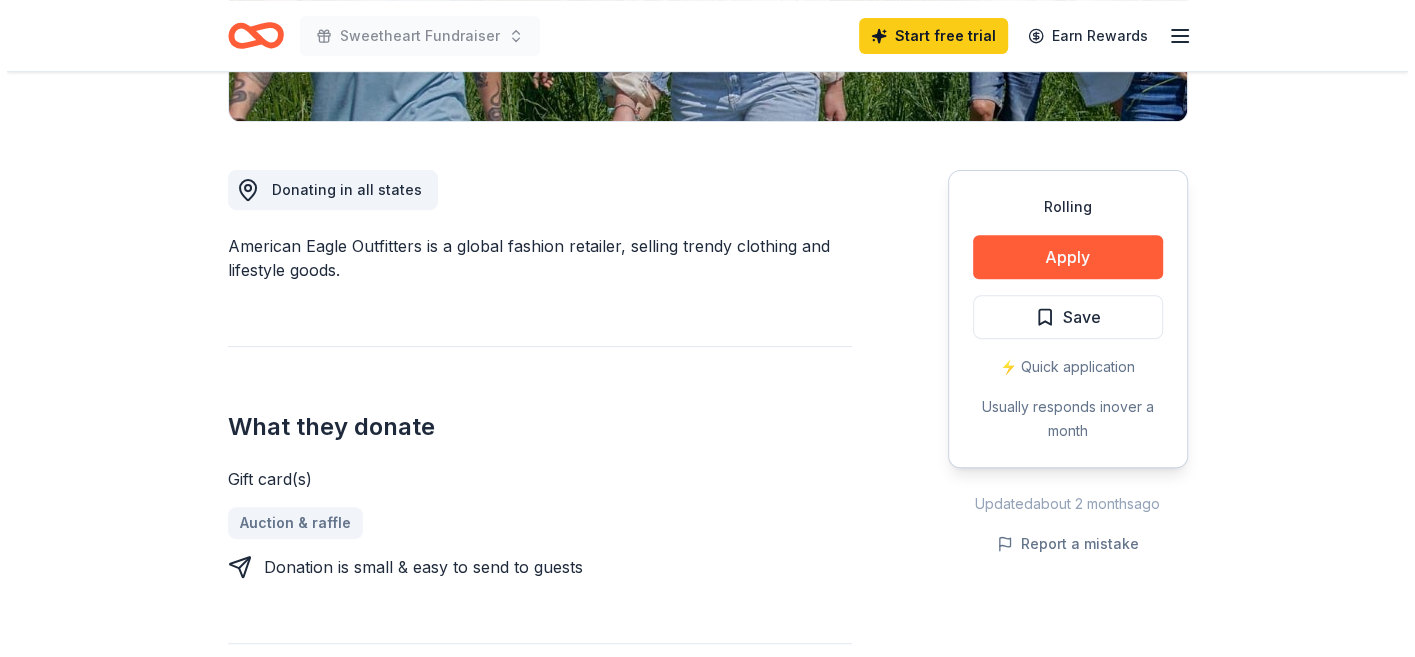 scroll, scrollTop: 500, scrollLeft: 0, axis: vertical 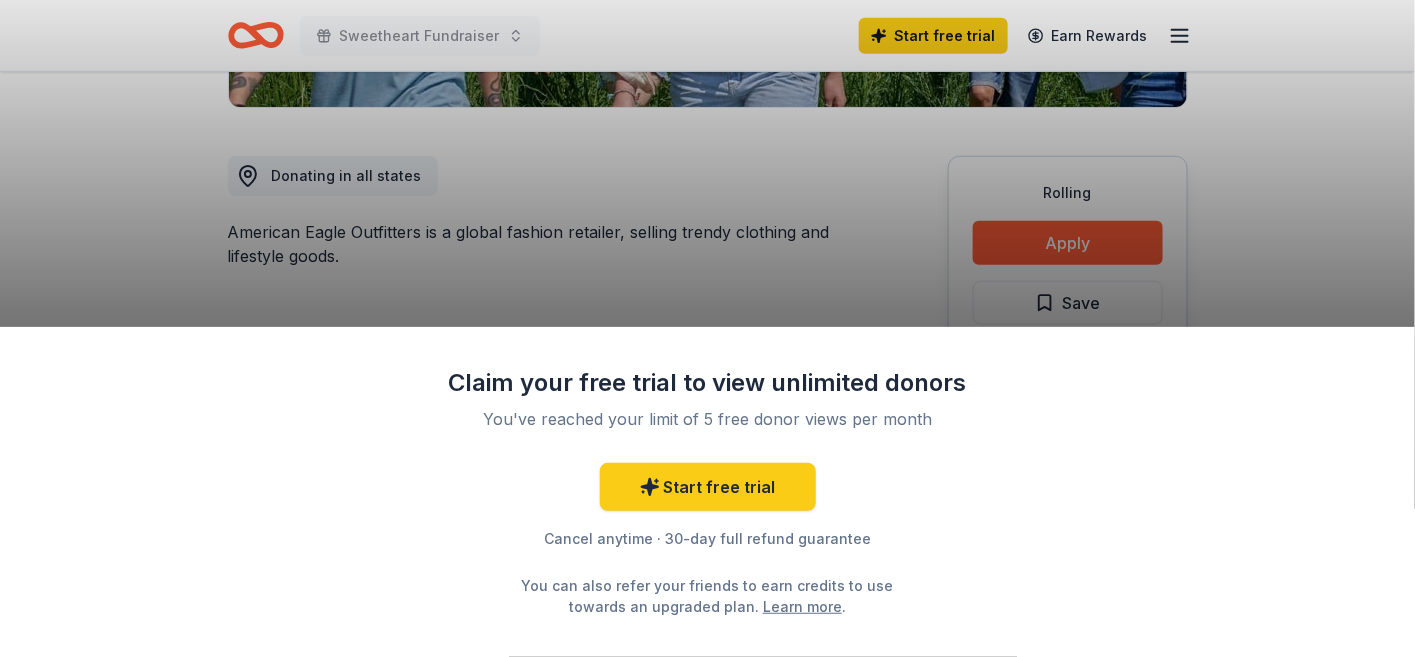 click on "Claim your free trial to view unlimited donors You've reached your limit of 5 free donor views per month Start free  trial Cancel anytime · 30-day full refund guarantee You can also refer your friends to earn credits to use towards an upgraded plan.   Learn more ." at bounding box center [707, 328] 